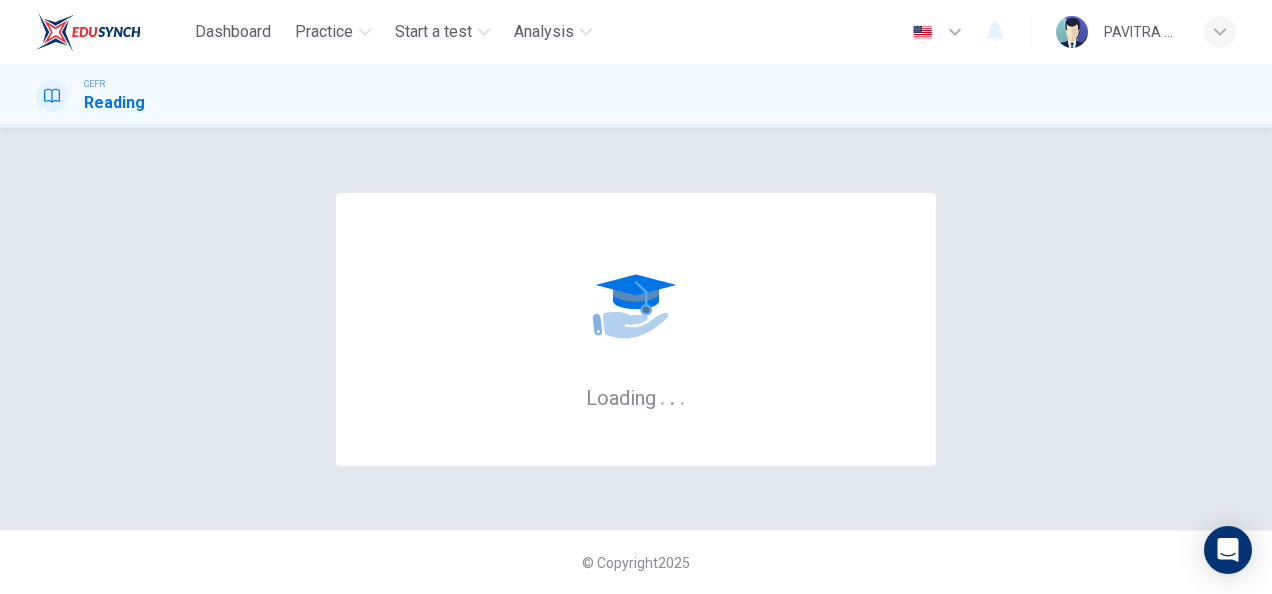 scroll, scrollTop: 0, scrollLeft: 0, axis: both 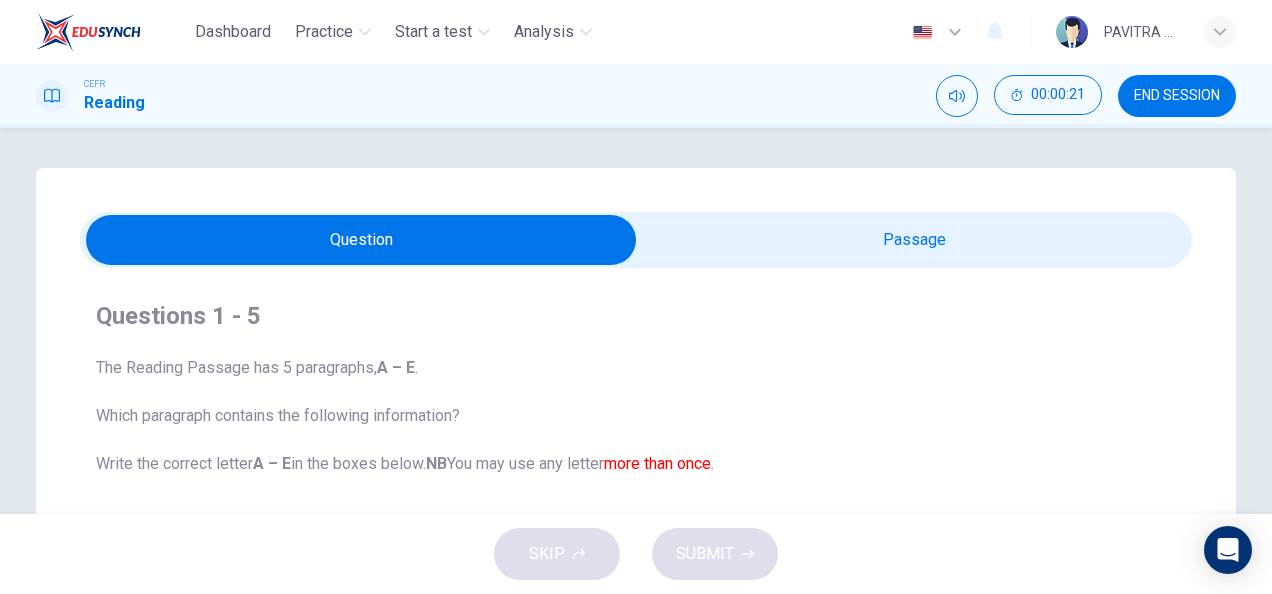 click at bounding box center (361, 240) 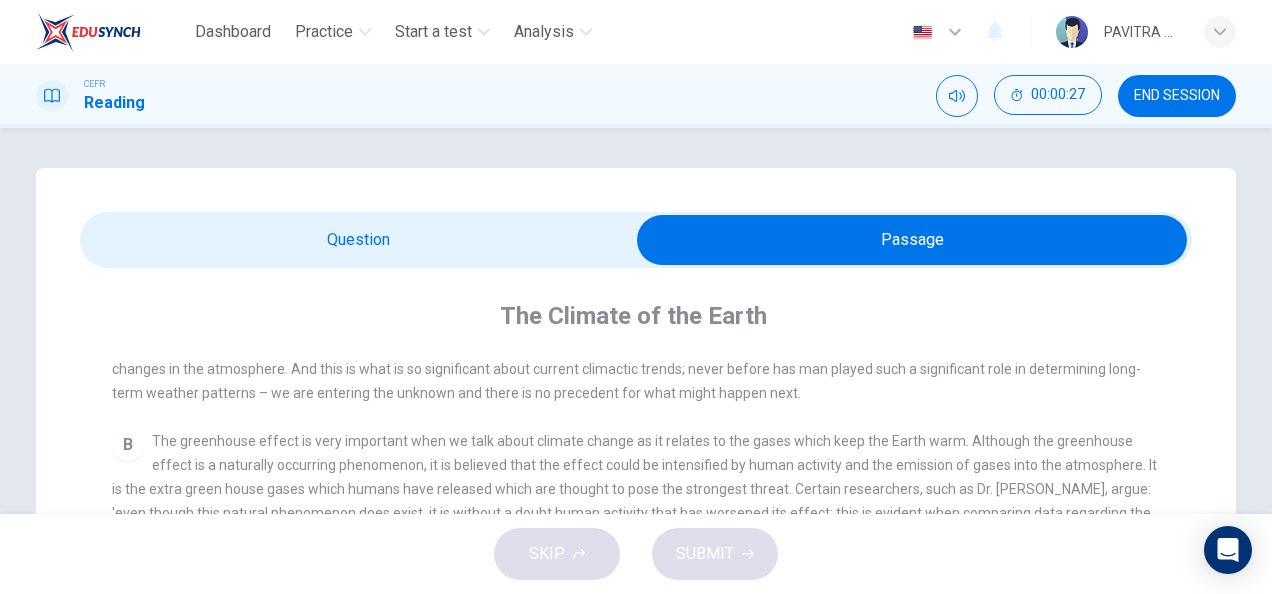 scroll, scrollTop: 480, scrollLeft: 0, axis: vertical 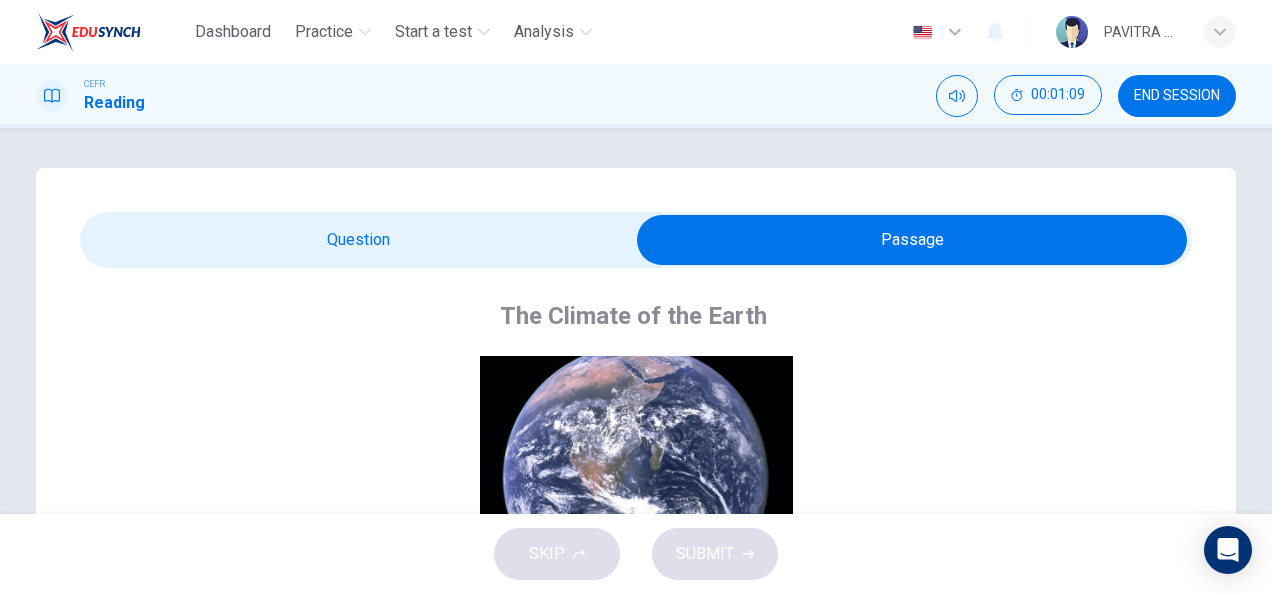 click at bounding box center [912, 240] 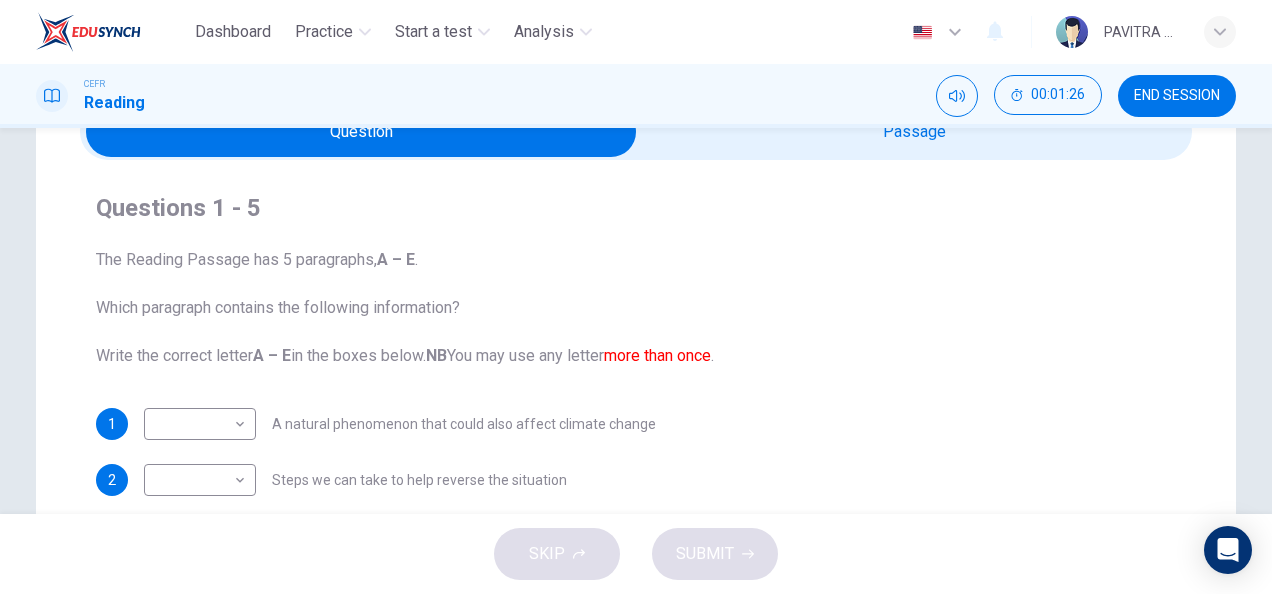 scroll, scrollTop: 95, scrollLeft: 0, axis: vertical 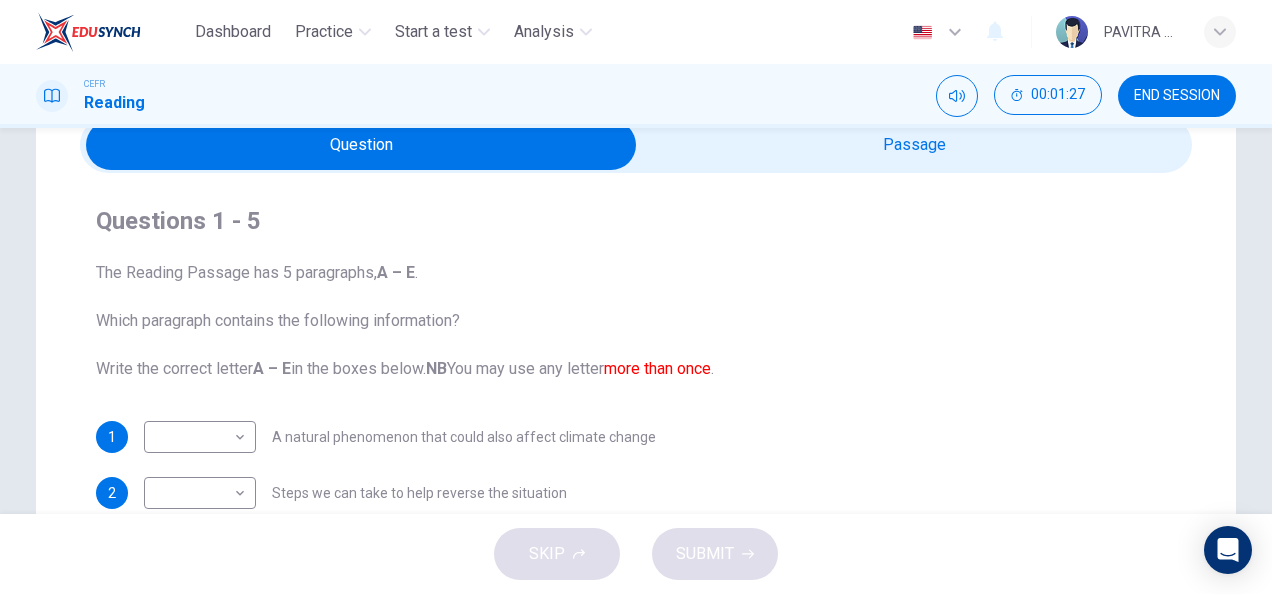 click at bounding box center (361, 145) 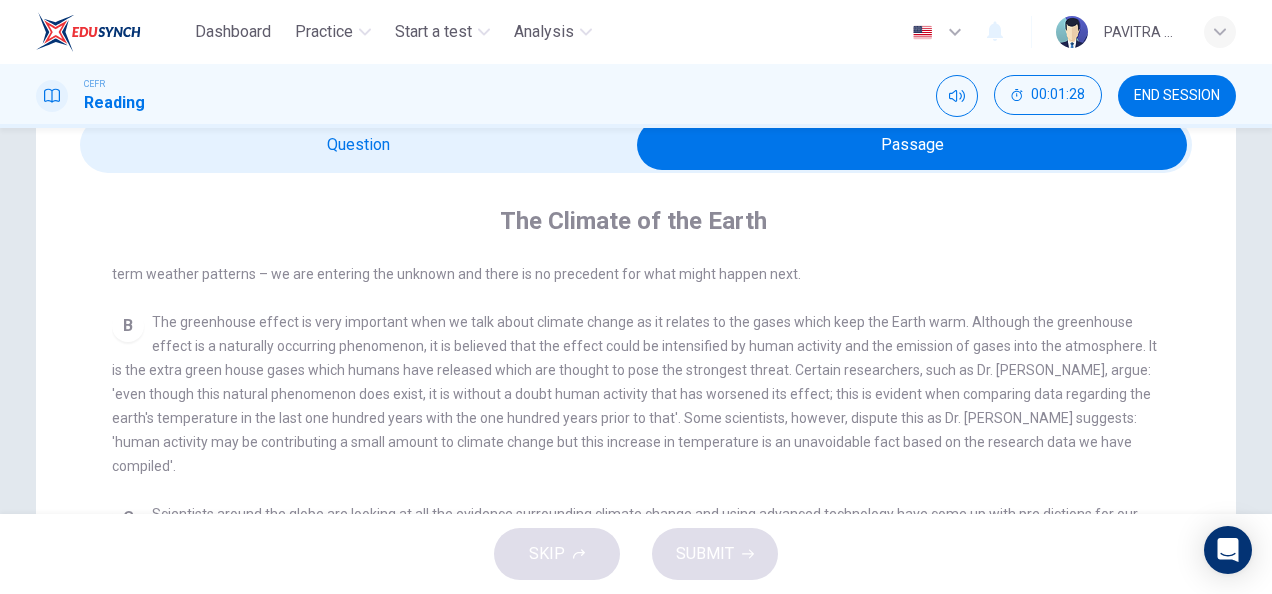 scroll, scrollTop: 368, scrollLeft: 0, axis: vertical 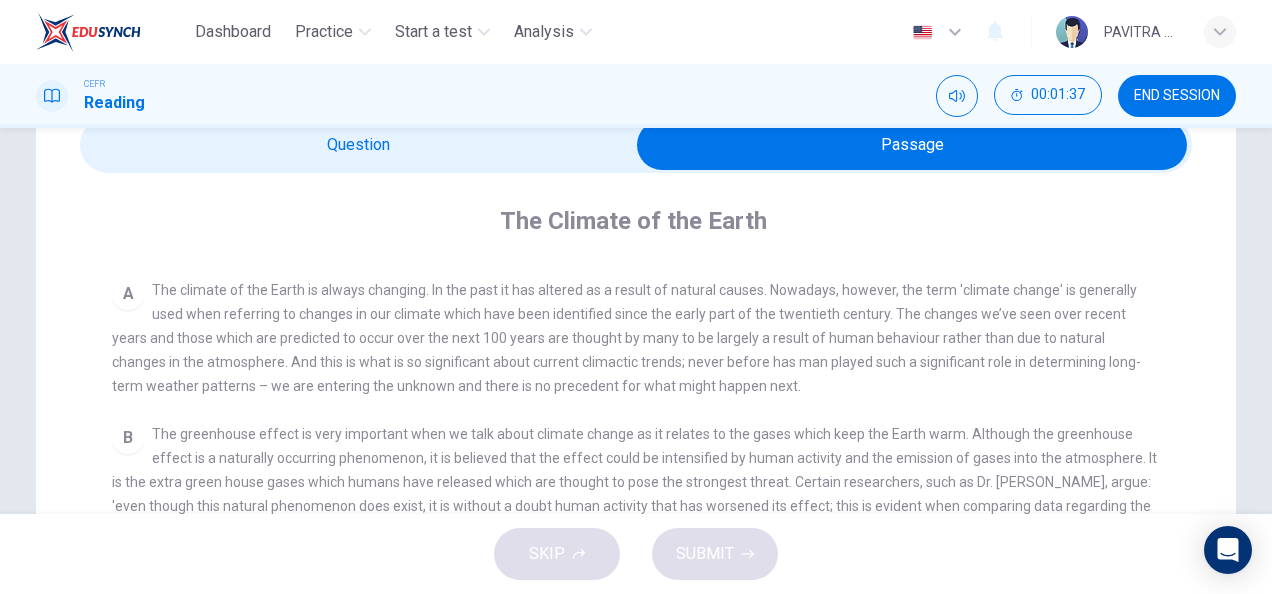 click at bounding box center [912, 145] 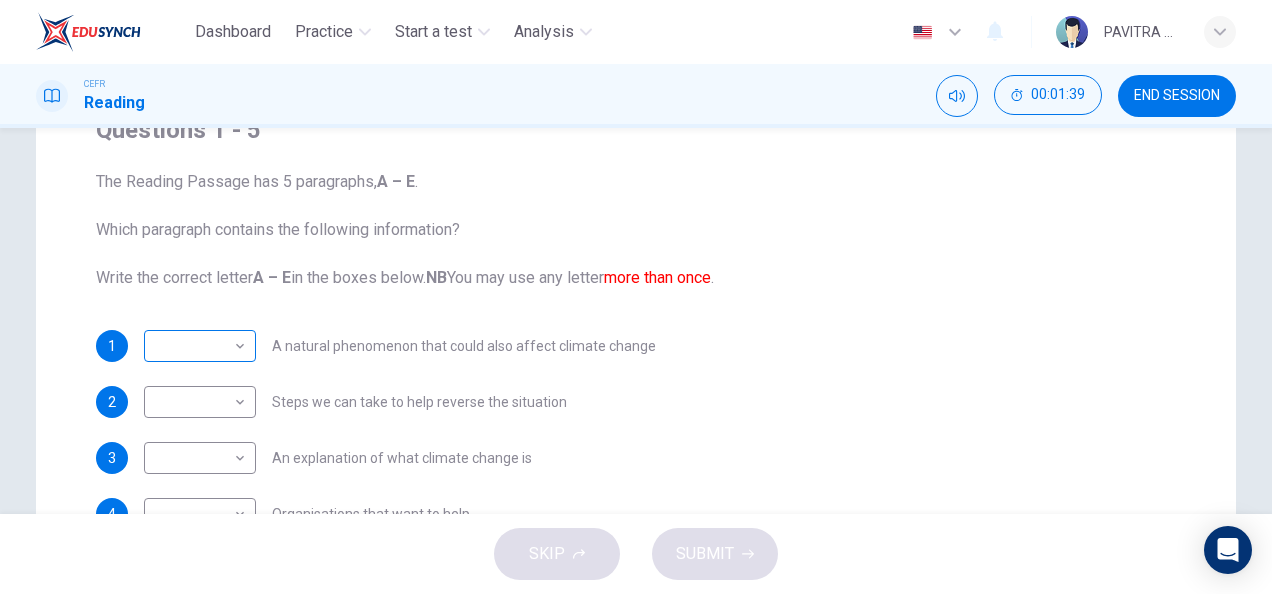scroll, scrollTop: 187, scrollLeft: 0, axis: vertical 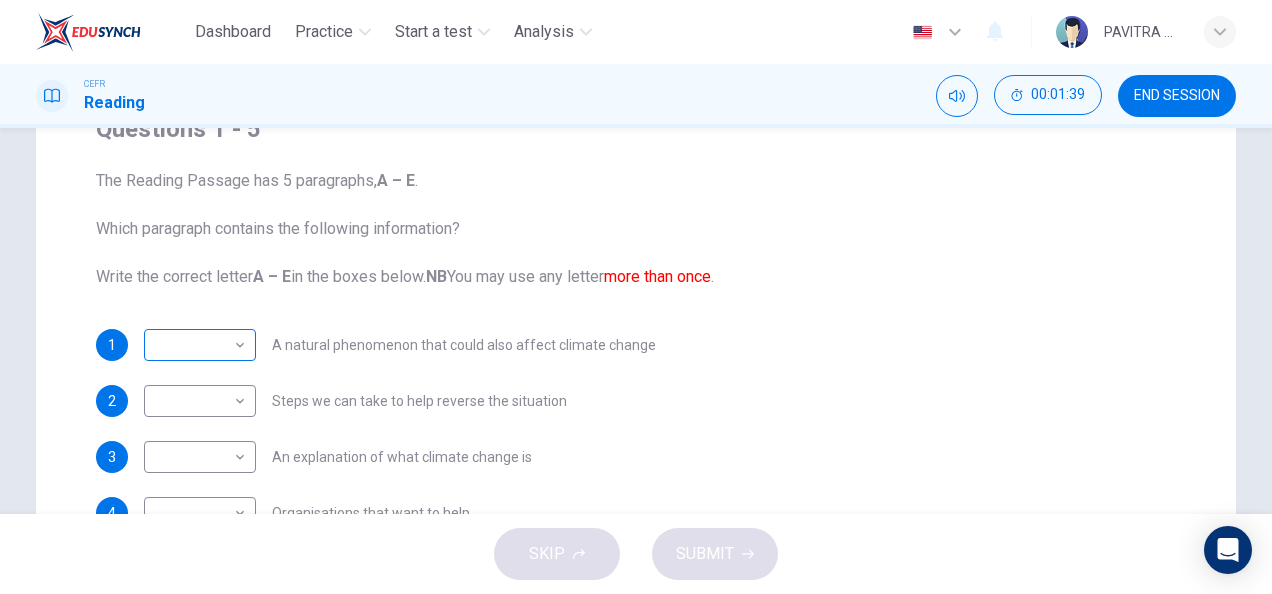 click on "​ ​" at bounding box center [200, 345] 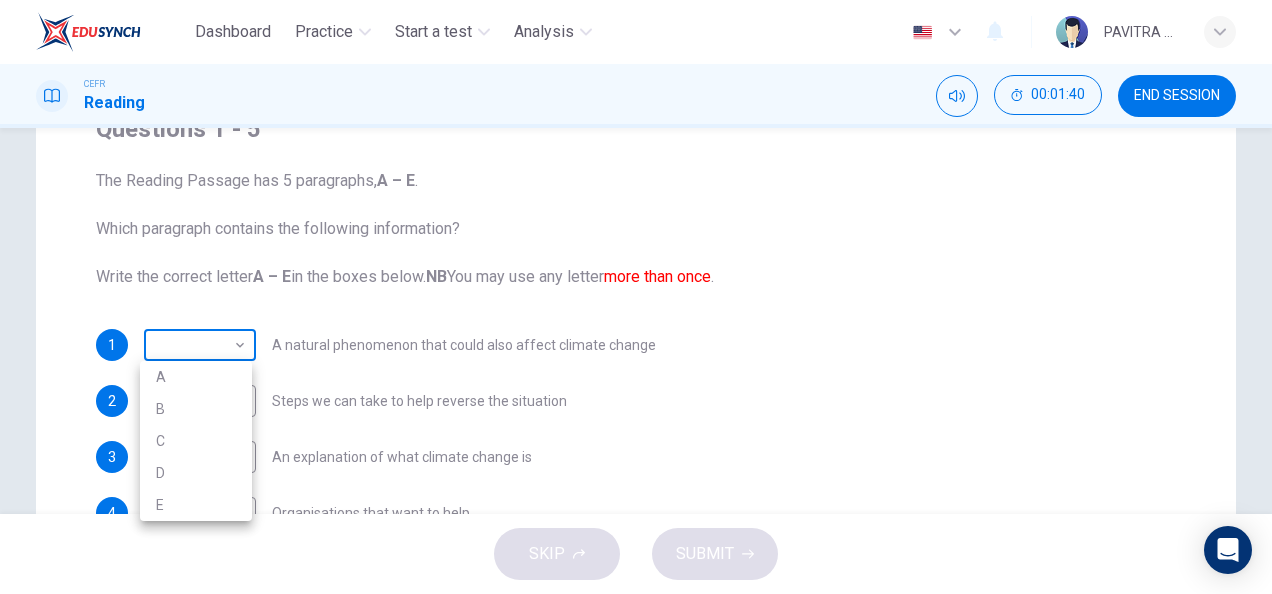click on "Dashboard Practice Start a test Analysis English en ​ PAVITRA A/P MOORTHY CEFR Reading 00:01:40 END SESSION Questions 1 - 5 The Reading Passage has 5 paragraphs,  A – E . Which paragraph contains the following information?  Write the correct letter  A – E  in the boxes below.
NB  You may use any letter  more than once . 1 ​ ​ A natural phenomenon that could also affect climate change 2 ​ ​ Steps we can take to help reverse the situation 3 ​ ​ An explanation of what climate change is 4 ​ ​ Organisations that want to help 5 ​ ​ Possible effects of climate change The Climate of the Earth CLICK TO ZOOM Click to Zoom A B C D E SKIP SUBMIT EduSynch - Online Language Proficiency Testing
Dashboard Practice Start a test Analysis Notifications © Copyright  2025 A B C D E" at bounding box center [636, 297] 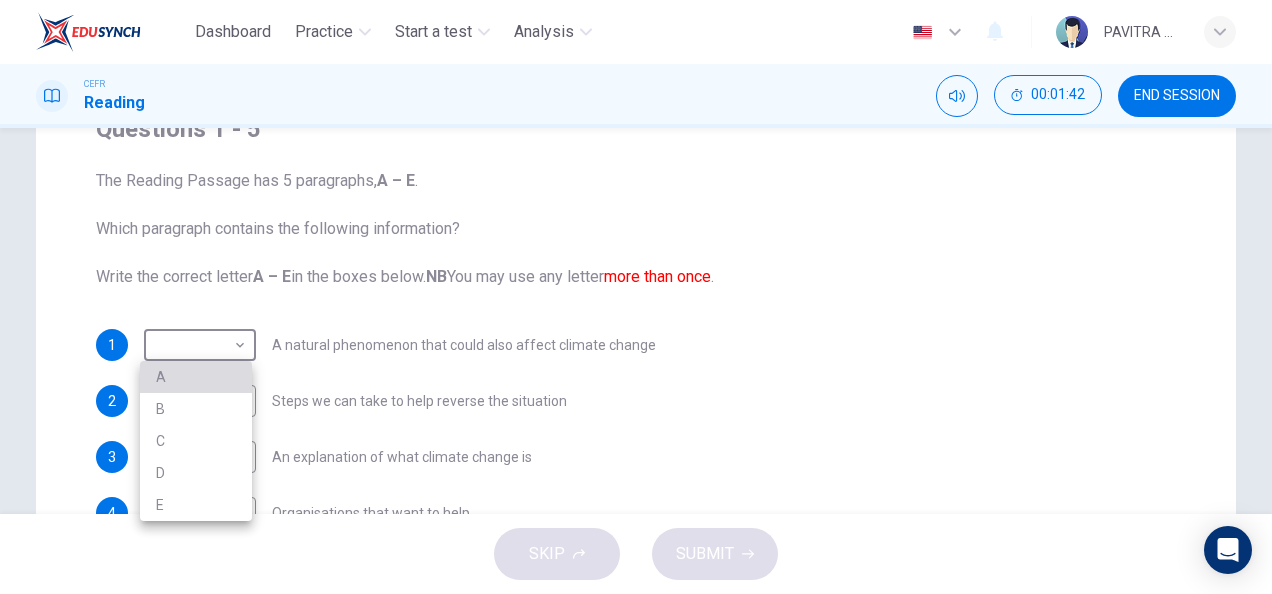click on "A" at bounding box center [196, 377] 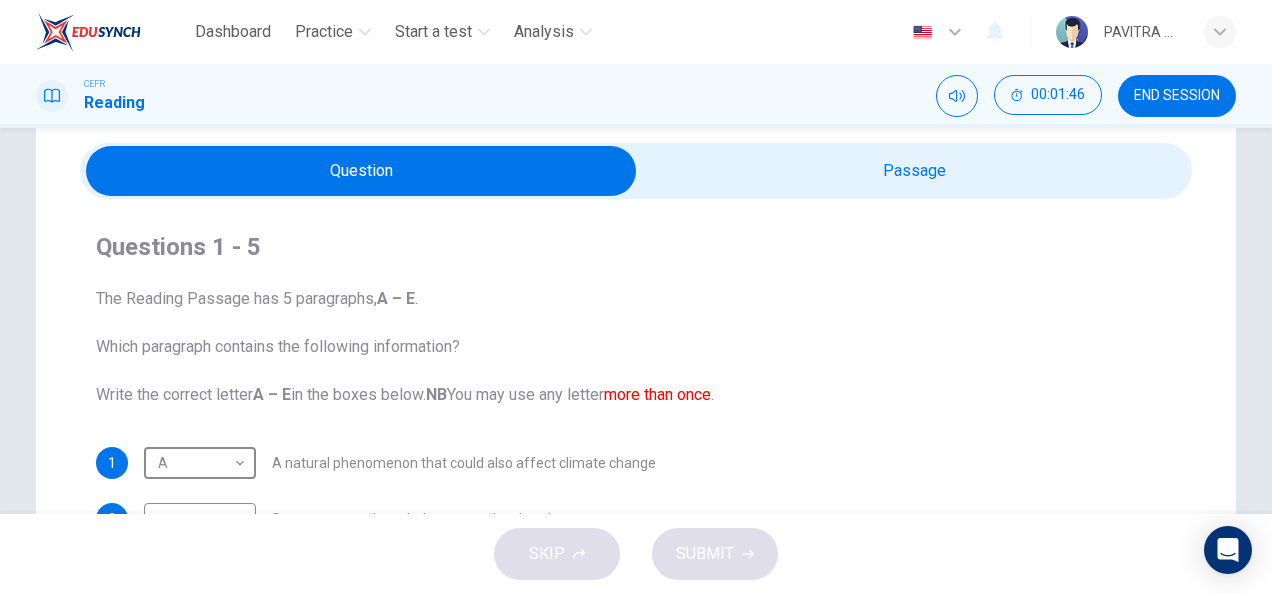 scroll, scrollTop: 0, scrollLeft: 0, axis: both 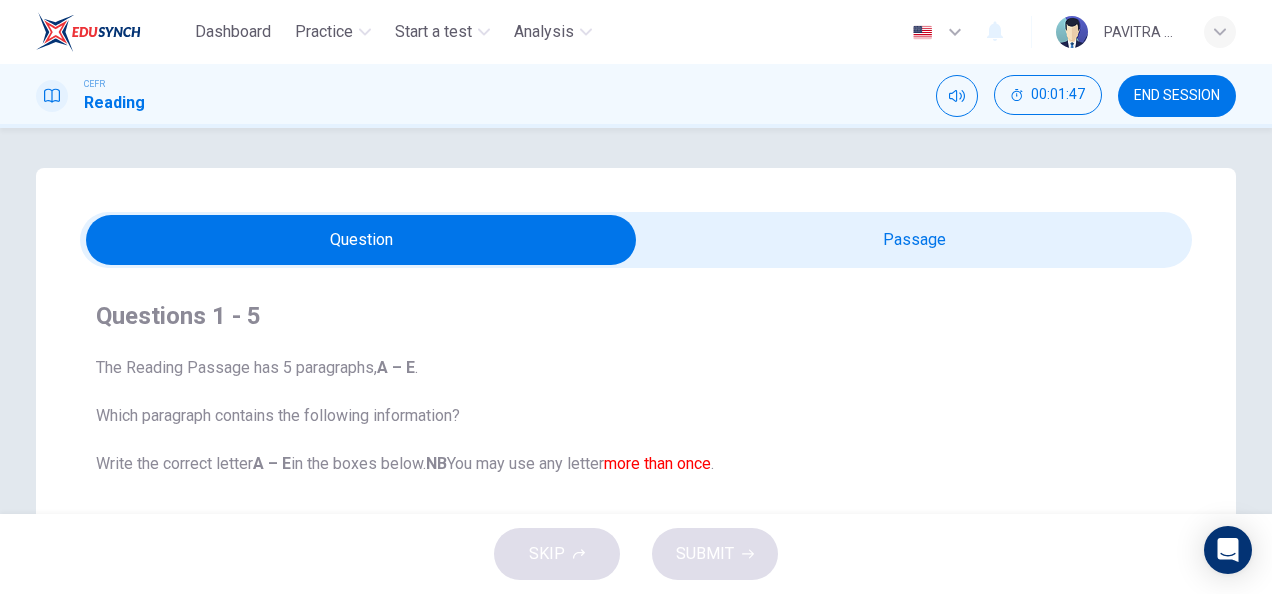click at bounding box center (361, 240) 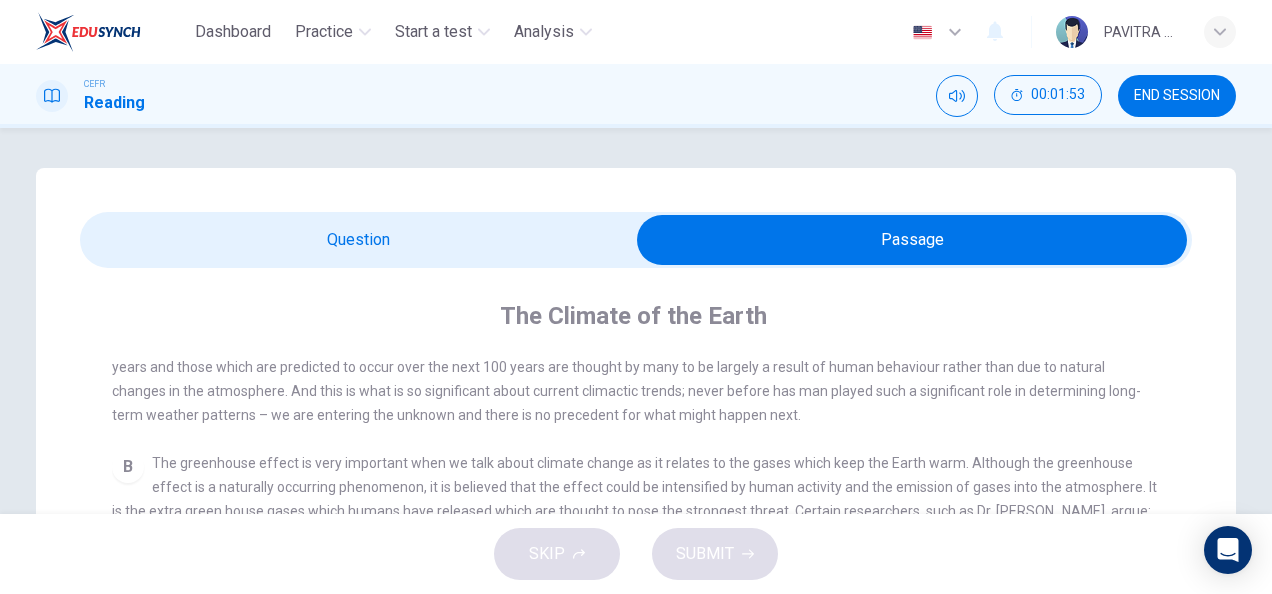 scroll, scrollTop: 480, scrollLeft: 0, axis: vertical 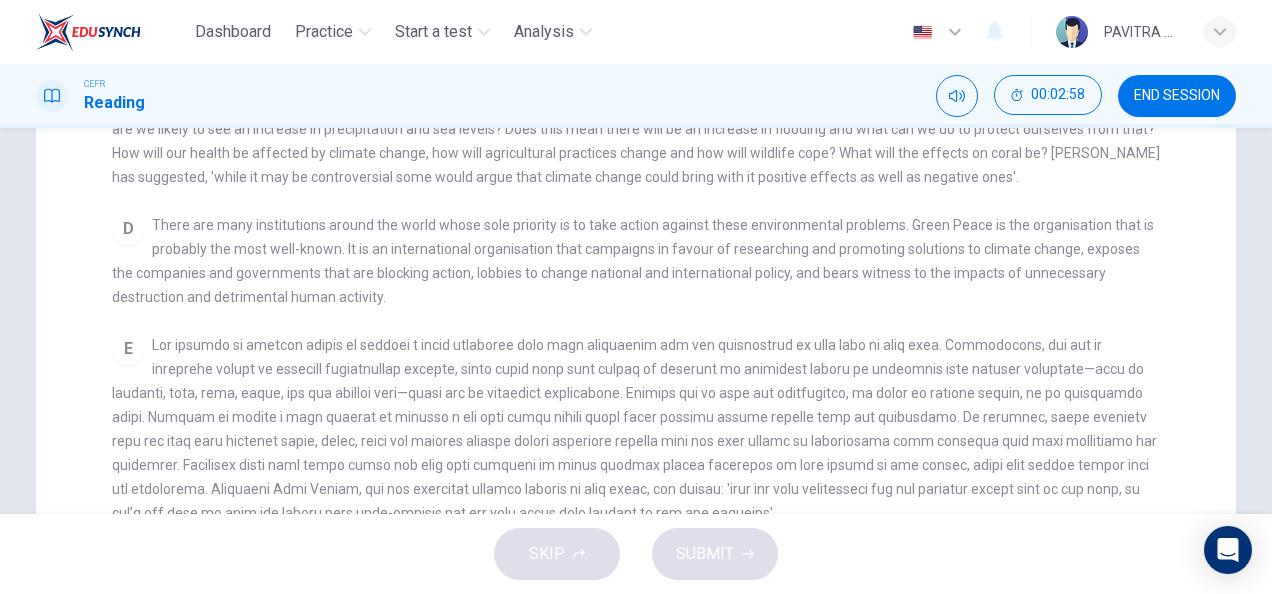 click on "There are many institutions around the world whose sole priority is to take action against these environmental problems. Green Peace is the organisation that is probably the most well-known. It is an international organisation that campaigns in favour of researching and promoting solutions to climate change, exposes the companies and governments that are blocking action, lobbies to change national and international policy, and bears witness to the impacts of unnecessary destruction and detrimental human activity." at bounding box center [633, 261] 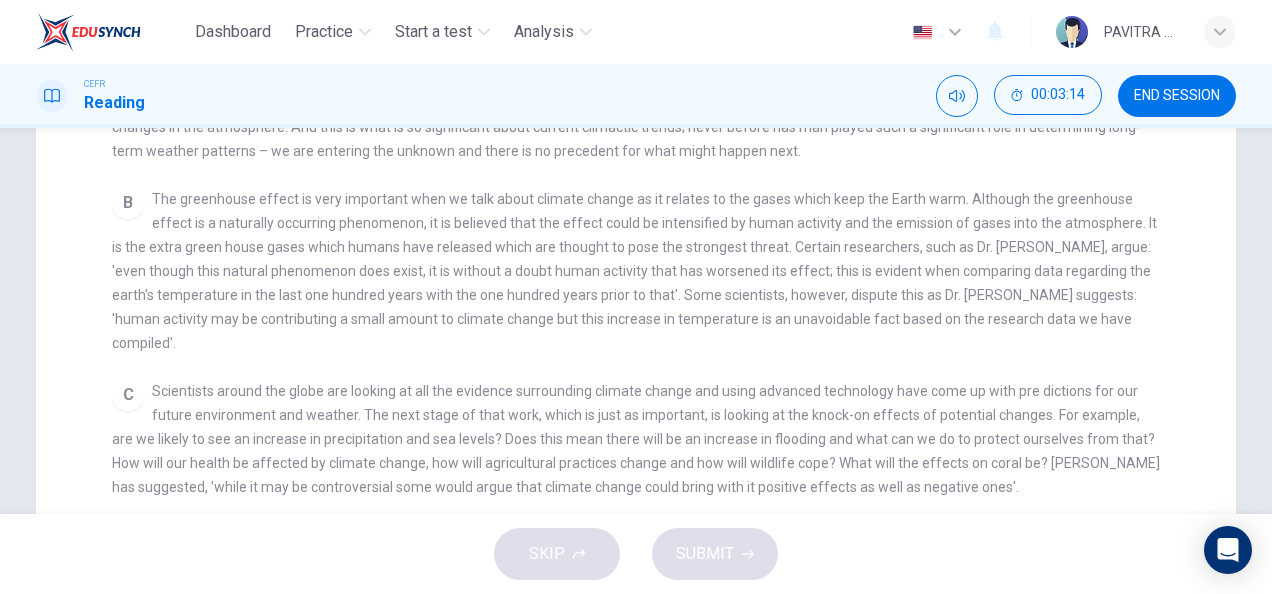 scroll, scrollTop: 0, scrollLeft: 0, axis: both 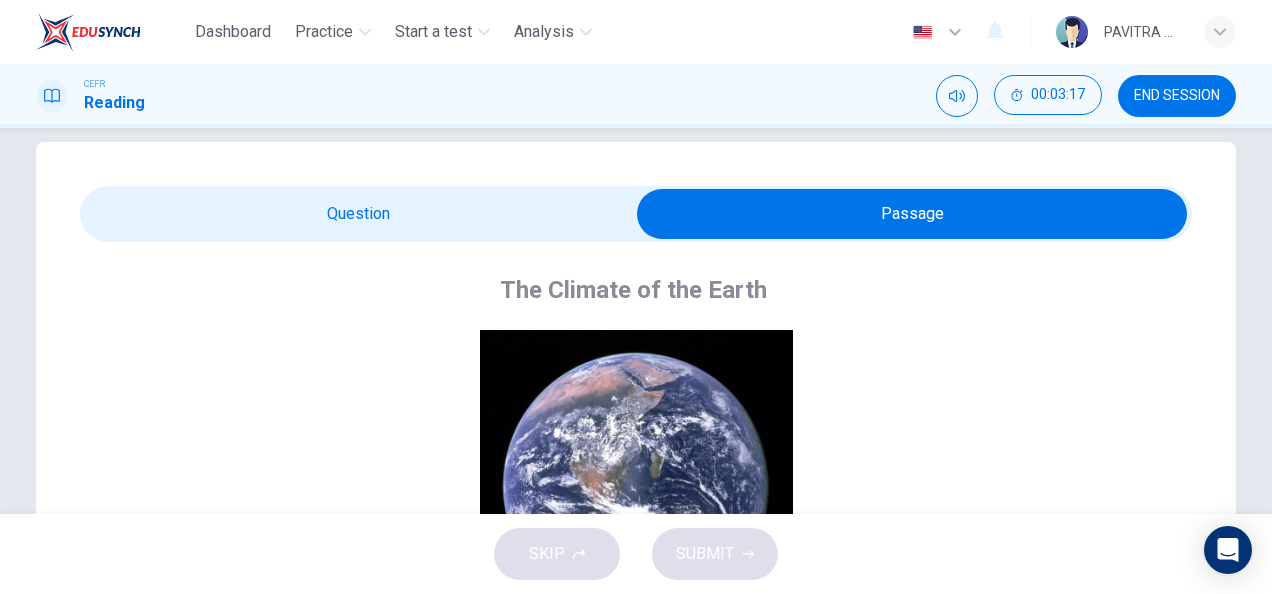 click at bounding box center (912, 214) 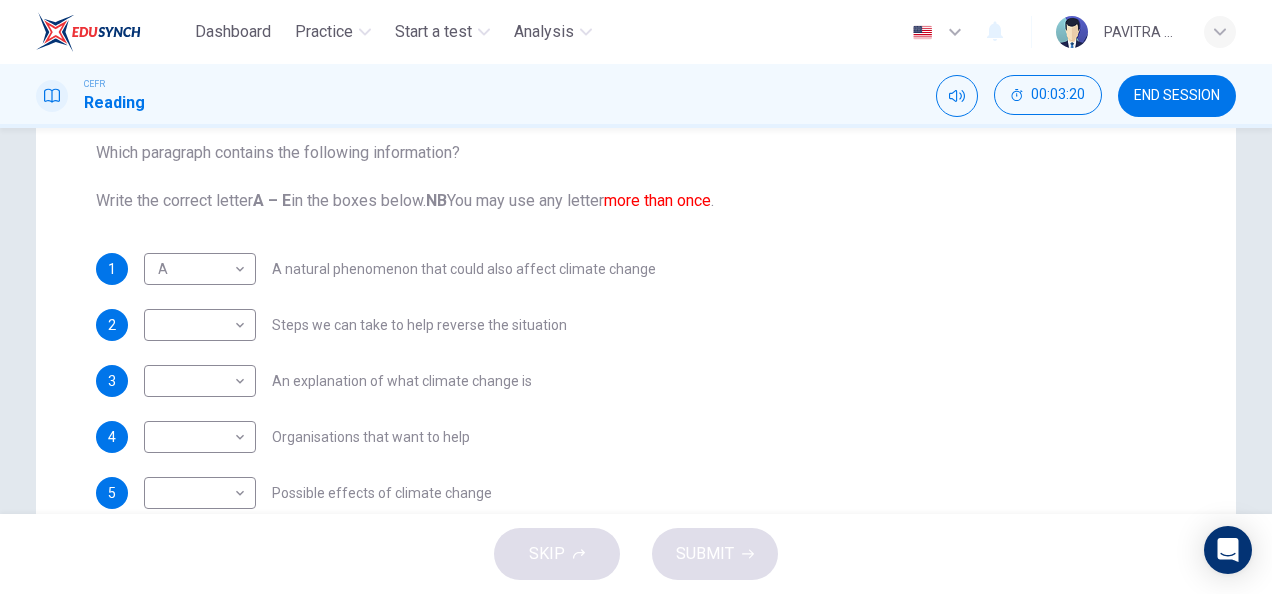 scroll, scrollTop: 264, scrollLeft: 0, axis: vertical 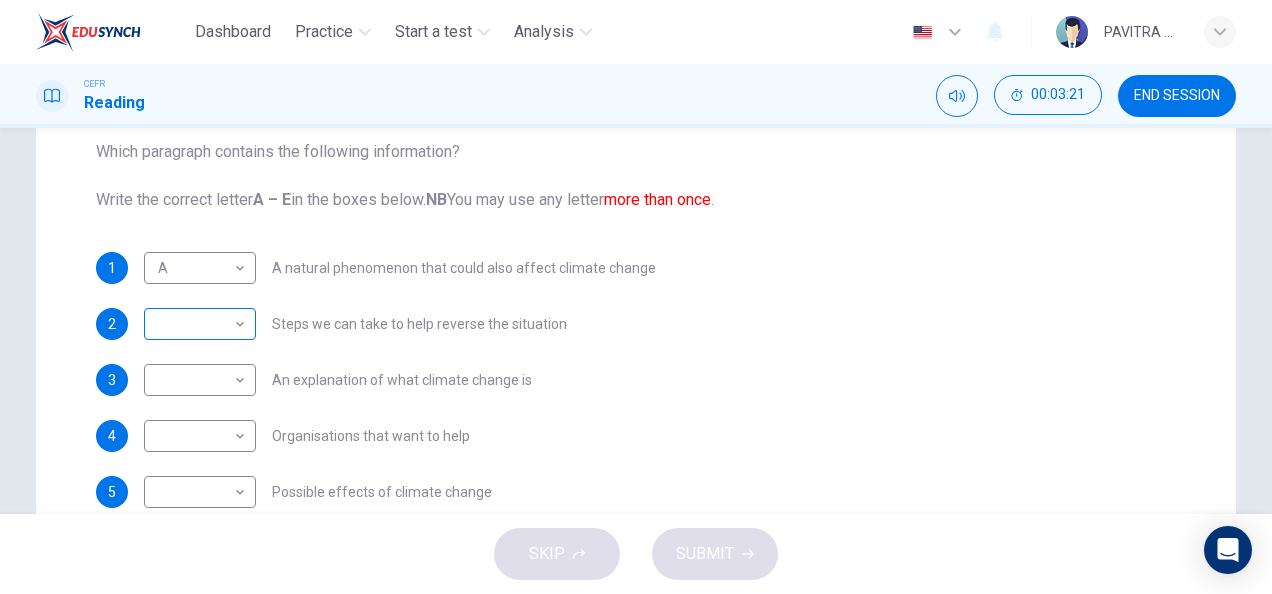 click on "Dashboard Practice Start a test Analysis English en ​ PAVITRA A/P MOORTHY CEFR Reading 00:03:21 END SESSION Questions 1 - 5 The Reading Passage has 5 paragraphs,  A – E . Which paragraph contains the following information?  Write the correct letter  A – E  in the boxes below.
NB  You may use any letter  more than once . 1 A A ​ A natural phenomenon that could also affect climate change 2 ​ ​ Steps we can take to help reverse the situation 3 ​ ​ An explanation of what climate change is 4 ​ ​ Organisations that want to help 5 ​ ​ Possible effects of climate change The Climate of the Earth CLICK TO ZOOM Click to Zoom A B C D E SKIP SUBMIT EduSynch - Online Language Proficiency Testing
Dashboard Practice Start a test Analysis Notifications © Copyright  2025" at bounding box center (636, 297) 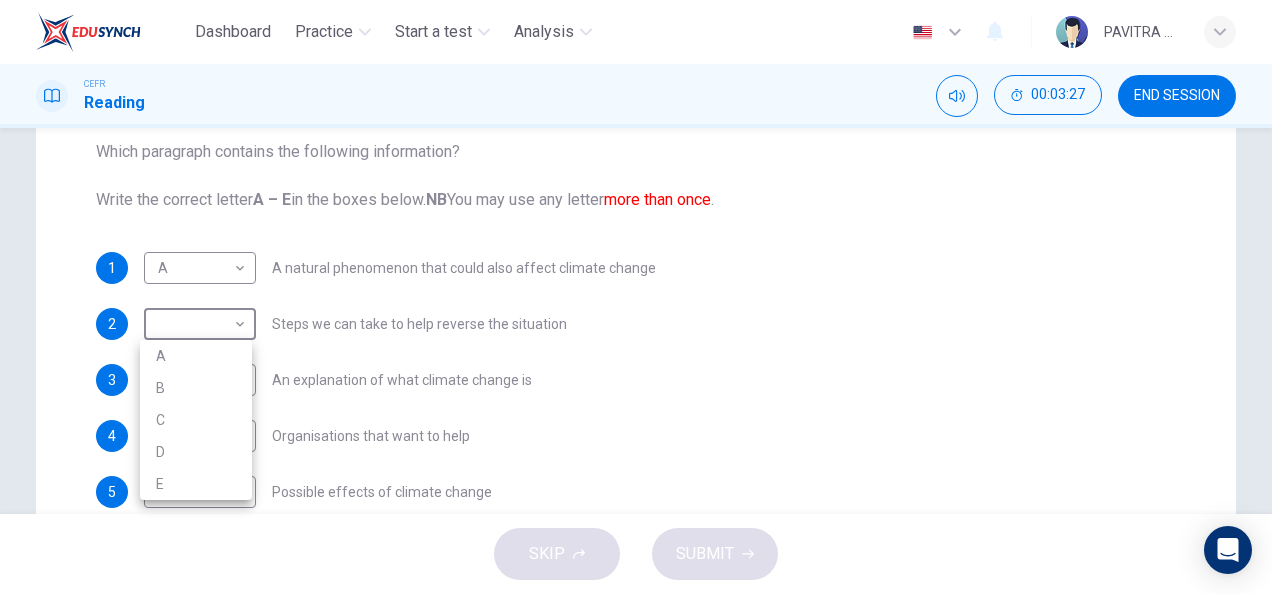 click at bounding box center (636, 297) 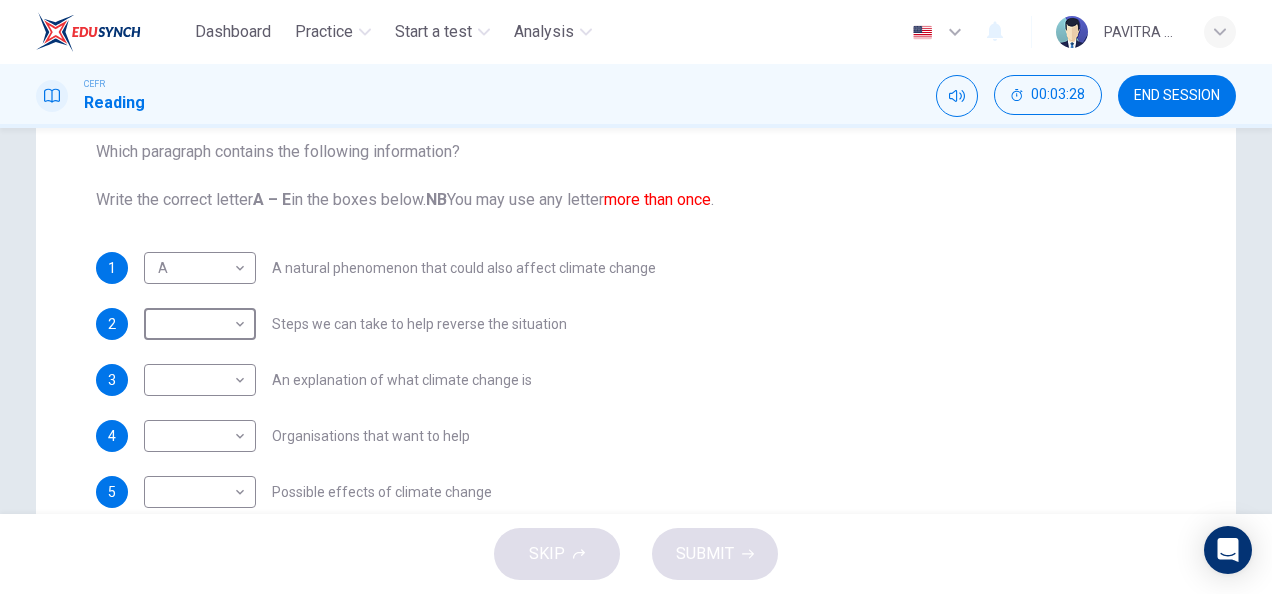 scroll, scrollTop: 0, scrollLeft: 0, axis: both 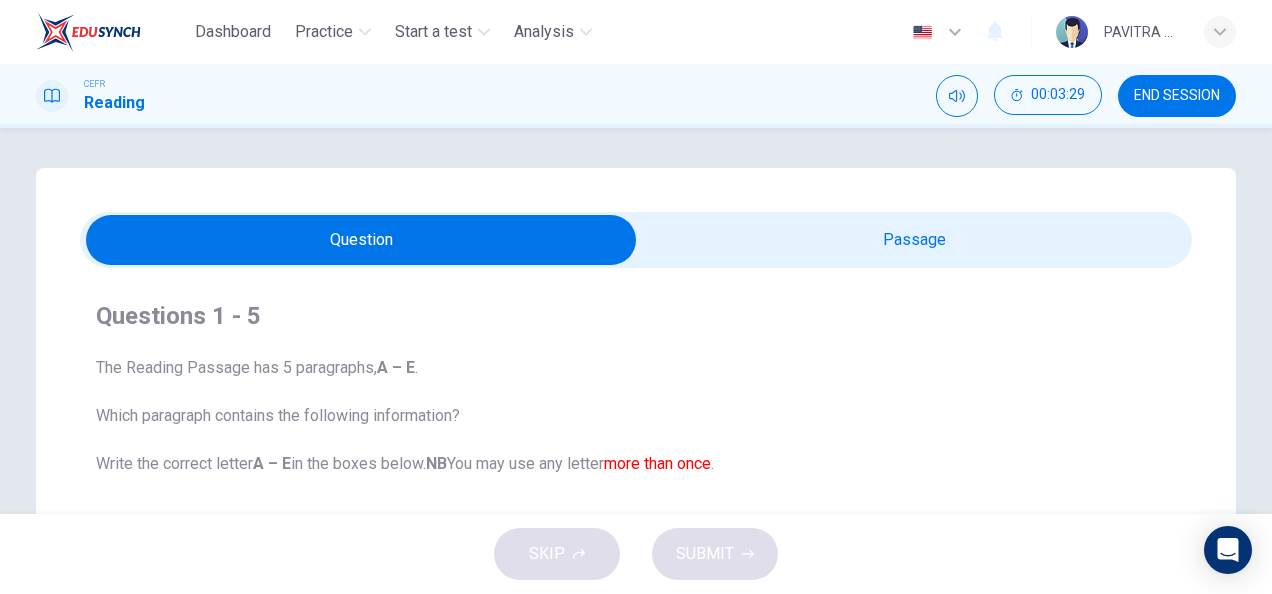 click at bounding box center [361, 240] 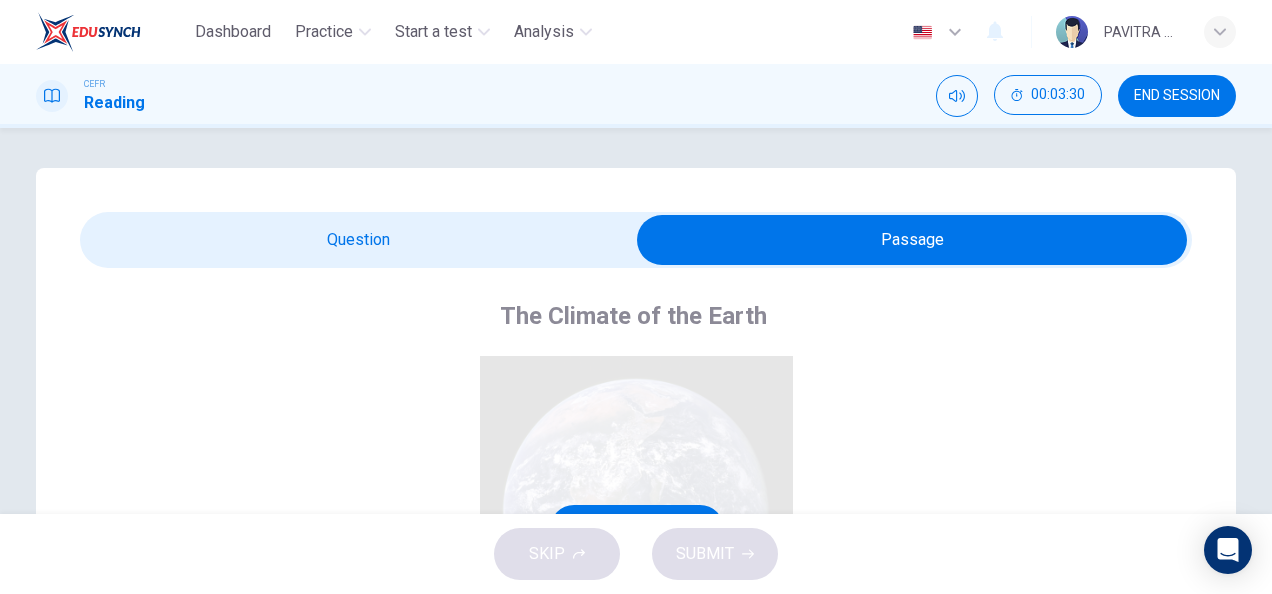 scroll, scrollTop: 480, scrollLeft: 0, axis: vertical 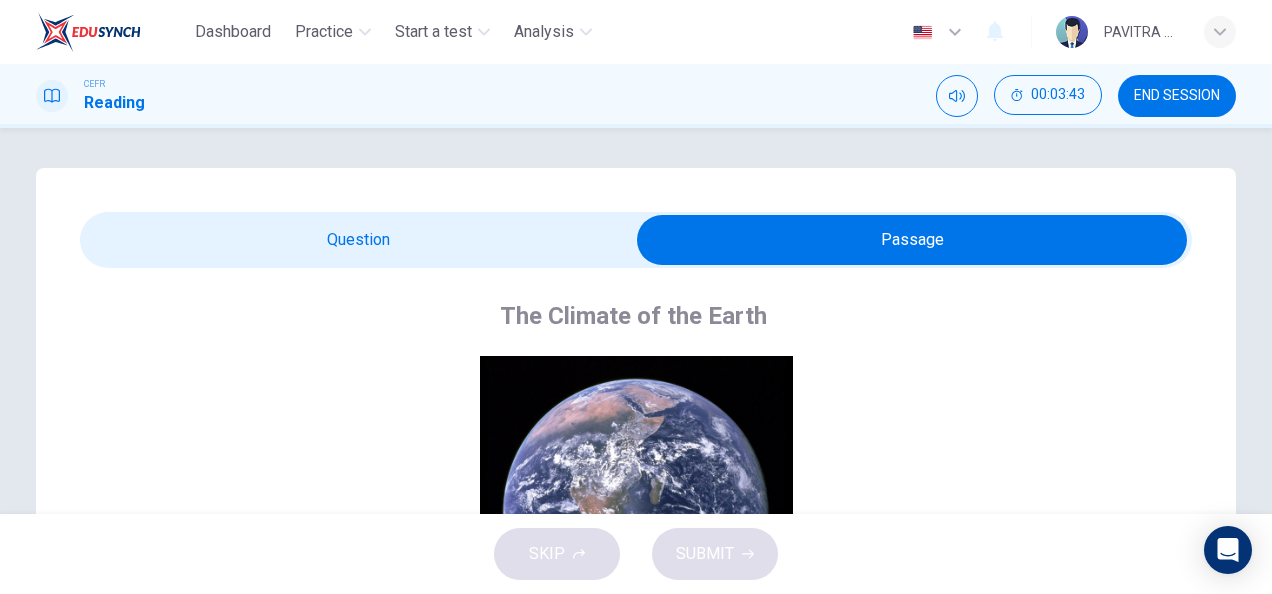 click at bounding box center (912, 240) 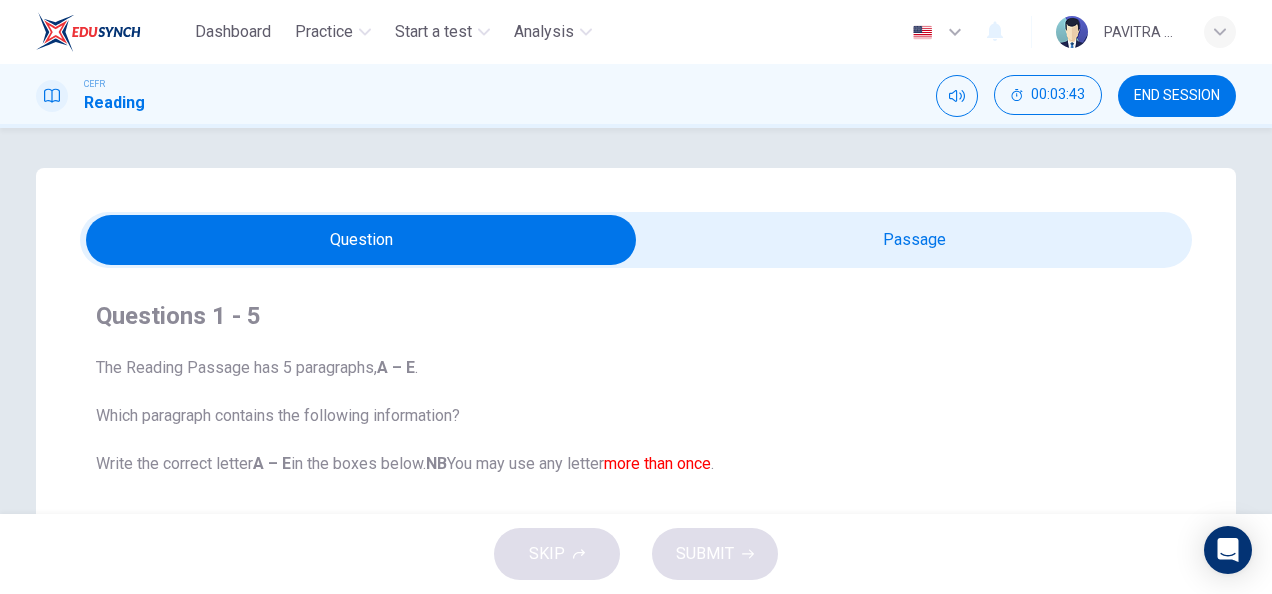 scroll, scrollTop: 338, scrollLeft: 0, axis: vertical 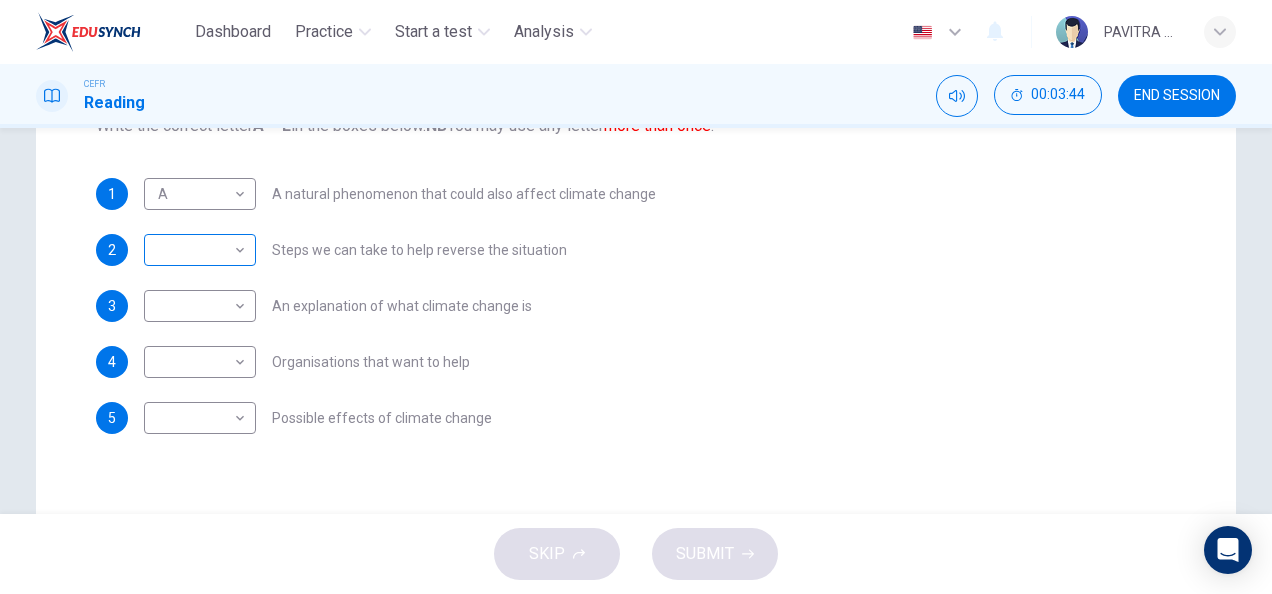click on "Dashboard Practice Start a test Analysis English en ​ PAVITRA A/P MOORTHY CEFR Reading 00:03:44 END SESSION Questions 1 - 5 The Reading Passage has 5 paragraphs,  A – E . Which paragraph contains the following information?  Write the correct letter  A – E  in the boxes below.
NB  You may use any letter  more than once . 1 A A ​ A natural phenomenon that could also affect climate change 2 ​ ​ Steps we can take to help reverse the situation 3 ​ ​ An explanation of what climate change is 4 ​ ​ Organisations that want to help 5 ​ ​ Possible effects of climate change The Climate of the Earth CLICK TO ZOOM Click to Zoom A B C D E SKIP SUBMIT EduSynch - Online Language Proficiency Testing
Dashboard Practice Start a test Analysis Notifications © Copyright  2025" at bounding box center [636, 297] 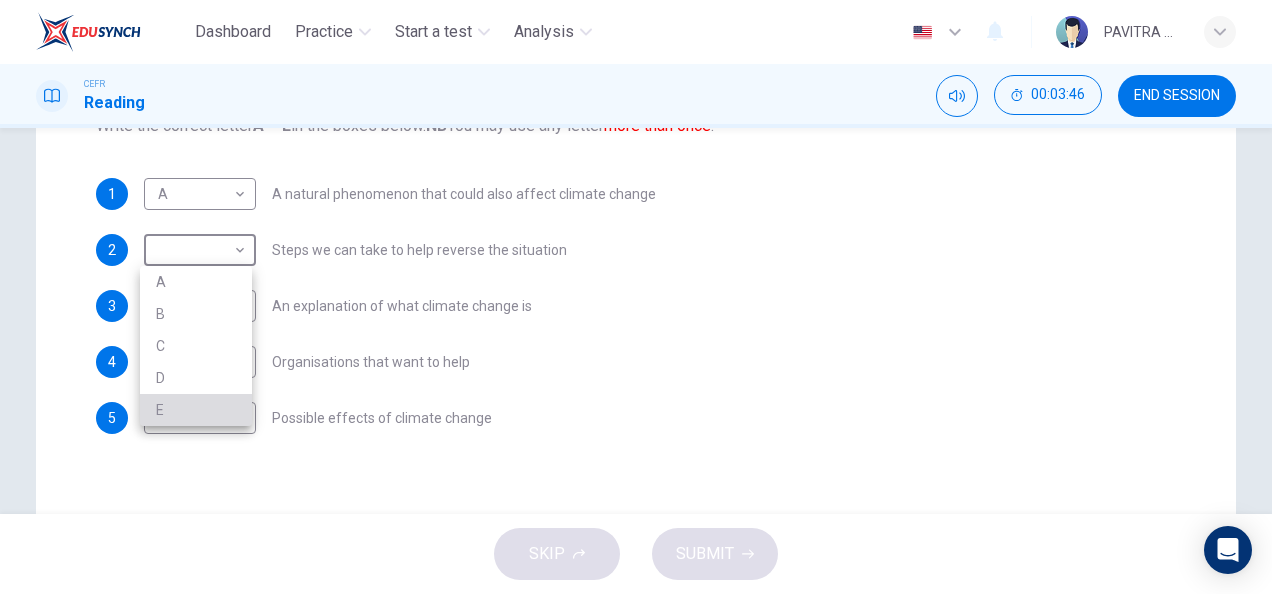 click on "E" at bounding box center (196, 410) 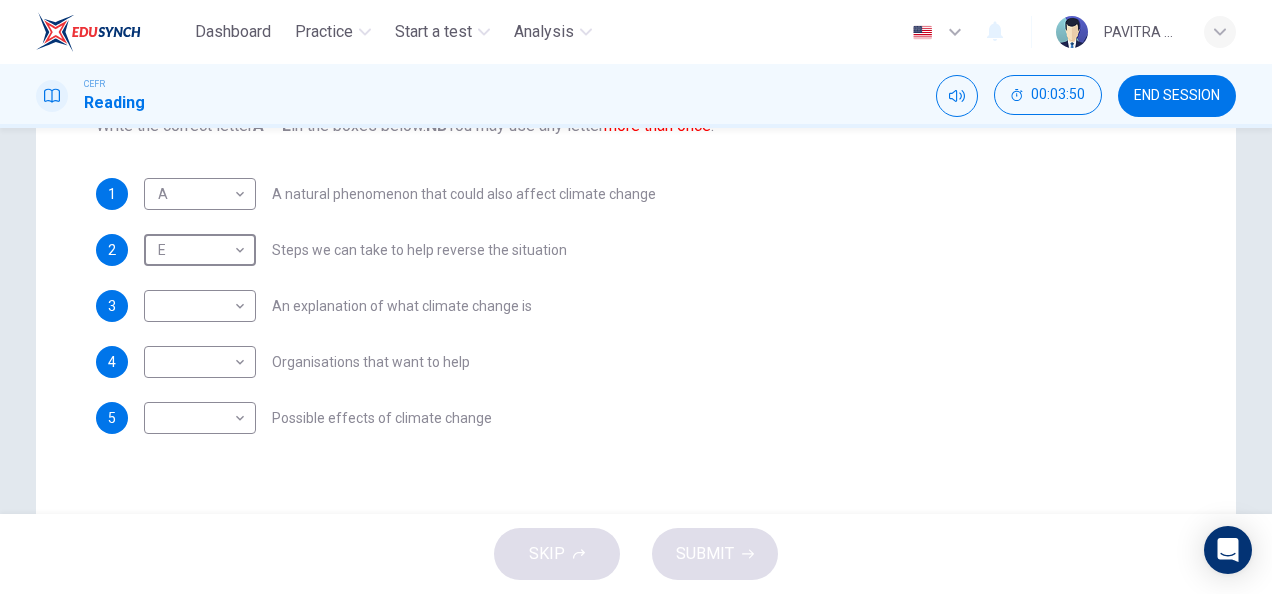 scroll, scrollTop: 0, scrollLeft: 0, axis: both 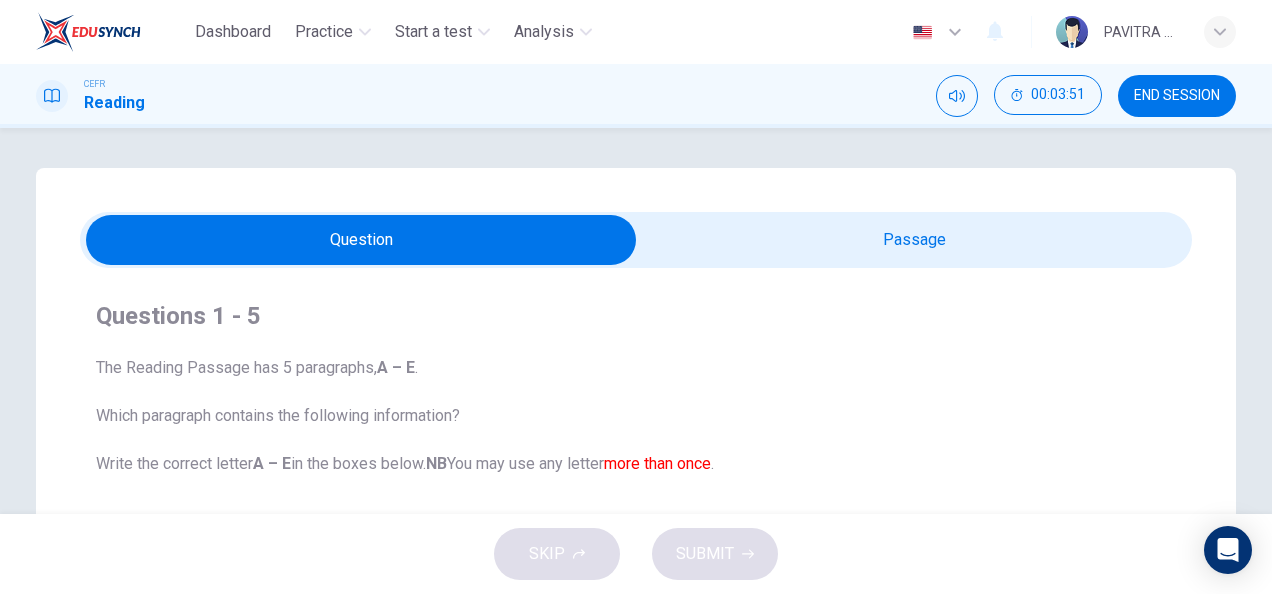 click at bounding box center (361, 240) 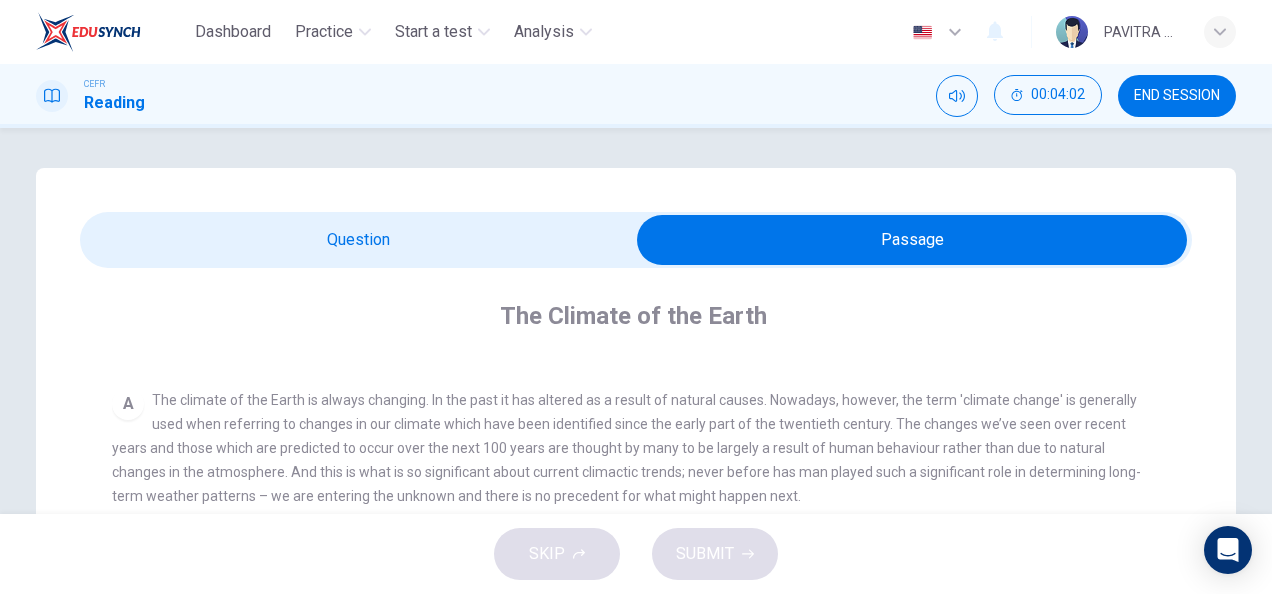scroll, scrollTop: 480, scrollLeft: 0, axis: vertical 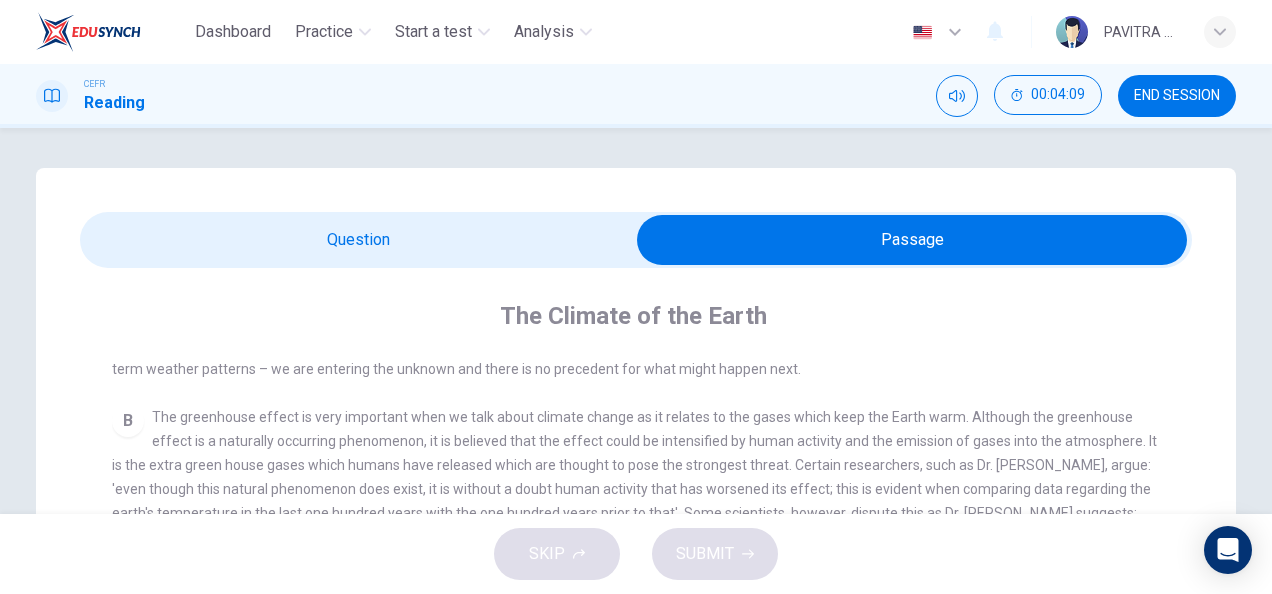 click at bounding box center [912, 240] 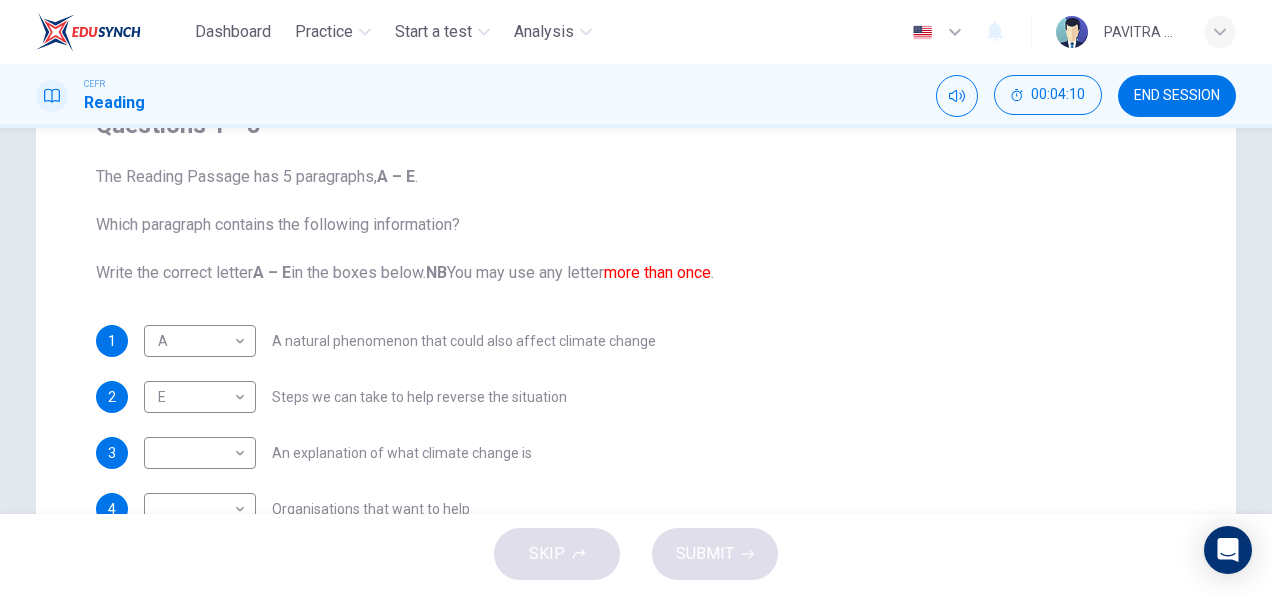 scroll, scrollTop: 196, scrollLeft: 0, axis: vertical 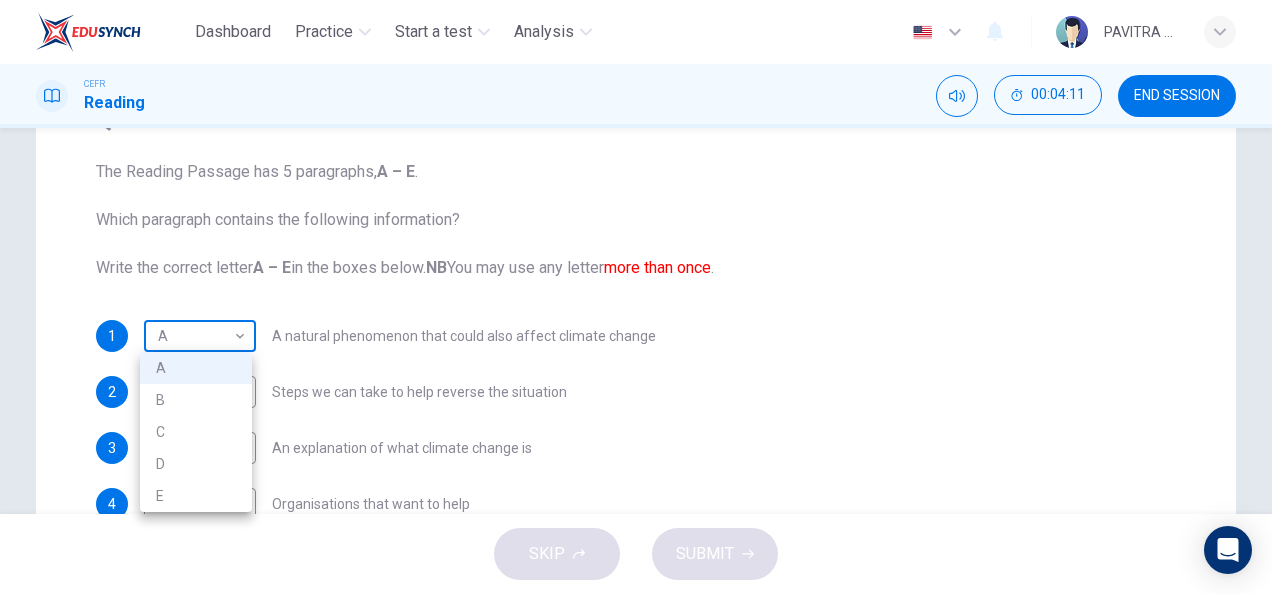 click on "Dashboard Practice Start a test Analysis English en ​ PAVITRA A/P MOORTHY CEFR Reading 00:04:11 END SESSION Questions 1 - 5 The Reading Passage has 5 paragraphs,  A – E . Which paragraph contains the following information?  Write the correct letter  A – E  in the boxes below.
NB  You may use any letter  more than once . 1 A A ​ A natural phenomenon that could also affect climate change 2 E E ​ Steps we can take to help reverse the situation 3 ​ ​ An explanation of what climate change is 4 ​ ​ Organisations that want to help 5 ​ ​ Possible effects of climate change The Climate of the Earth CLICK TO ZOOM Click to Zoom A B C D E SKIP SUBMIT EduSynch - Online Language Proficiency Testing
Dashboard Practice Start a test Analysis Notifications © Copyright  2025 A B C D E" at bounding box center (636, 297) 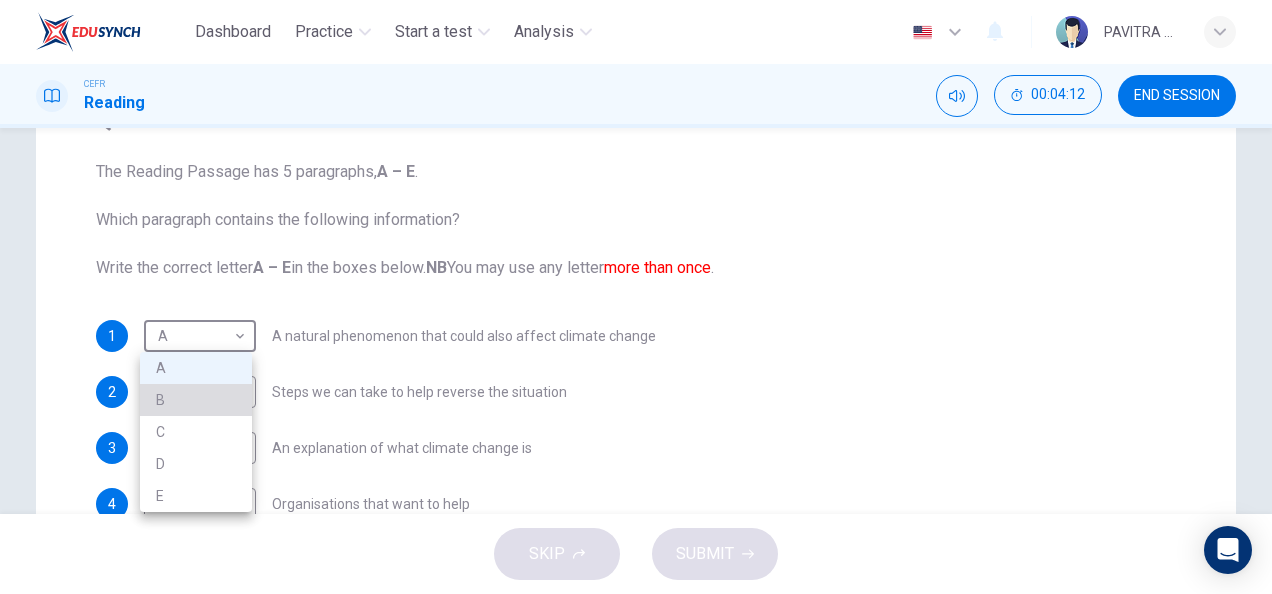 click on "B" at bounding box center [196, 400] 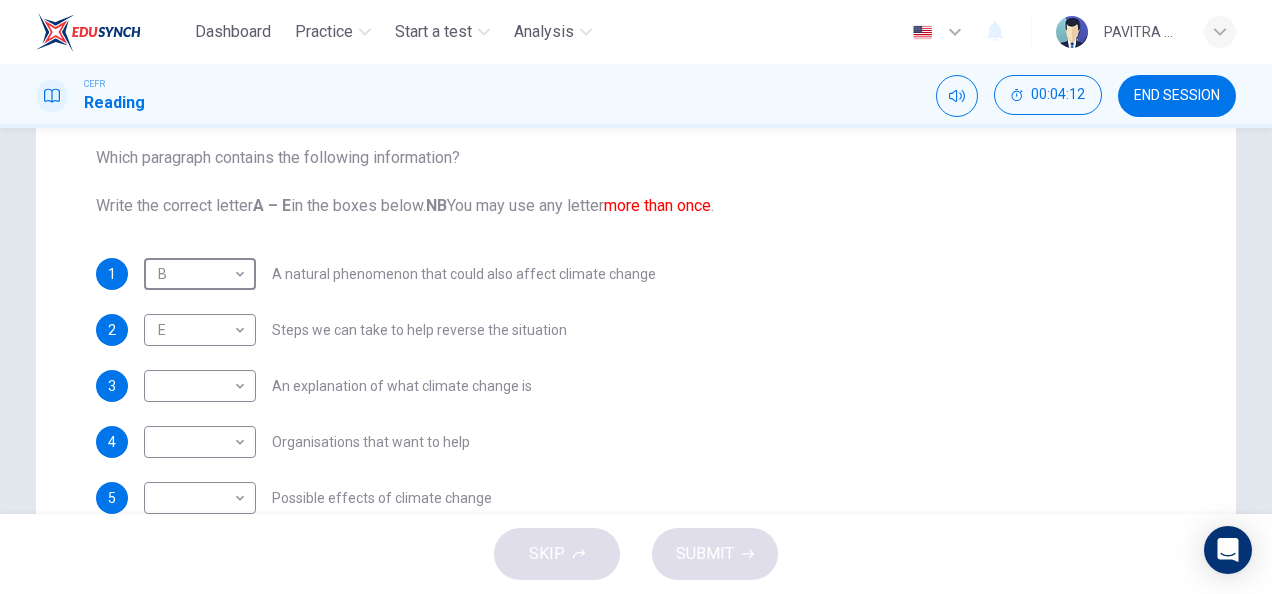 scroll, scrollTop: 260, scrollLeft: 0, axis: vertical 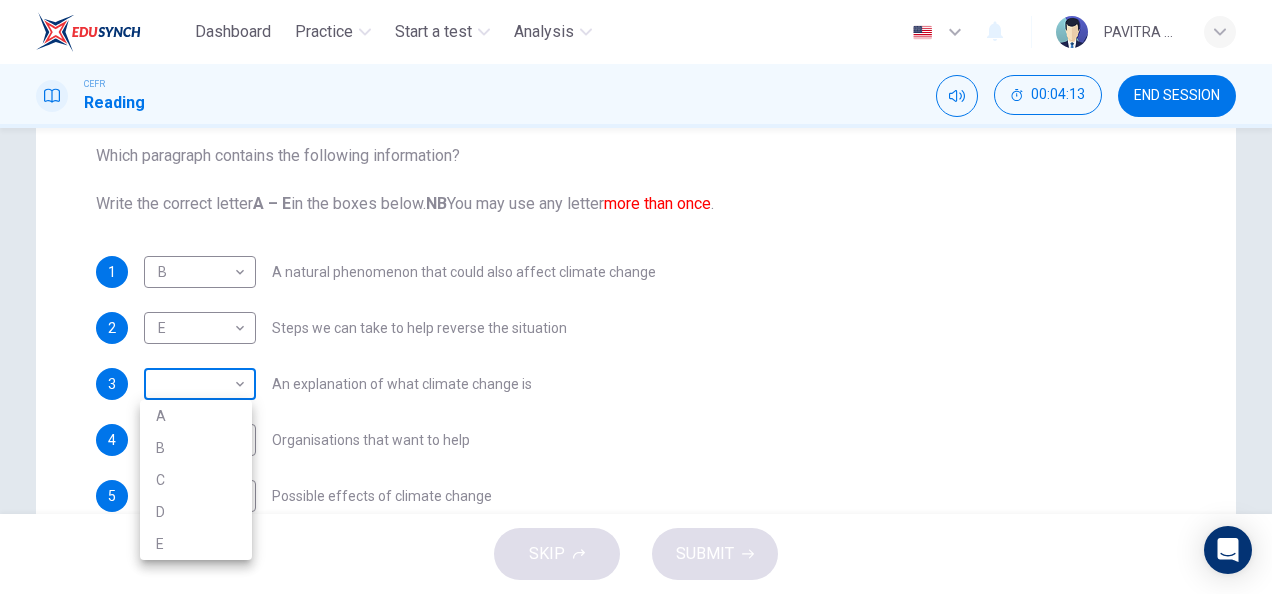 click on "Dashboard Practice Start a test Analysis English en ​ PAVITRA A/P MOORTHY CEFR Reading 00:04:13 END SESSION Questions 1 - 5 The Reading Passage has 5 paragraphs,  A – E . Which paragraph contains the following information?  Write the correct letter  A – E  in the boxes below.
NB  You may use any letter  more than once . 1 B B ​ A natural phenomenon that could also affect climate change 2 E E ​ Steps we can take to help reverse the situation 3 ​ ​ An explanation of what climate change is 4 ​ ​ Organisations that want to help 5 ​ ​ Possible effects of climate change The Climate of the Earth CLICK TO ZOOM Click to Zoom A B C D E SKIP SUBMIT EduSynch - Online Language Proficiency Testing
Dashboard Practice Start a test Analysis Notifications © Copyright  2025 A B C D E" at bounding box center [636, 297] 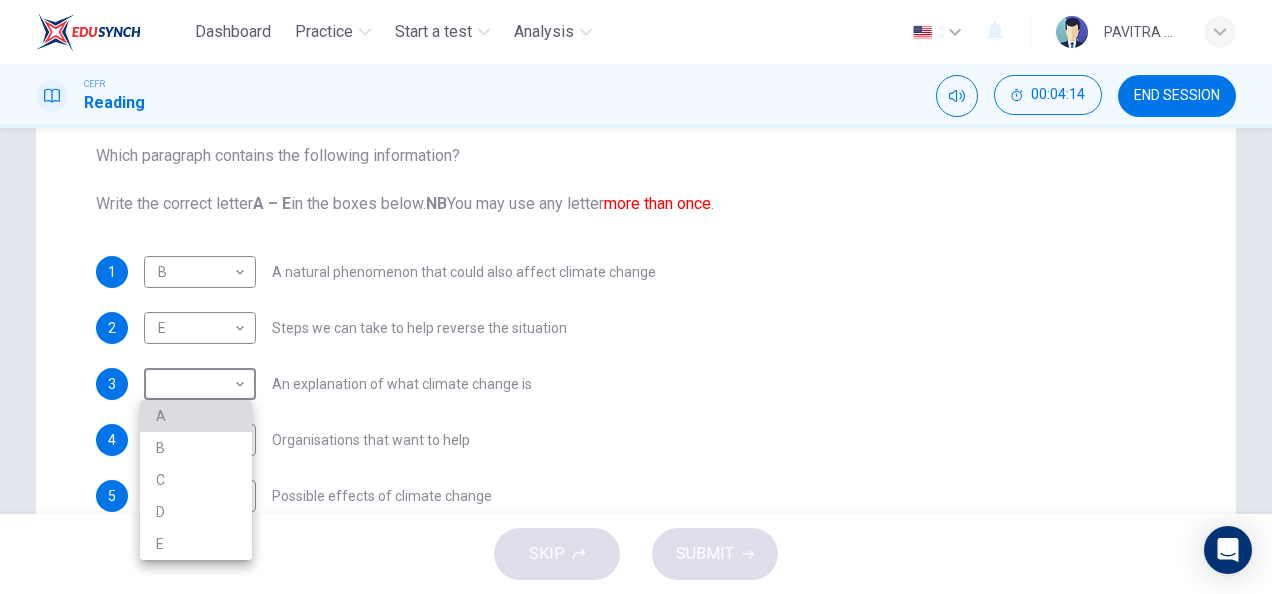 click on "A" at bounding box center (196, 416) 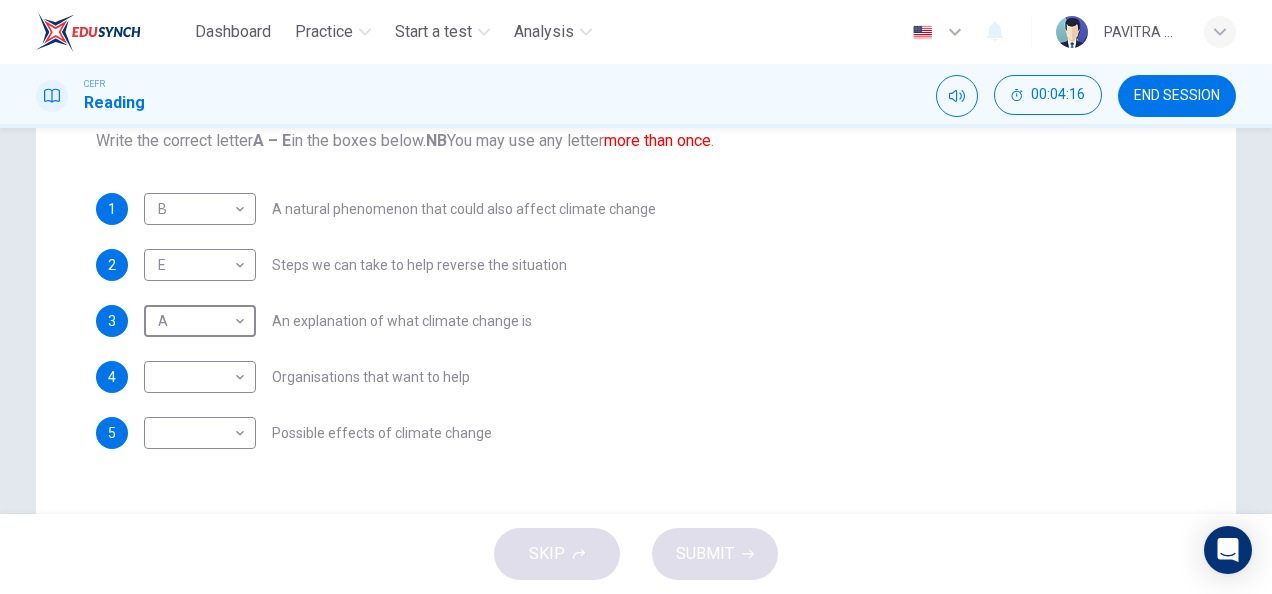 scroll, scrollTop: 324, scrollLeft: 0, axis: vertical 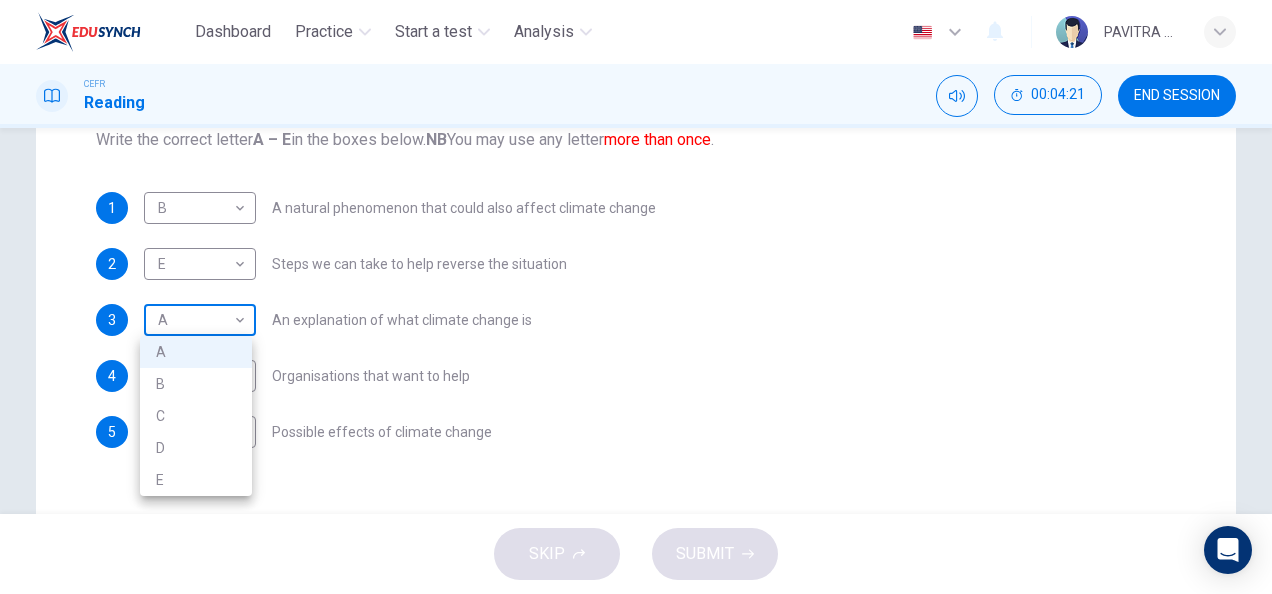 click on "Dashboard Practice Start a test Analysis English en ​ PAVITRA A/P MOORTHY CEFR Reading 00:04:21 END SESSION Questions 1 - 5 The Reading Passage has 5 paragraphs,  A – E . Which paragraph contains the following information?  Write the correct letter  A – E  in the boxes below.
NB  You may use any letter  more than once . 1 B B ​ A natural phenomenon that could also affect climate change 2 E E ​ Steps we can take to help reverse the situation 3 A A ​ An explanation of what climate change is 4 ​ ​ Organisations that want to help 5 ​ ​ Possible effects of climate change The Climate of the Earth CLICK TO ZOOM Click to Zoom A B C D E SKIP SUBMIT EduSynch - Online Language Proficiency Testing
Dashboard Practice Start a test Analysis Notifications © Copyright  2025 A B C D E" at bounding box center (636, 297) 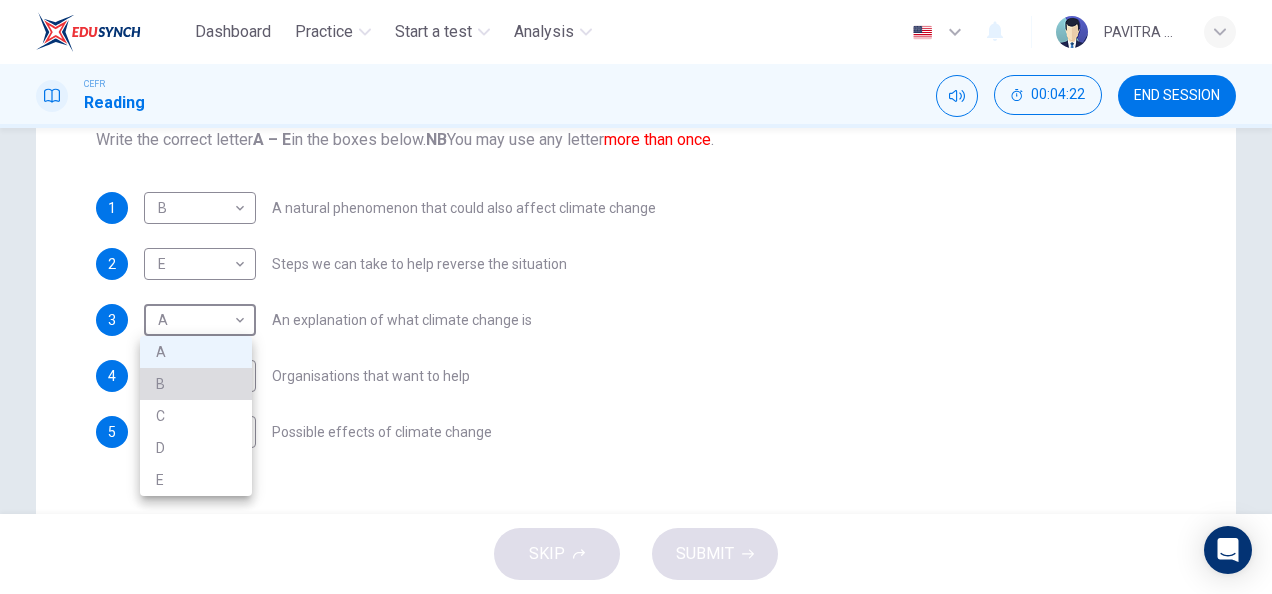 click on "B" at bounding box center (196, 384) 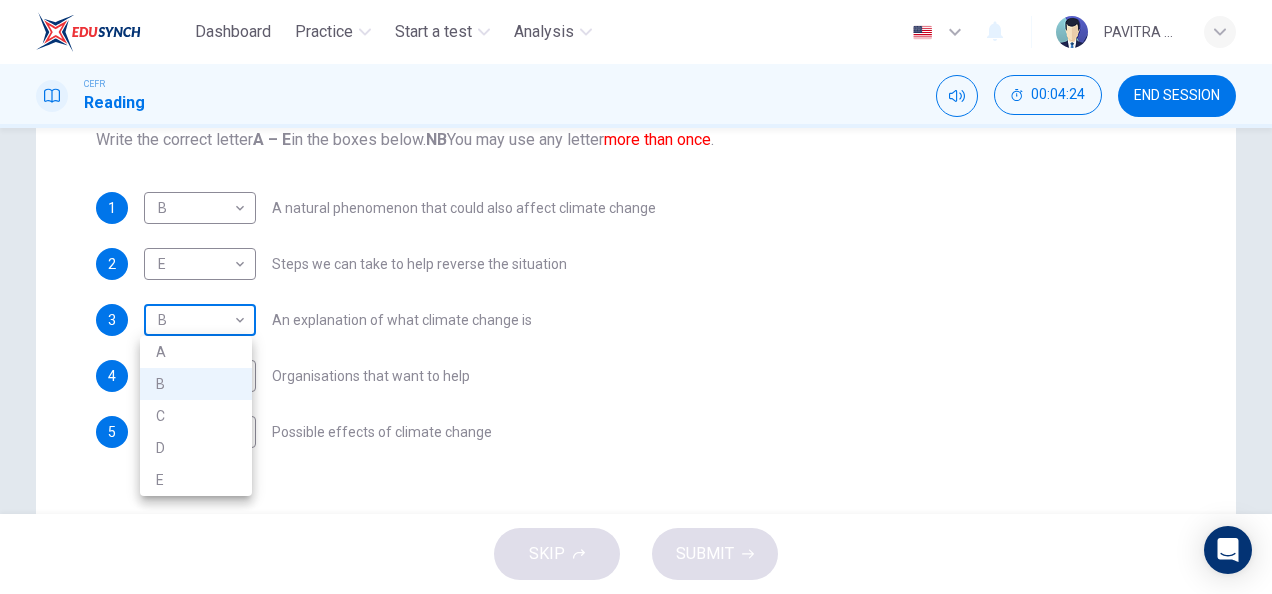 click on "Dashboard Practice Start a test Analysis English en ​ PAVITRA A/P MOORTHY CEFR Reading 00:04:24 END SESSION Questions 1 - 5 The Reading Passage has 5 paragraphs,  A – E . Which paragraph contains the following information?  Write the correct letter  A – E  in the boxes below.
NB  You may use any letter  more than once . 1 B B ​ A natural phenomenon that could also affect climate change 2 E E ​ Steps we can take to help reverse the situation 3 B B ​ An explanation of what climate change is 4 ​ ​ Organisations that want to help 5 ​ ​ Possible effects of climate change The Climate of the Earth CLICK TO ZOOM Click to Zoom A B C D E SKIP SUBMIT EduSynch - Online Language Proficiency Testing
Dashboard Practice Start a test Analysis Notifications © Copyright  2025 A B C D E" at bounding box center (636, 297) 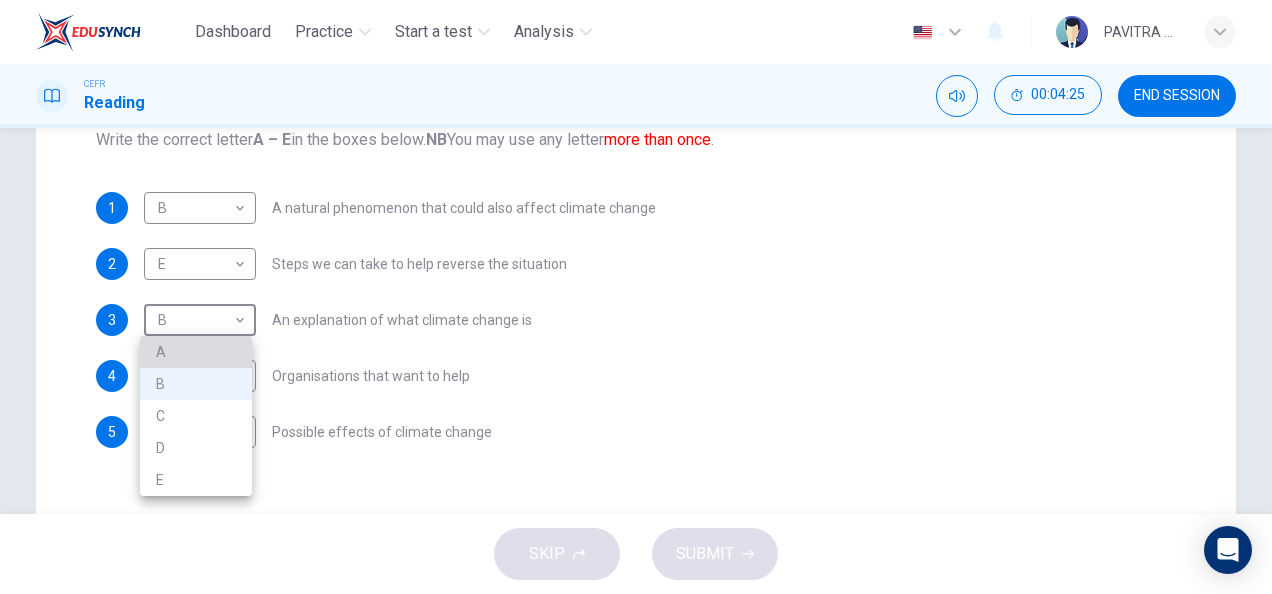 click on "A" at bounding box center (196, 352) 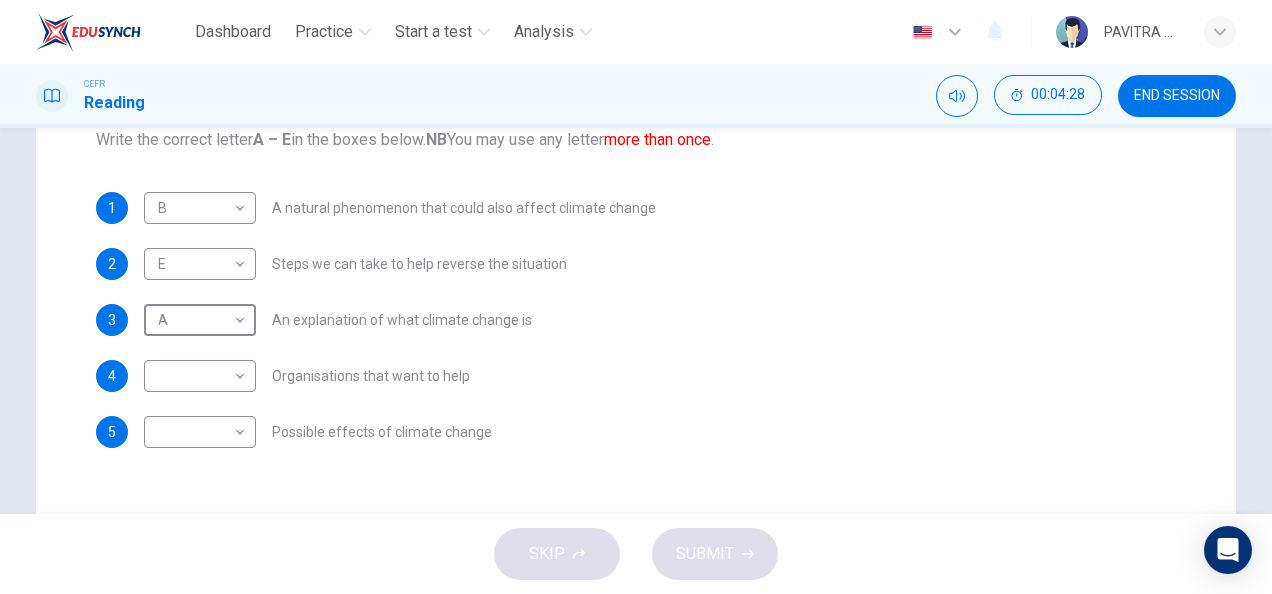 scroll, scrollTop: 0, scrollLeft: 0, axis: both 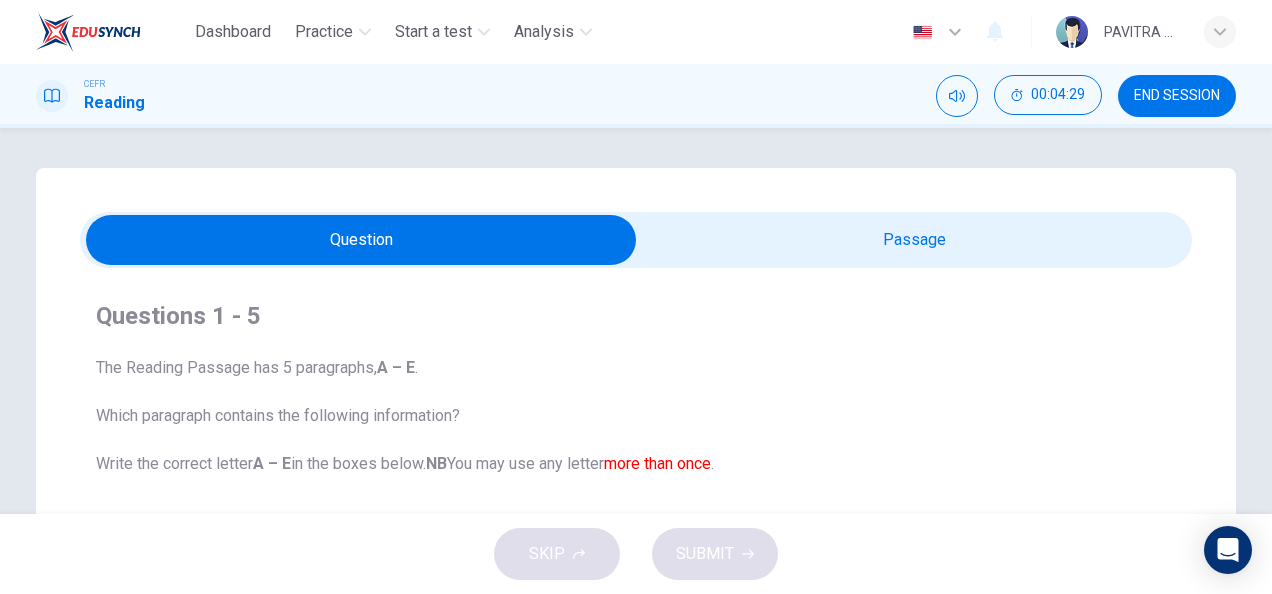 click at bounding box center [361, 240] 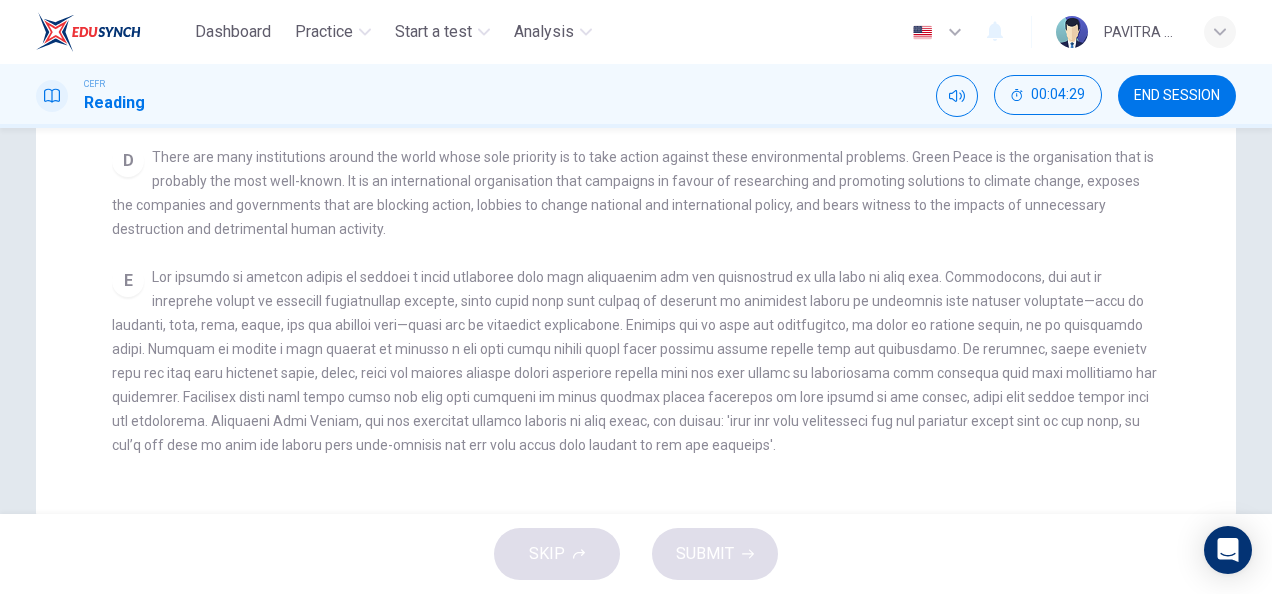 scroll, scrollTop: 642, scrollLeft: 0, axis: vertical 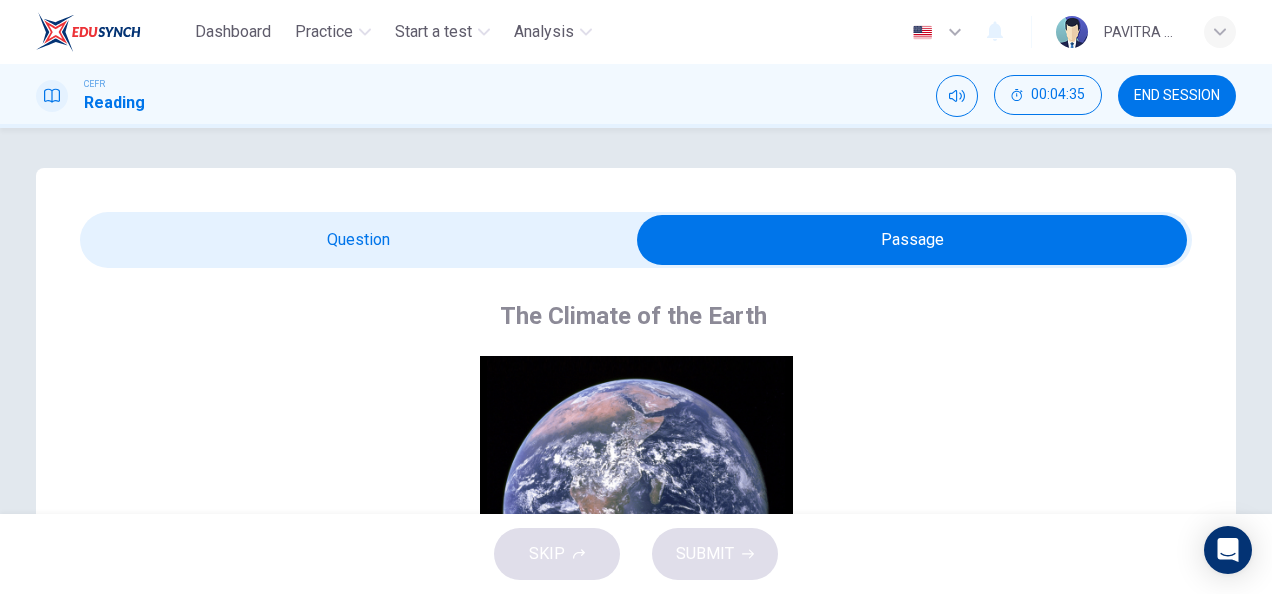 click at bounding box center (912, 240) 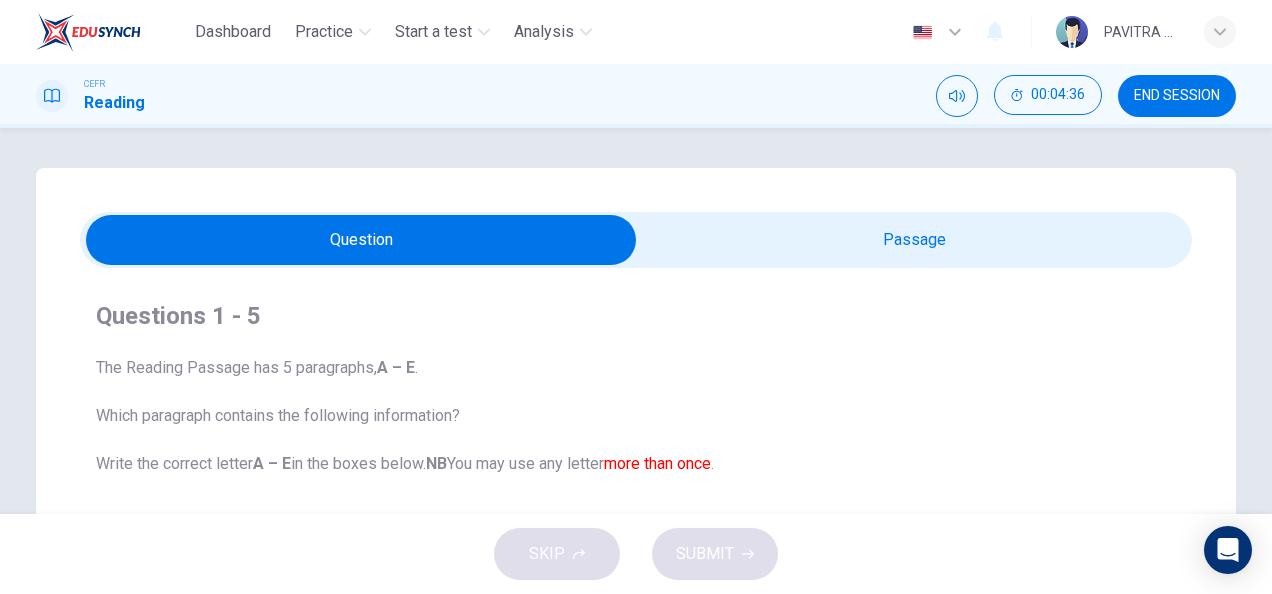 scroll, scrollTop: 497, scrollLeft: 0, axis: vertical 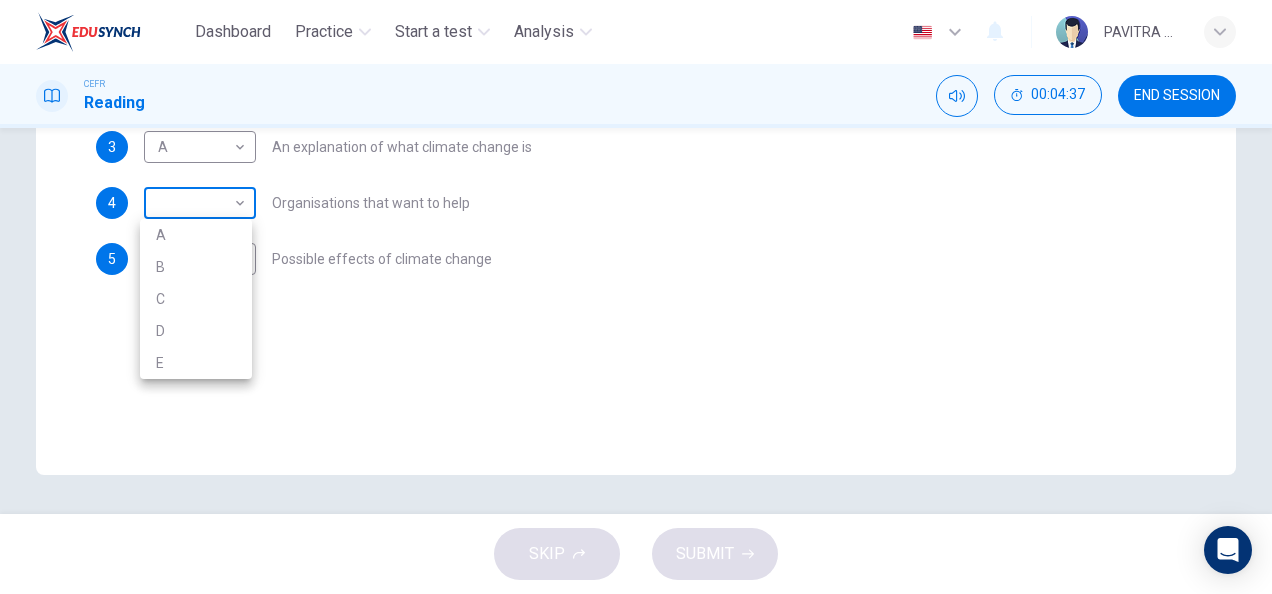 click on "Dashboard Practice Start a test Analysis English en ​ PAVITRA A/P MOORTHY CEFR Reading 00:04:37 END SESSION Questions 1 - 5 The Reading Passage has 5 paragraphs,  A – E . Which paragraph contains the following information?  Write the correct letter  A – E  in the boxes below.
NB  You may use any letter  more than once . 1 B B ​ A natural phenomenon that could also affect climate change 2 E E ​ Steps we can take to help reverse the situation 3 A A ​ An explanation of what climate change is 4 ​ ​ Organisations that want to help 5 ​ ​ Possible effects of climate change The Climate of the Earth CLICK TO ZOOM Click to Zoom A B C D E SKIP SUBMIT EduSynch - Online Language Proficiency Testing
Dashboard Practice Start a test Analysis Notifications © Copyright  2025 A B C D E" at bounding box center [636, 297] 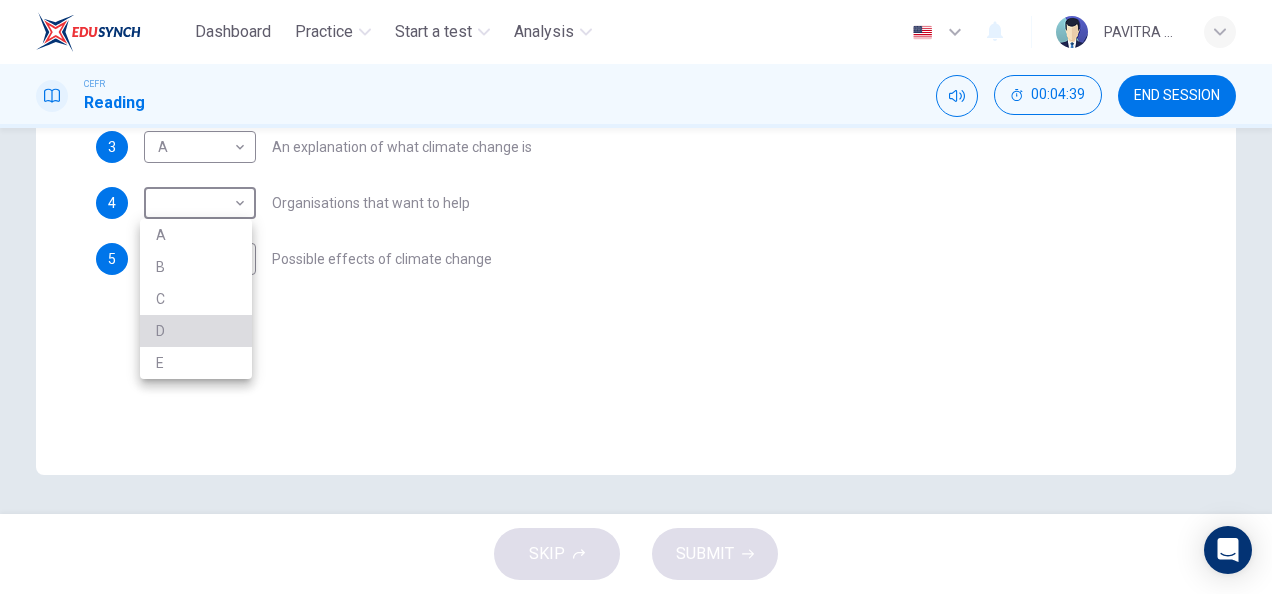 click on "D" at bounding box center [196, 331] 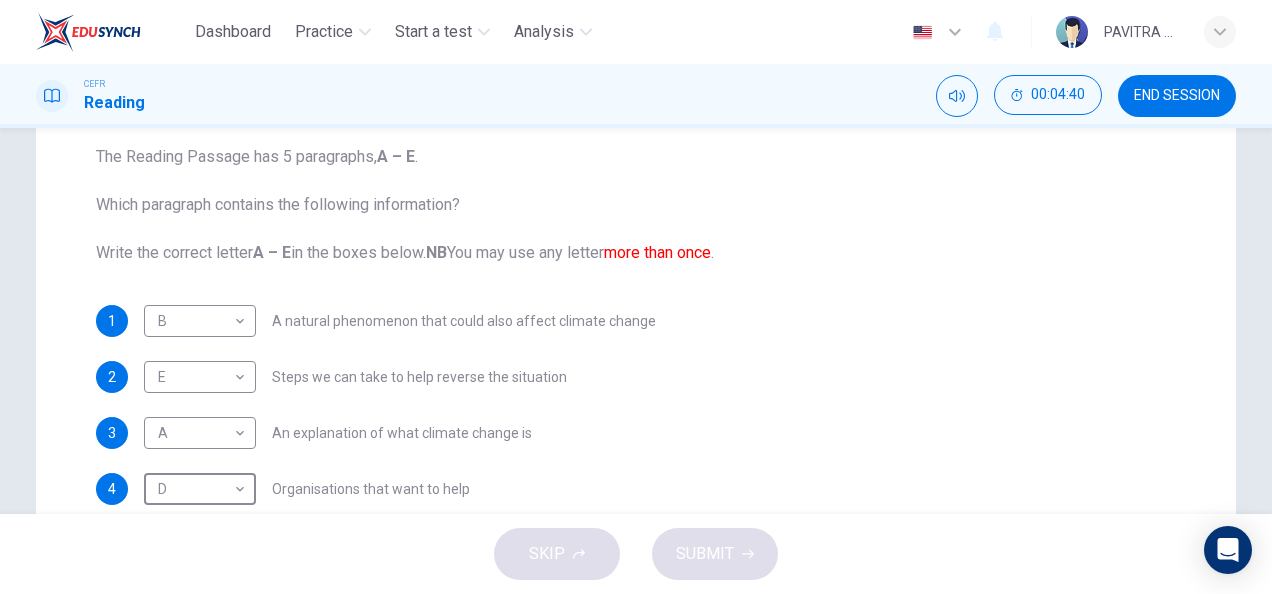 scroll, scrollTop: 295, scrollLeft: 0, axis: vertical 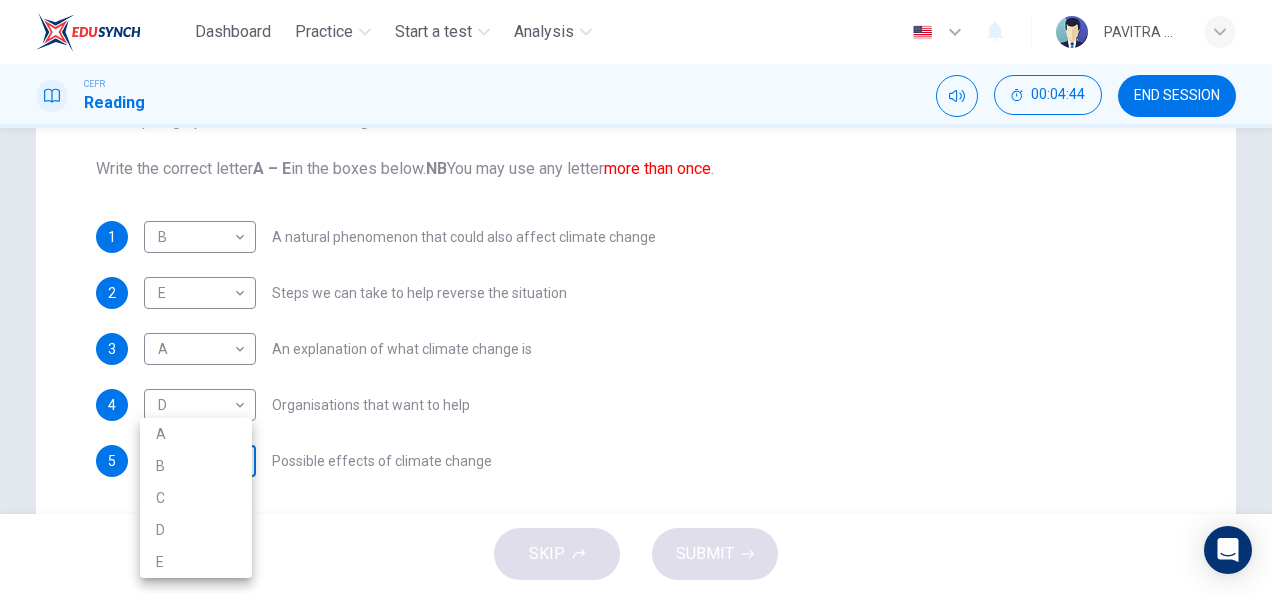 click on "Dashboard Practice Start a test Analysis English en ​ PAVITRA A/P MOORTHY CEFR Reading 00:04:44 END SESSION Questions 1 - 5 The Reading Passage has 5 paragraphs,  A – E . Which paragraph contains the following information?  Write the correct letter  A – E  in the boxes below.
NB  You may use any letter  more than once . 1 B B ​ A natural phenomenon that could also affect climate change 2 E E ​ Steps we can take to help reverse the situation 3 A A ​ An explanation of what climate change is 4 D D ​ Organisations that want to help 5 ​ ​ Possible effects of climate change The Climate of the Earth CLICK TO ZOOM Click to Zoom A B C D E SKIP SUBMIT EduSynch - Online Language Proficiency Testing
Dashboard Practice Start a test Analysis Notifications © Copyright  2025 A B C D E" at bounding box center (636, 297) 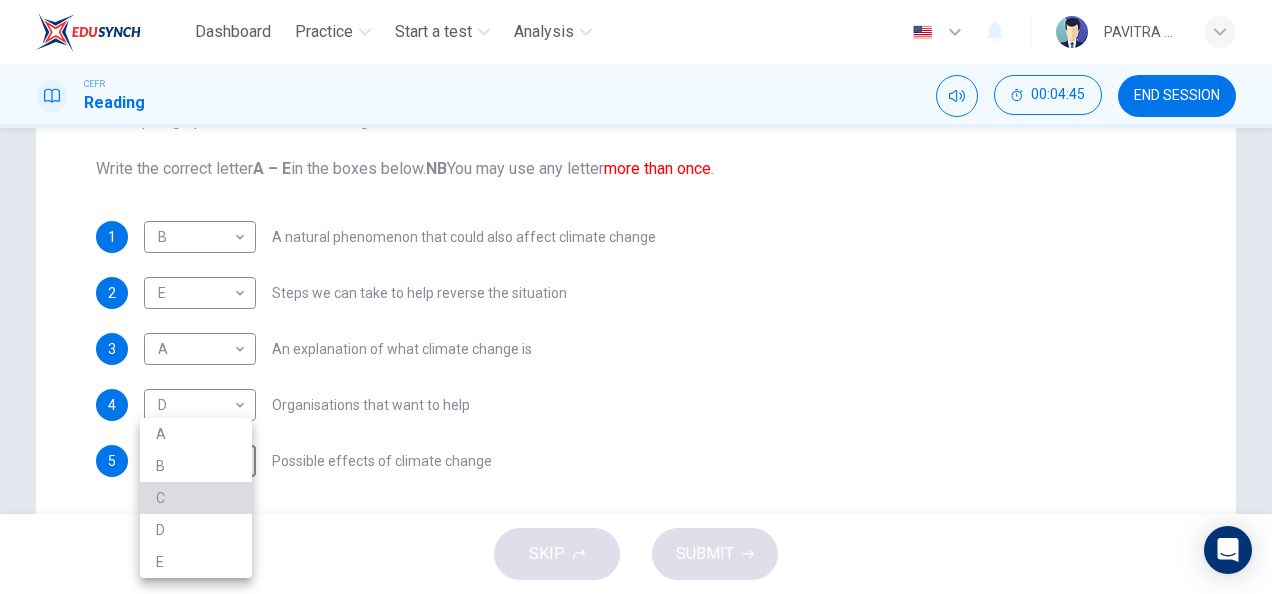 click on "C" at bounding box center (196, 498) 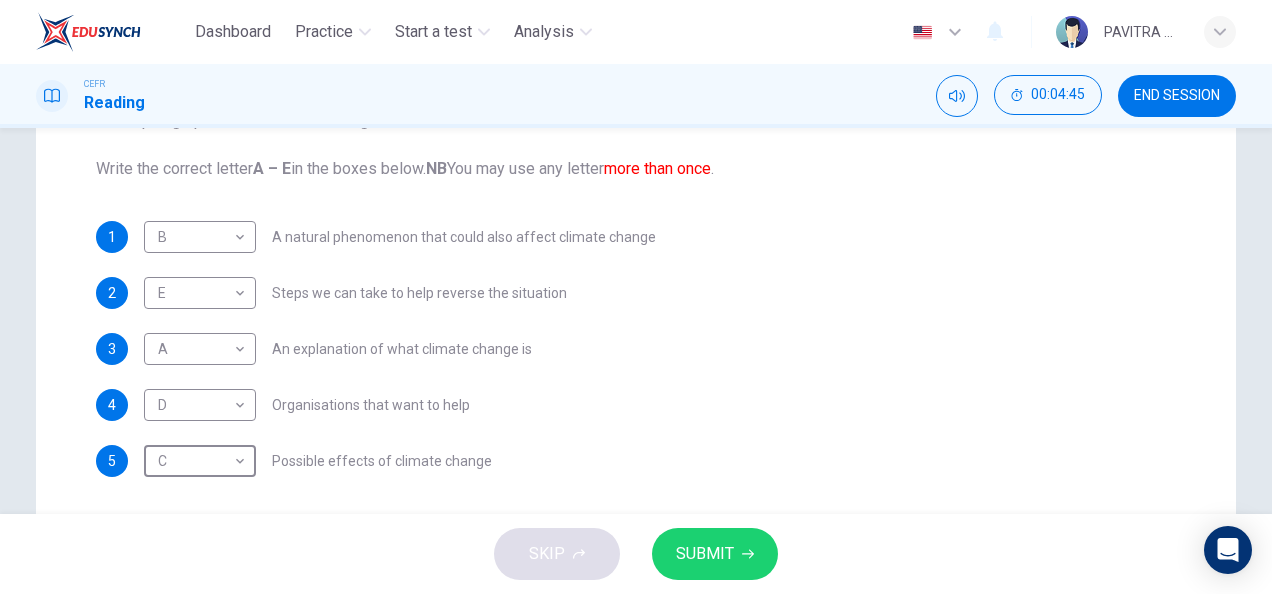 scroll, scrollTop: 498, scrollLeft: 0, axis: vertical 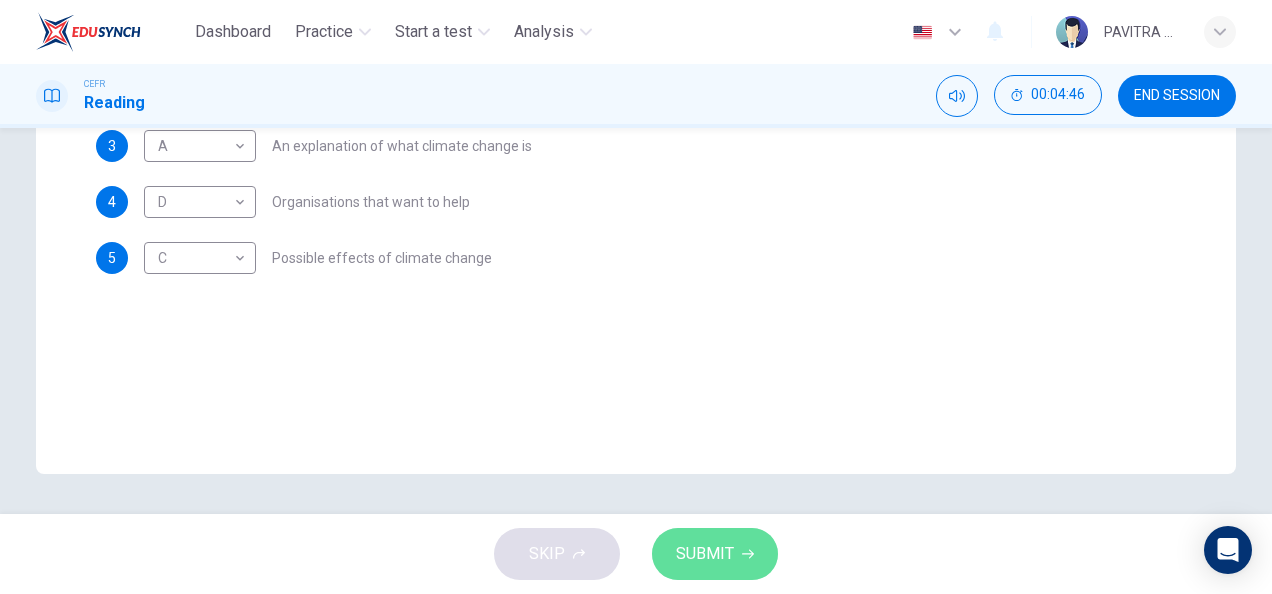 click on "SUBMIT" at bounding box center (715, 554) 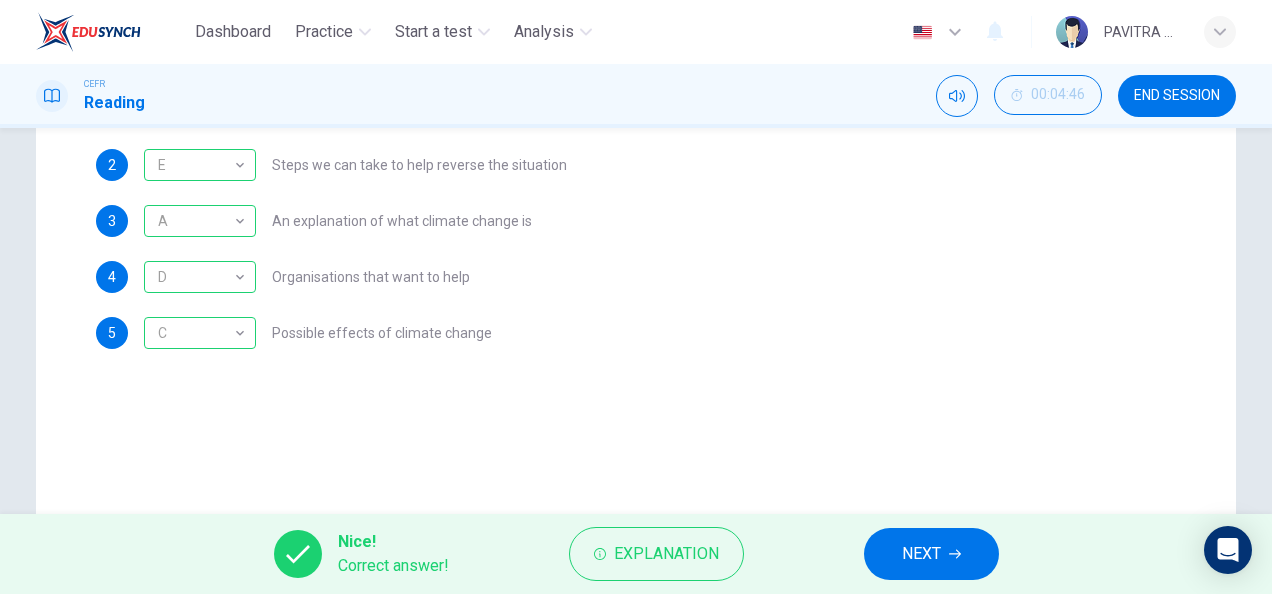 scroll, scrollTop: 433, scrollLeft: 0, axis: vertical 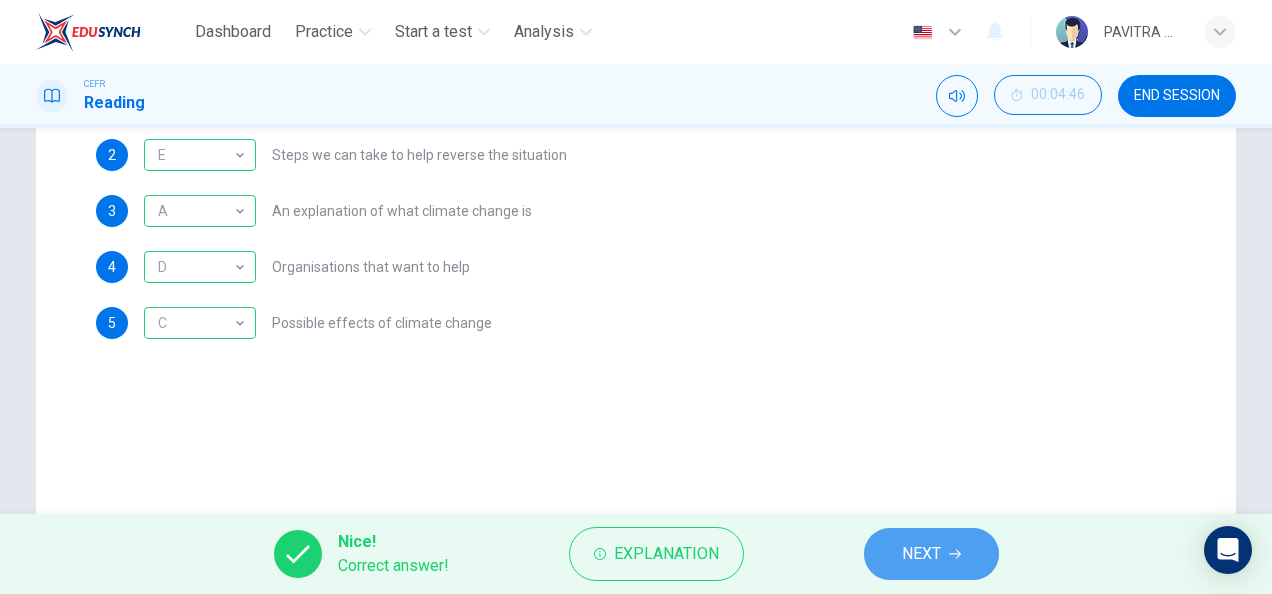 click on "NEXT" at bounding box center [921, 554] 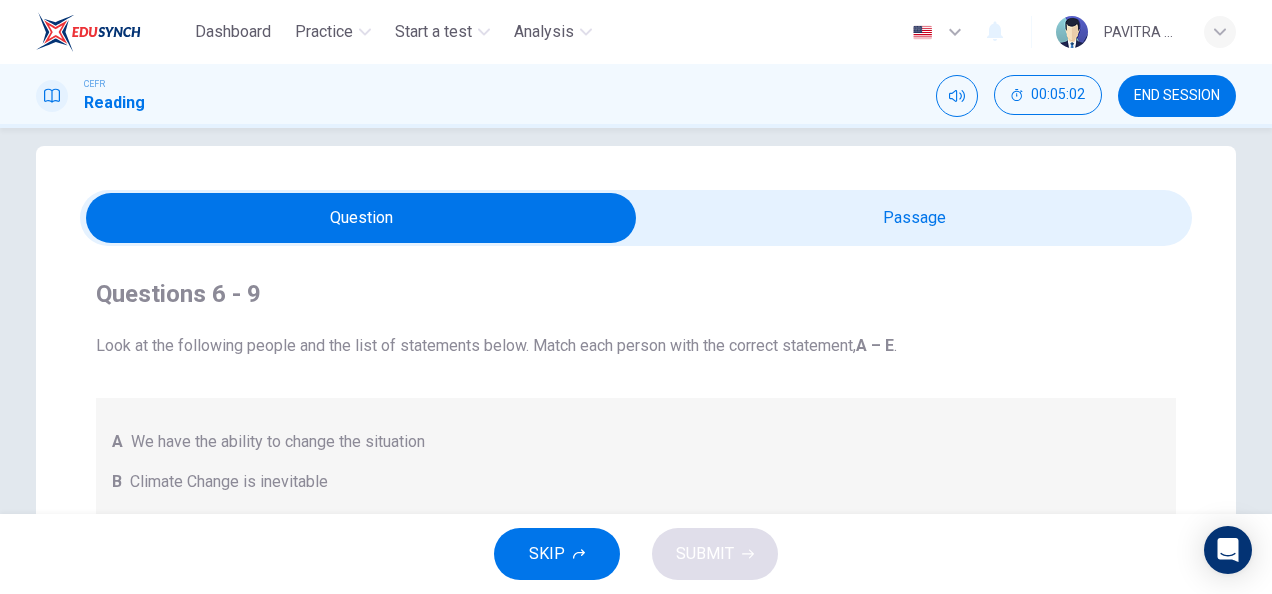 scroll, scrollTop: 0, scrollLeft: 0, axis: both 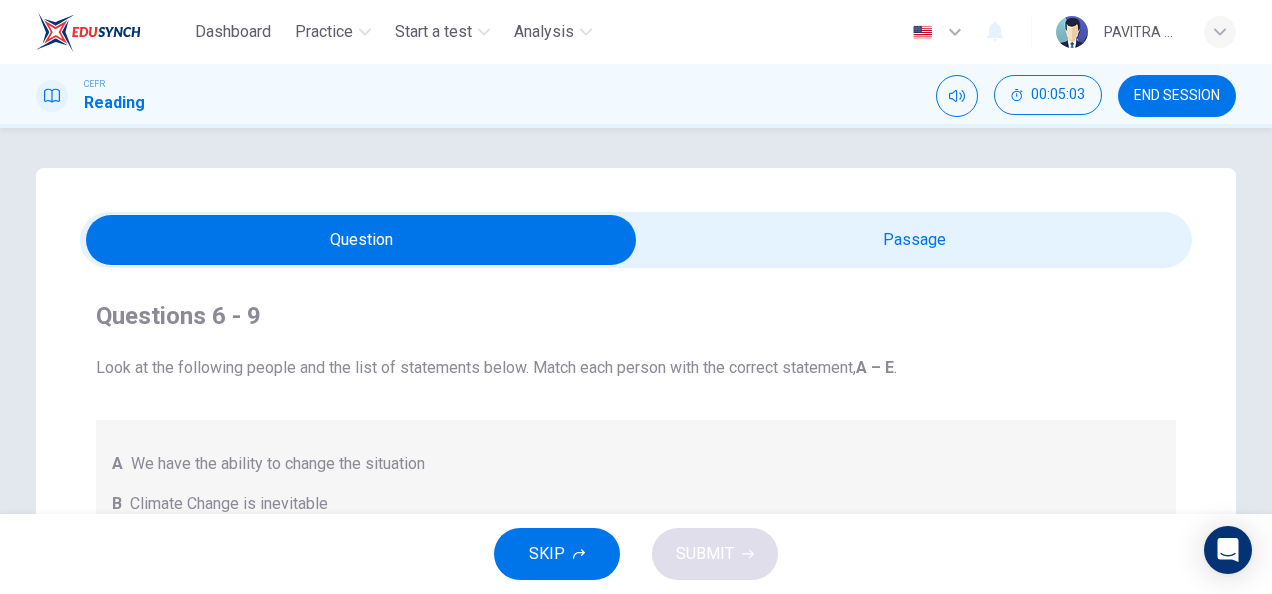 click at bounding box center (361, 240) 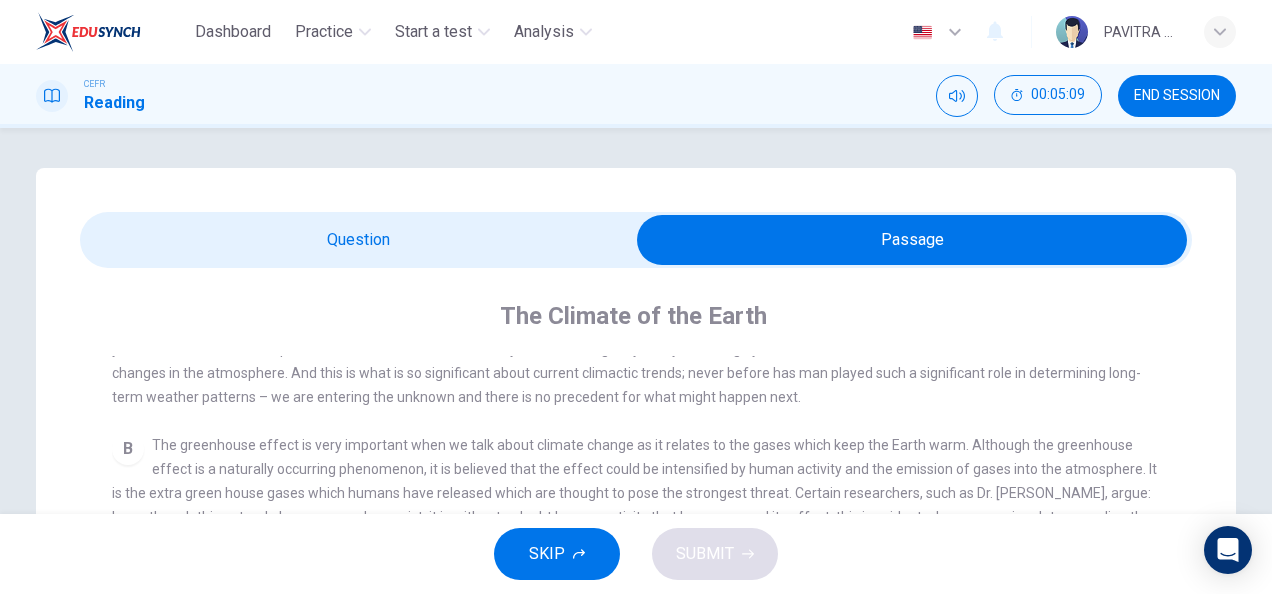 scroll, scrollTop: 480, scrollLeft: 0, axis: vertical 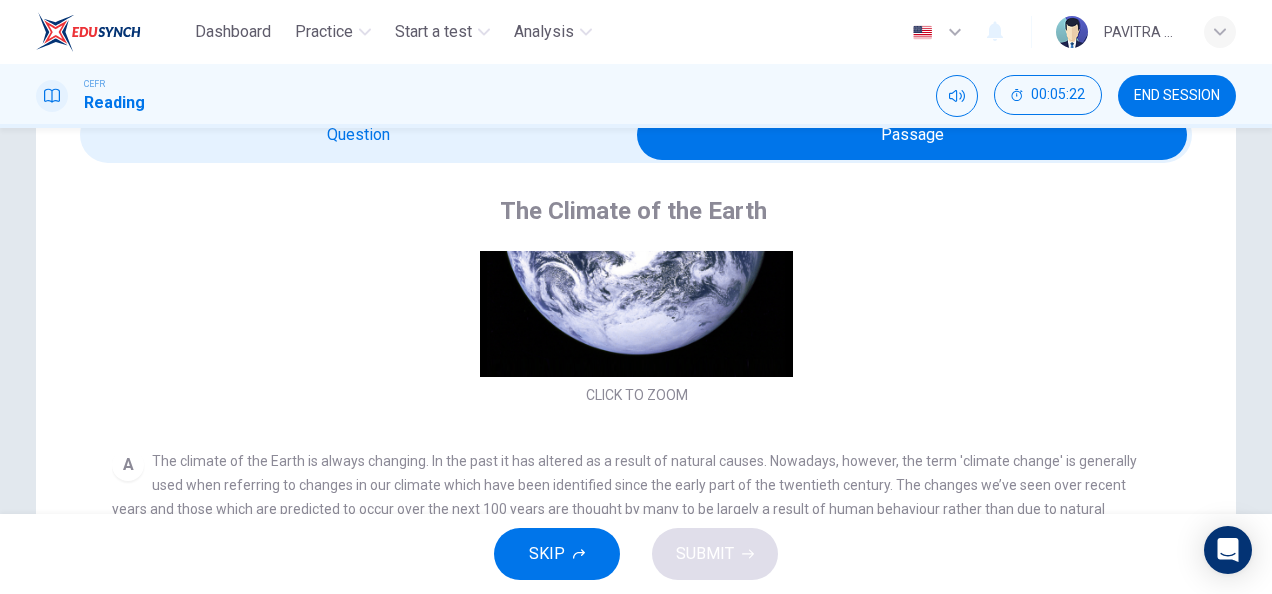 click at bounding box center [912, 135] 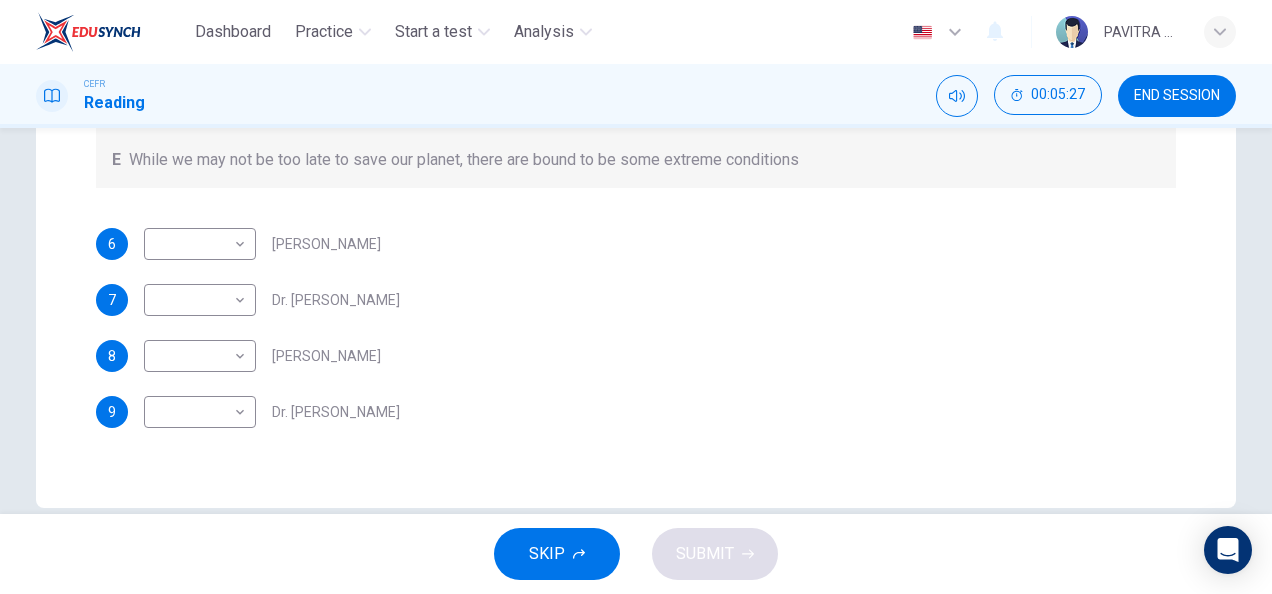 scroll, scrollTop: 453, scrollLeft: 0, axis: vertical 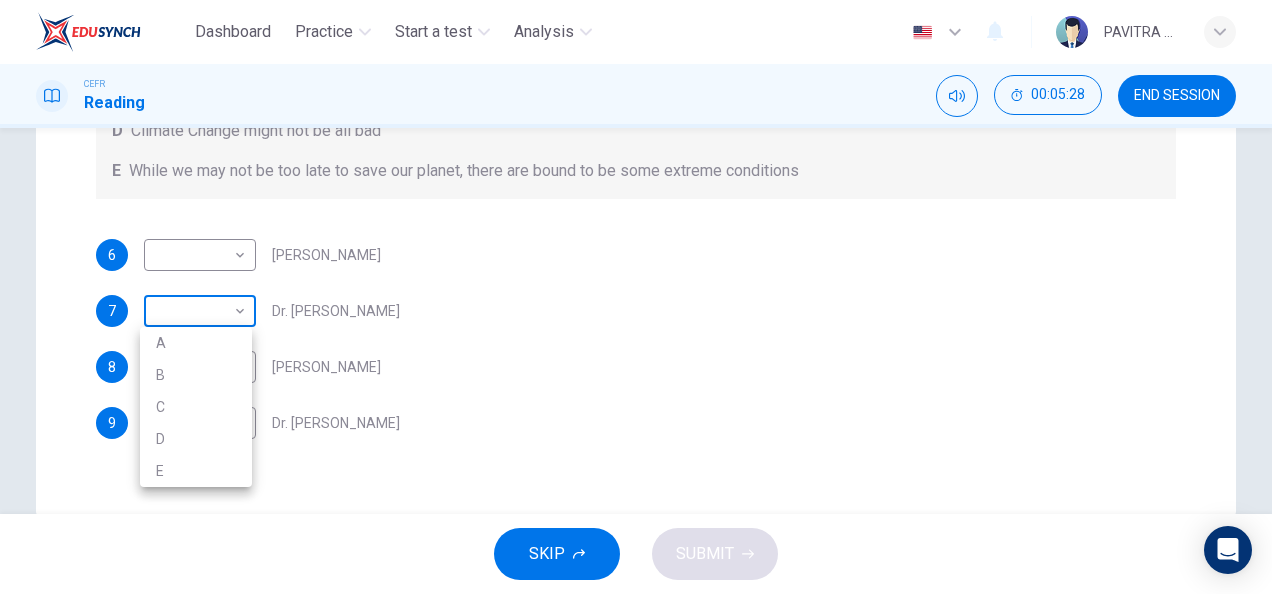 click on "Dashboard Practice Start a test Analysis English en ​ PAVITRA A/P MOORTHY CEFR Reading 00:05:28 END SESSION Questions 6 - 9 Look at the following people and the list of statements below. Match each person with the correct statement,  A – E . A We have the ability to change the situation B Climate Change is inevitable C Humans have made the situation much worse D Climate Change might not be all bad E While we may not be too late to save our planet, there are bound to be some extreme conditions 6 ​ ​ Professor Max Leonard 7 ​ ​ Dr. Michael Crawley 8 ​ ​ Professor Mark Halton 9 ​ ​ Dr. Ray Ellis The Climate of the Earth CLICK TO ZOOM Click to Zoom A B C D E SKIP SUBMIT EduSynch - Online Language Proficiency Testing
Dashboard Practice Start a test Analysis Notifications © Copyright  2025 A B C D E" at bounding box center [636, 297] 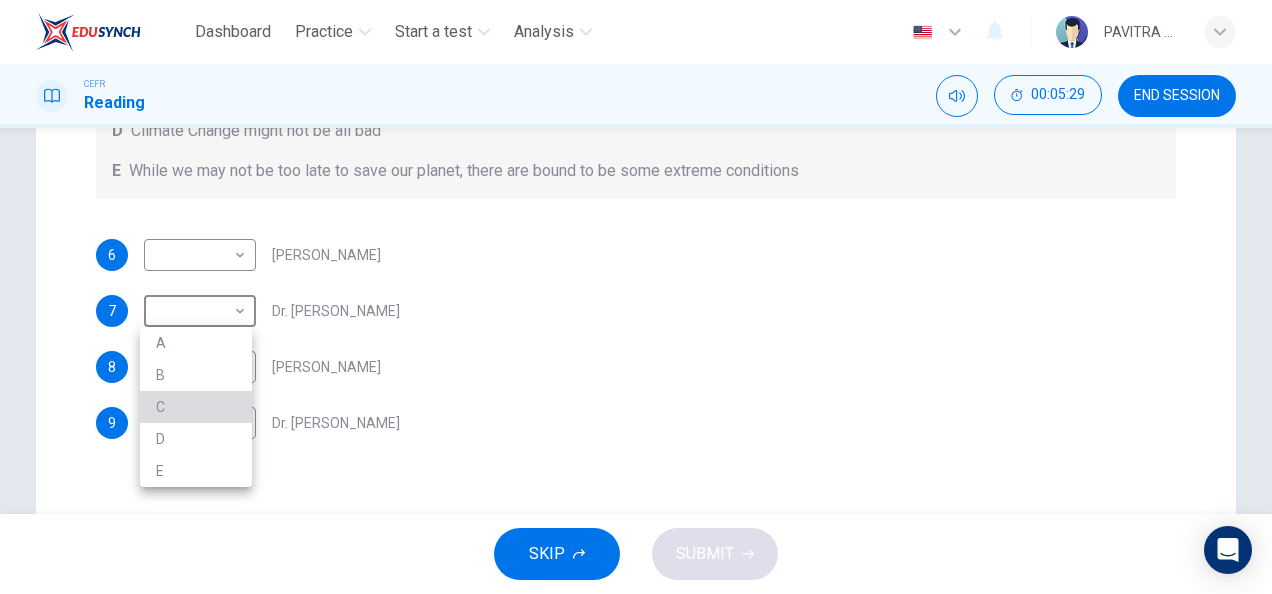 click on "C" at bounding box center (196, 407) 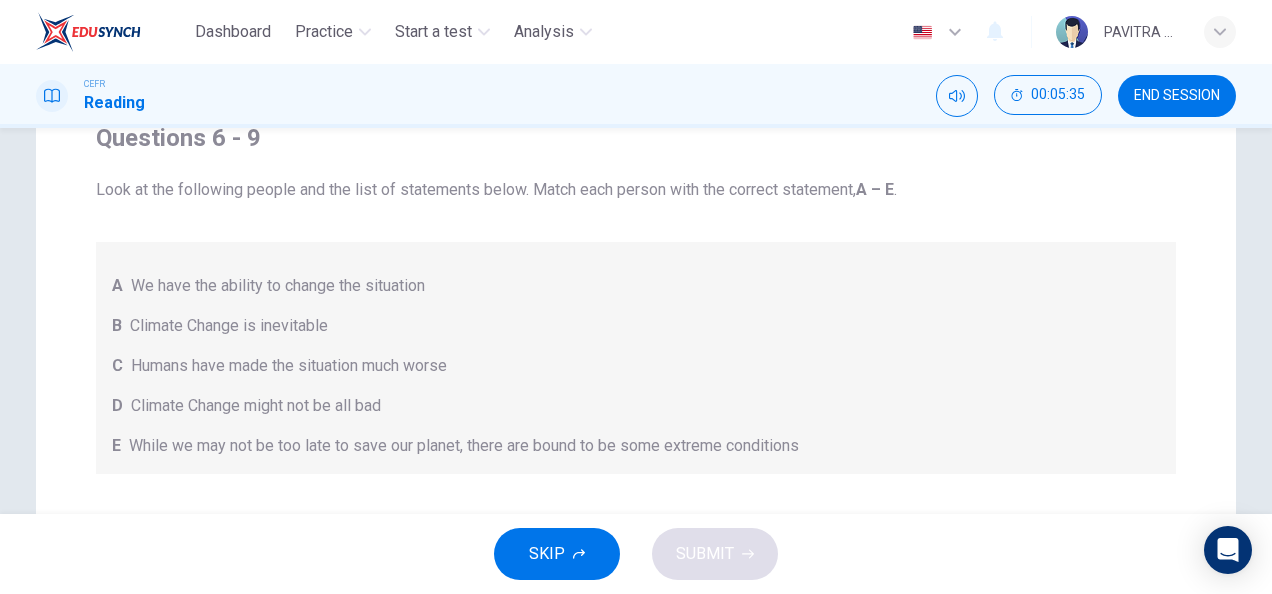 scroll, scrollTop: 0, scrollLeft: 0, axis: both 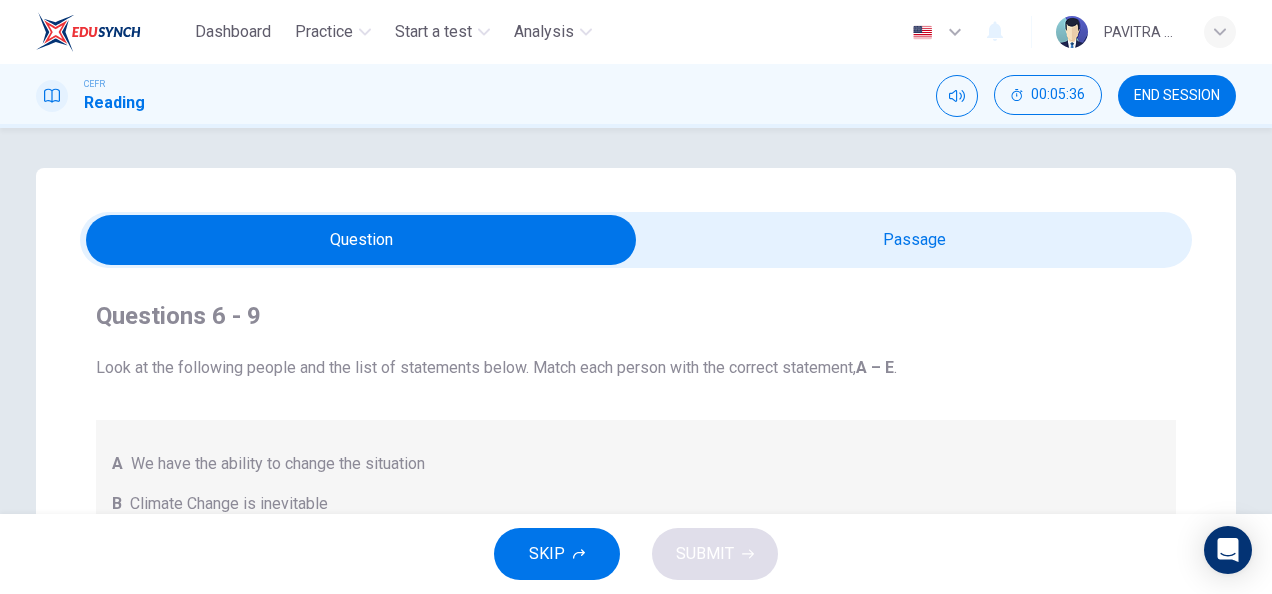 click at bounding box center (361, 240) 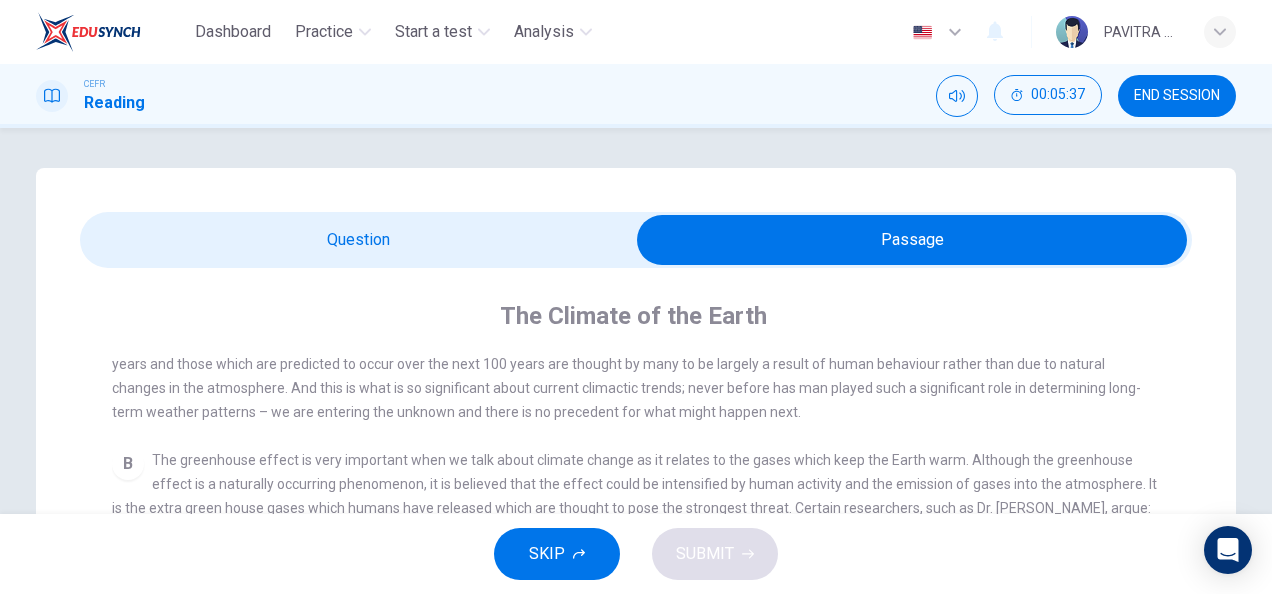 scroll, scrollTop: 480, scrollLeft: 0, axis: vertical 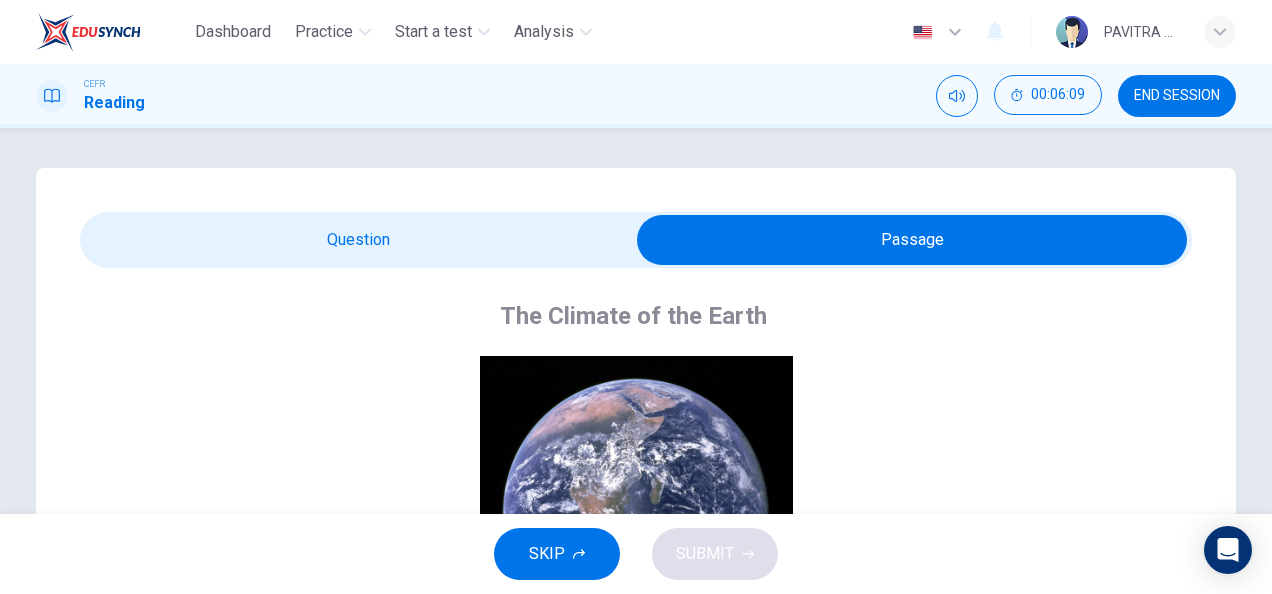 click at bounding box center (912, 240) 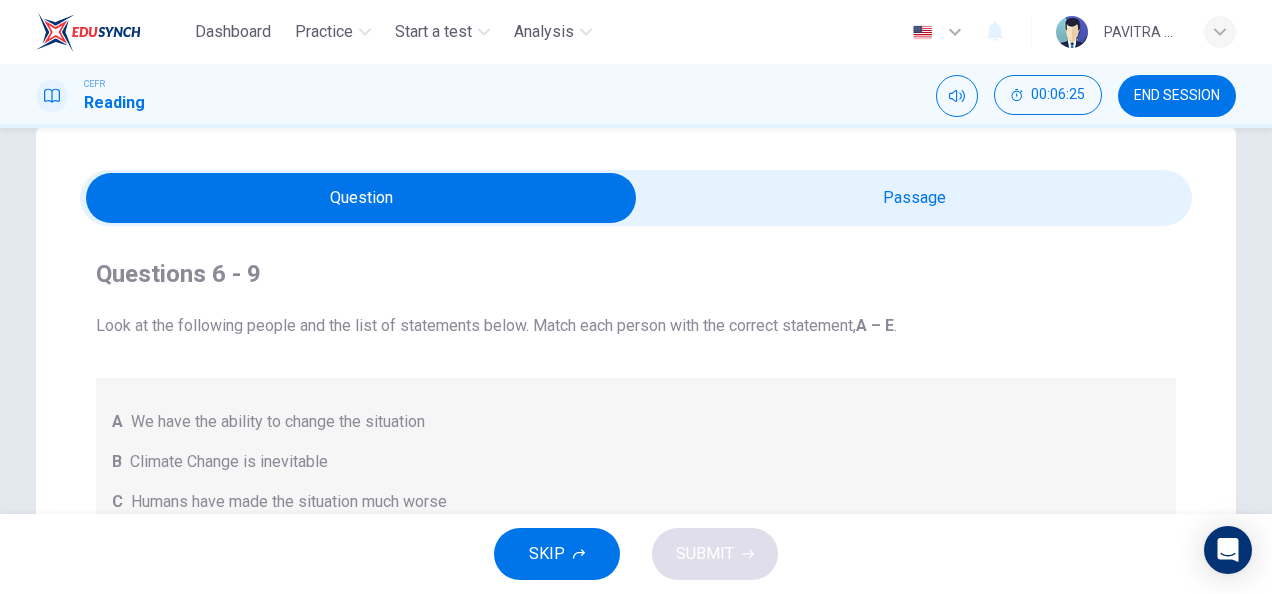 scroll, scrollTop: 41, scrollLeft: 0, axis: vertical 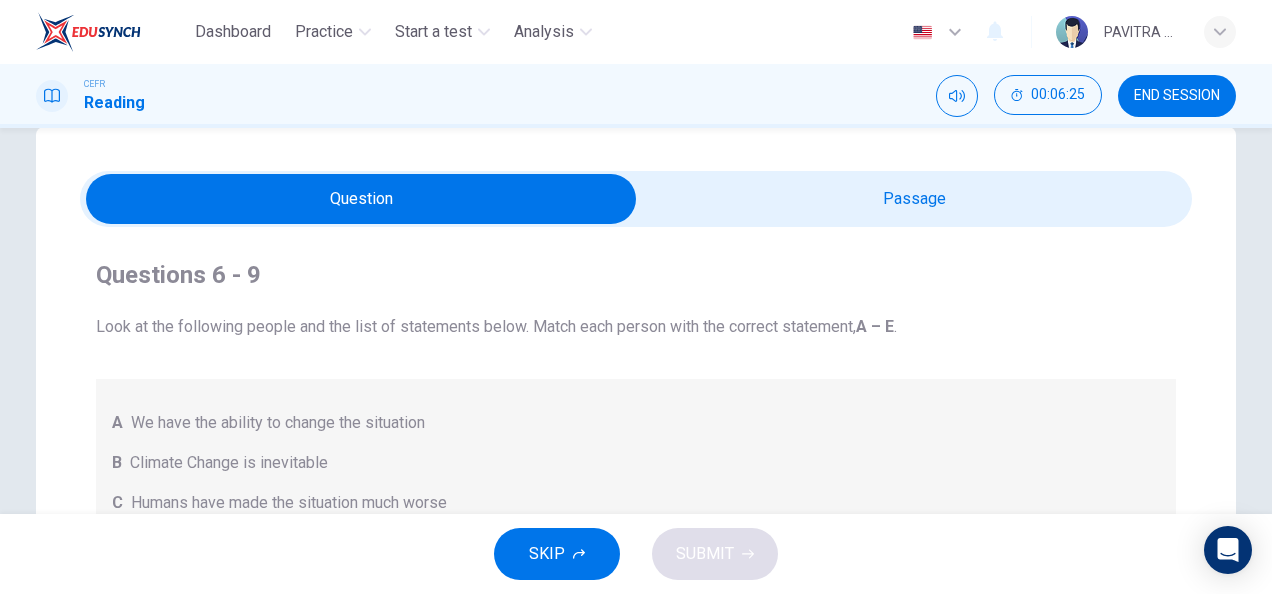 click at bounding box center (361, 199) 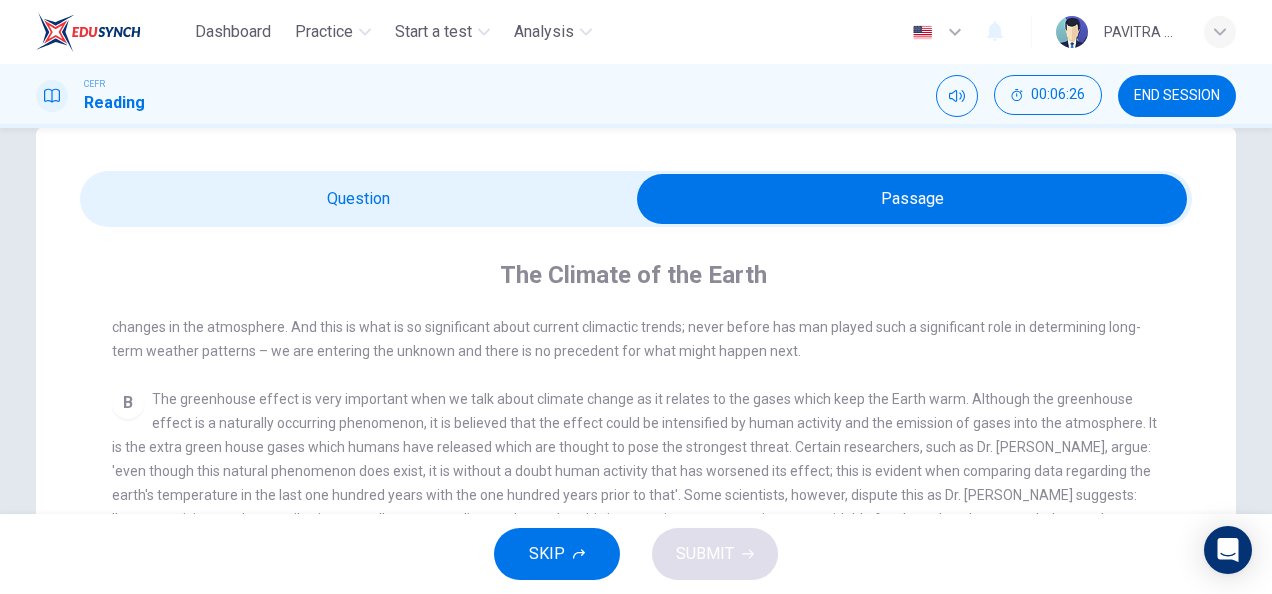 scroll, scrollTop: 480, scrollLeft: 0, axis: vertical 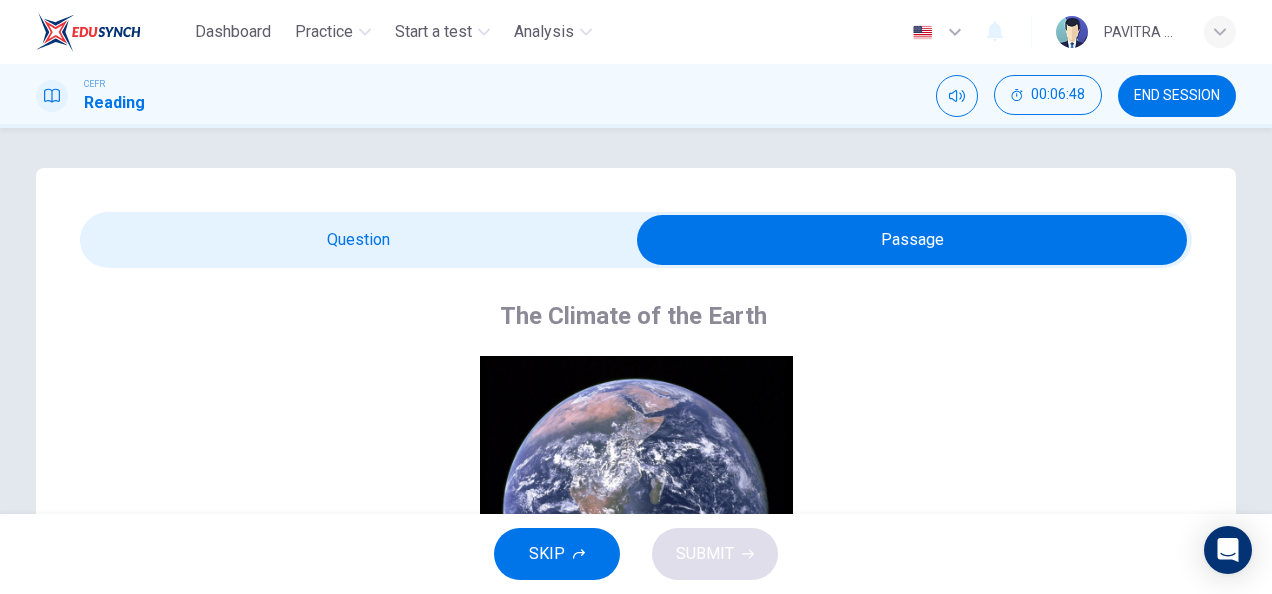 click at bounding box center [912, 240] 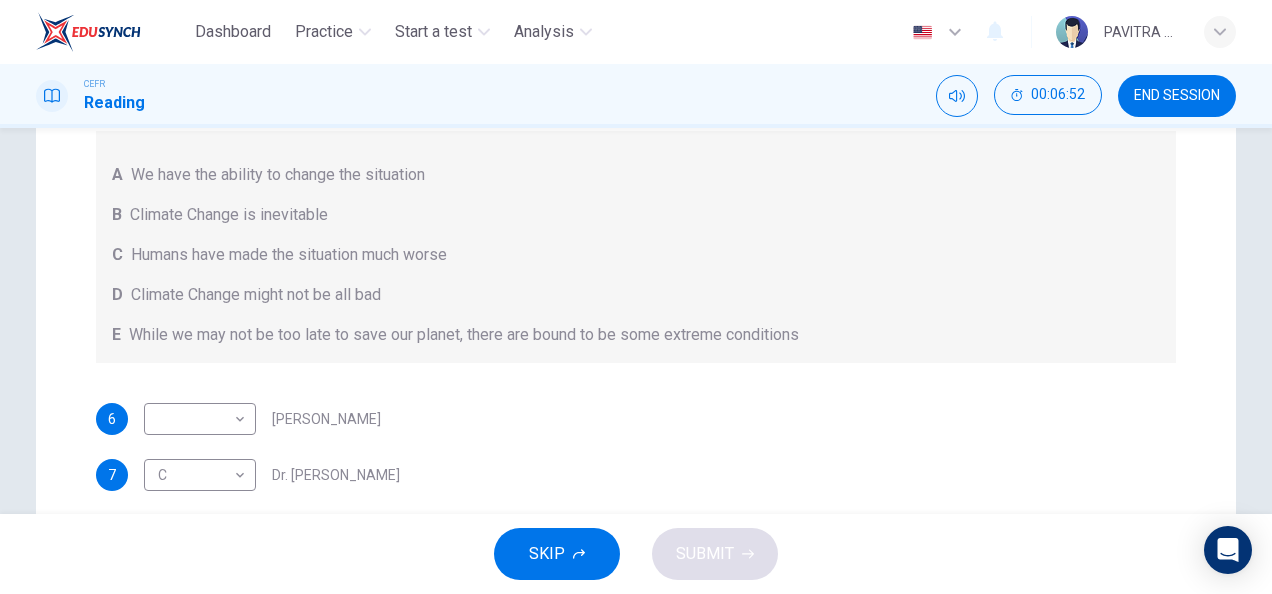 scroll, scrollTop: 278, scrollLeft: 0, axis: vertical 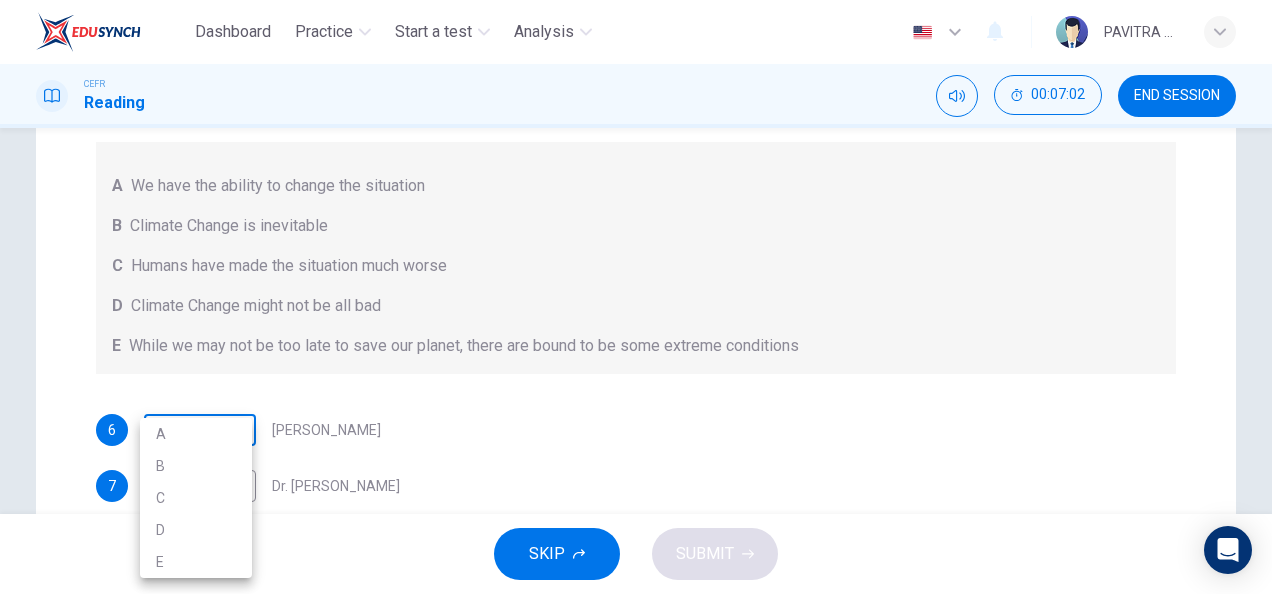click on "Dashboard Practice Start a test Analysis English en ​ PAVITRA A/P MOORTHY CEFR Reading 00:07:02 END SESSION Questions 6 - 9 Look at the following people and the list of statements below. Match each person with the correct statement,  A – E . A We have the ability to change the situation B Climate Change is inevitable C Humans have made the situation much worse D Climate Change might not be all bad E While we may not be too late to save our planet, there are bound to be some extreme conditions 6 ​ ​ Professor Max Leonard 7 C C ​ Dr. Michael Crawley 8 ​ ​ Professor Mark Halton 9 ​ ​ Dr. Ray Ellis The Climate of the Earth CLICK TO ZOOM Click to Zoom A B C D E SKIP SUBMIT EduSynch - Online Language Proficiency Testing
Dashboard Practice Start a test Analysis Notifications © Copyright  2025 A B C D E" at bounding box center (636, 297) 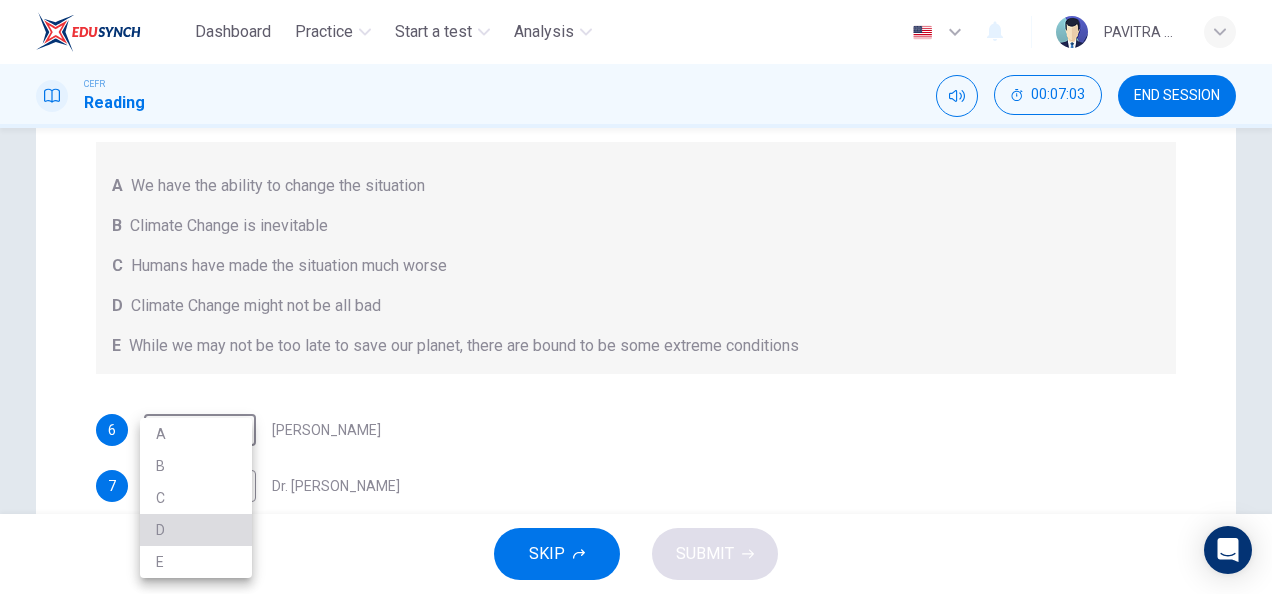 click on "D" at bounding box center [196, 530] 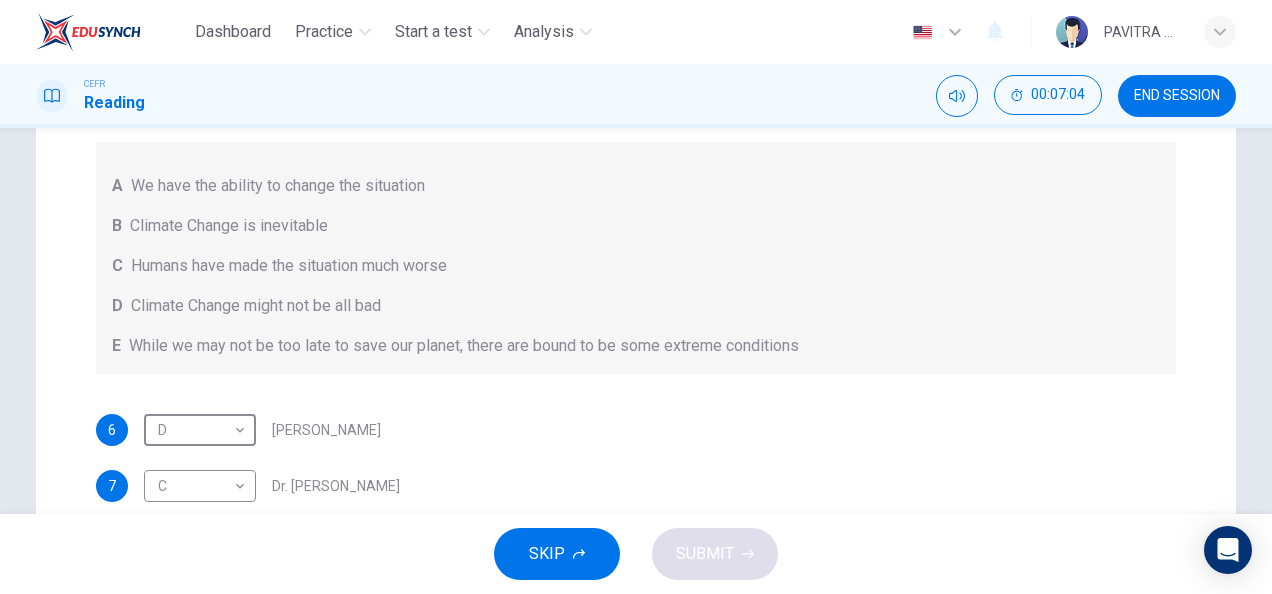 scroll, scrollTop: 0, scrollLeft: 0, axis: both 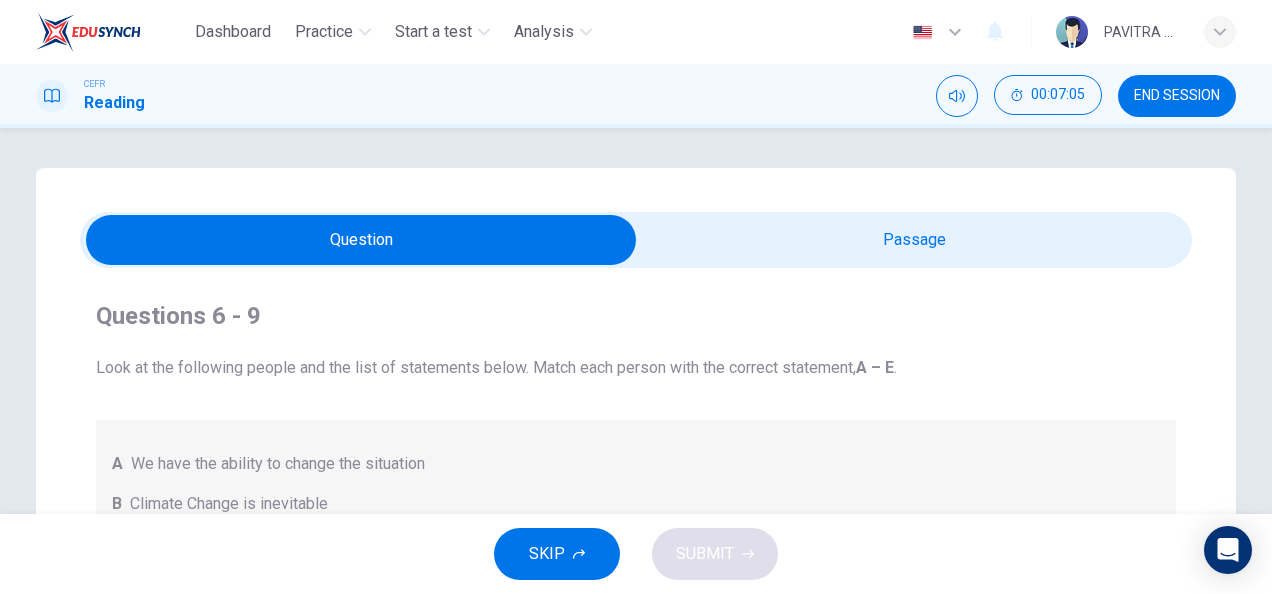 click at bounding box center (361, 240) 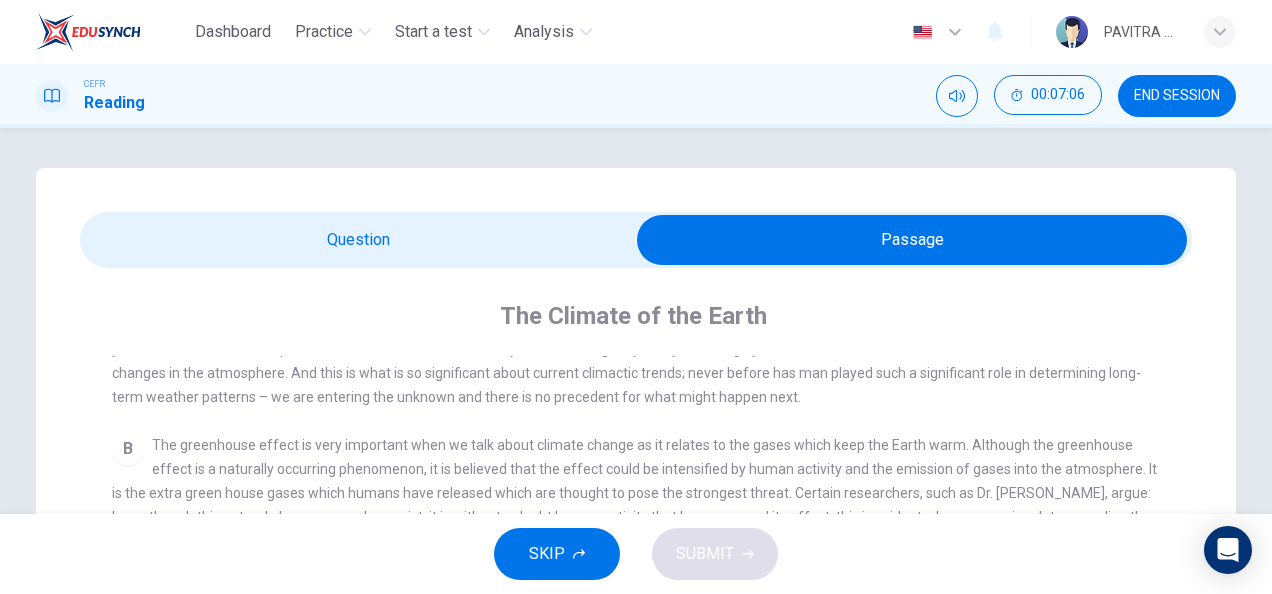 scroll, scrollTop: 480, scrollLeft: 0, axis: vertical 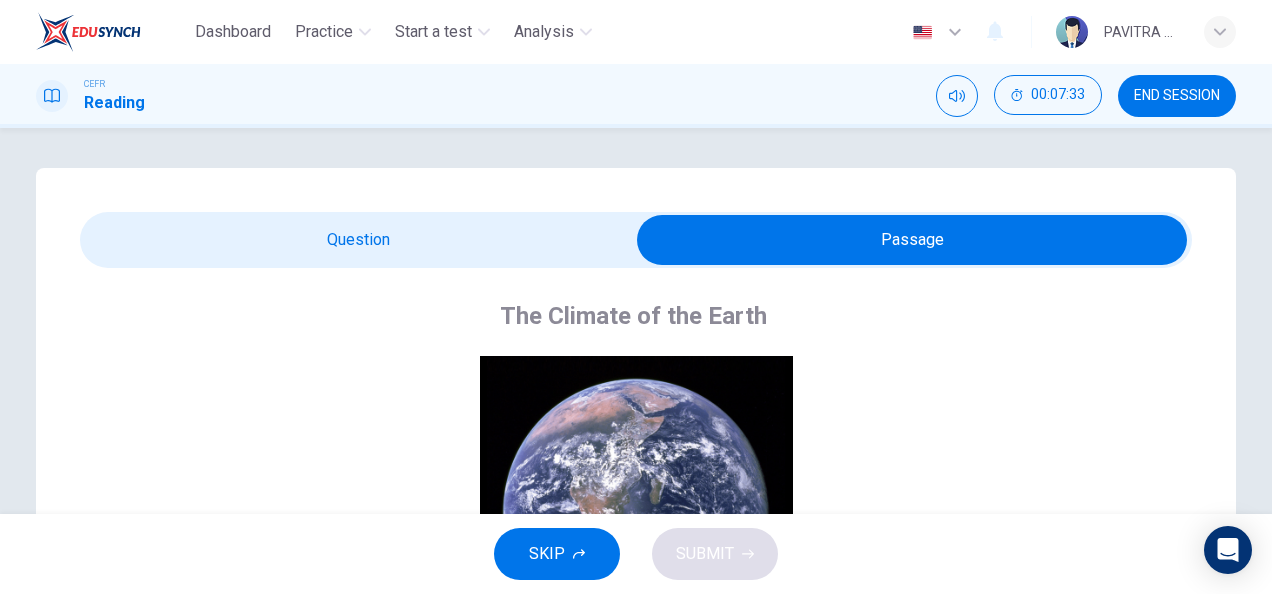 click at bounding box center [912, 240] 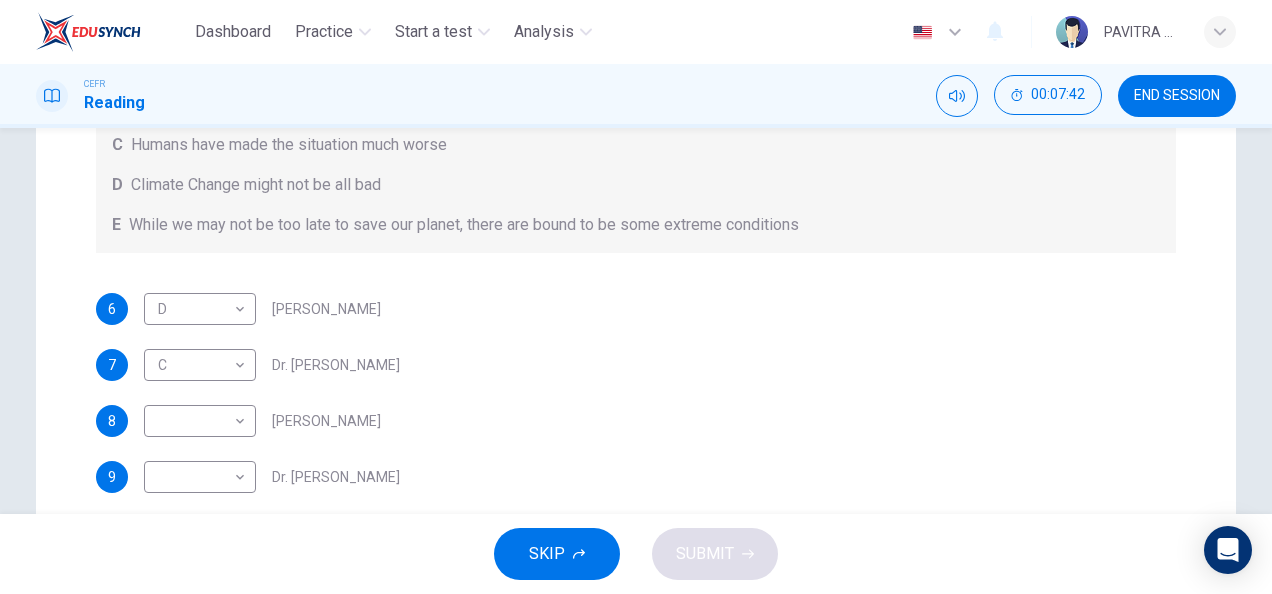 scroll, scrollTop: 401, scrollLeft: 0, axis: vertical 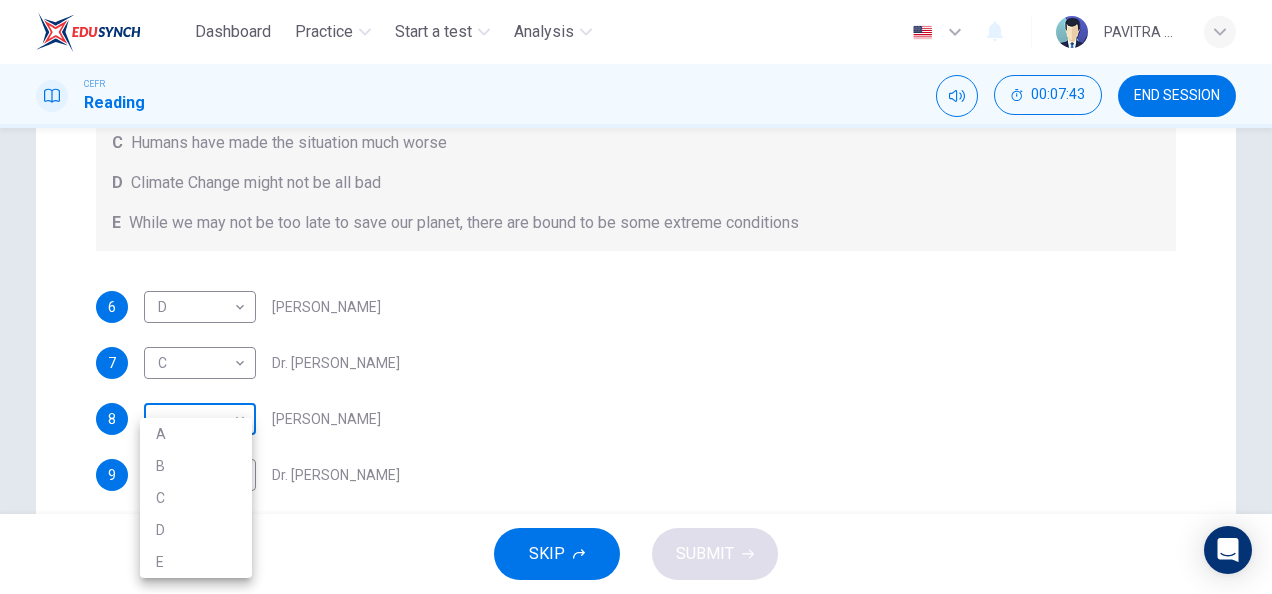 click on "Dashboard Practice Start a test Analysis English en ​ PAVITRA A/P MOORTHY CEFR Reading 00:07:43 END SESSION Questions 6 - 9 Look at the following people and the list of statements below. Match each person with the correct statement,  A – E . A We have the ability to change the situation B Climate Change is inevitable C Humans have made the situation much worse D Climate Change might not be all bad E While we may not be too late to save our planet, there are bound to be some extreme conditions 6 D D ​ Professor Max Leonard 7 C C ​ Dr. Michael Crawley 8 ​ ​ Professor Mark Halton 9 ​ ​ Dr. Ray Ellis The Climate of the Earth CLICK TO ZOOM Click to Zoom A B C D E SKIP SUBMIT EduSynch - Online Language Proficiency Testing
Dashboard Practice Start a test Analysis Notifications © Copyright  2025 A B C D E" at bounding box center [636, 297] 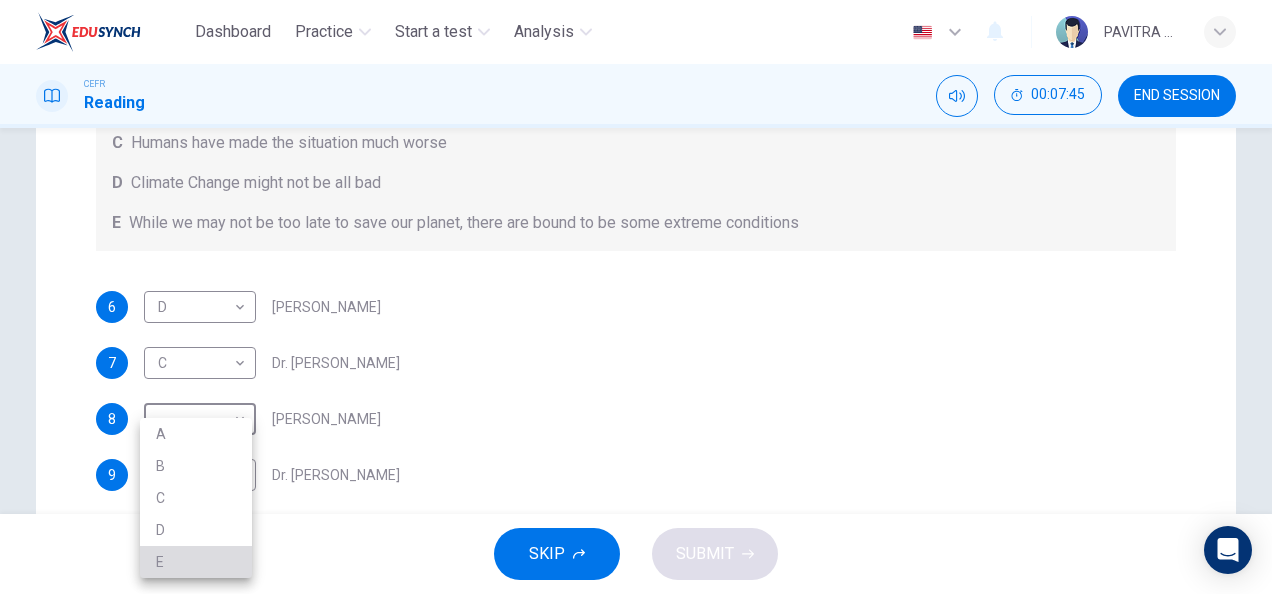click on "E" at bounding box center (196, 562) 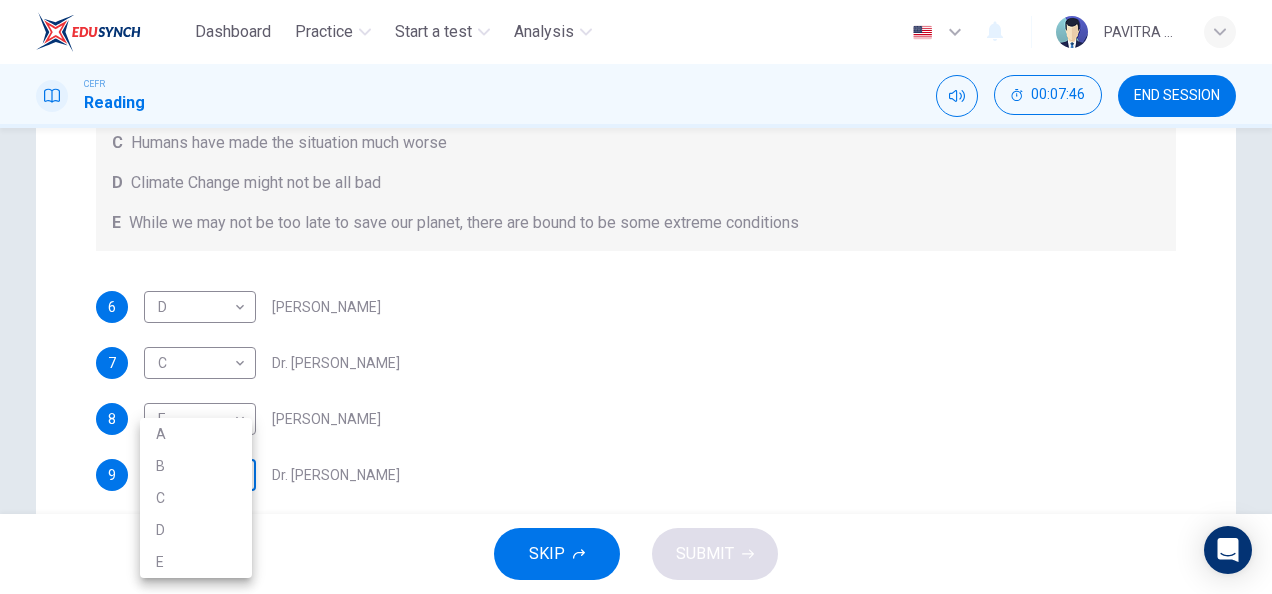 click on "Dashboard Practice Start a test Analysis English en ​ PAVITRA A/P MOORTHY CEFR Reading 00:07:46 END SESSION Questions 6 - 9 Look at the following people and the list of statements below. Match each person with the correct statement,  A – E . A We have the ability to change the situation B Climate Change is inevitable C Humans have made the situation much worse D Climate Change might not be all bad E While we may not be too late to save our planet, there are bound to be some extreme conditions 6 D D ​ Professor Max Leonard 7 C C ​ Dr. Michael Crawley 8 E E ​ Professor Mark Halton 9 ​ ​ Dr. Ray Ellis The Climate of the Earth CLICK TO ZOOM Click to Zoom A B C D E SKIP SUBMIT EduSynch - Online Language Proficiency Testing
Dashboard Practice Start a test Analysis Notifications © Copyright  2025 A B C D E" at bounding box center [636, 297] 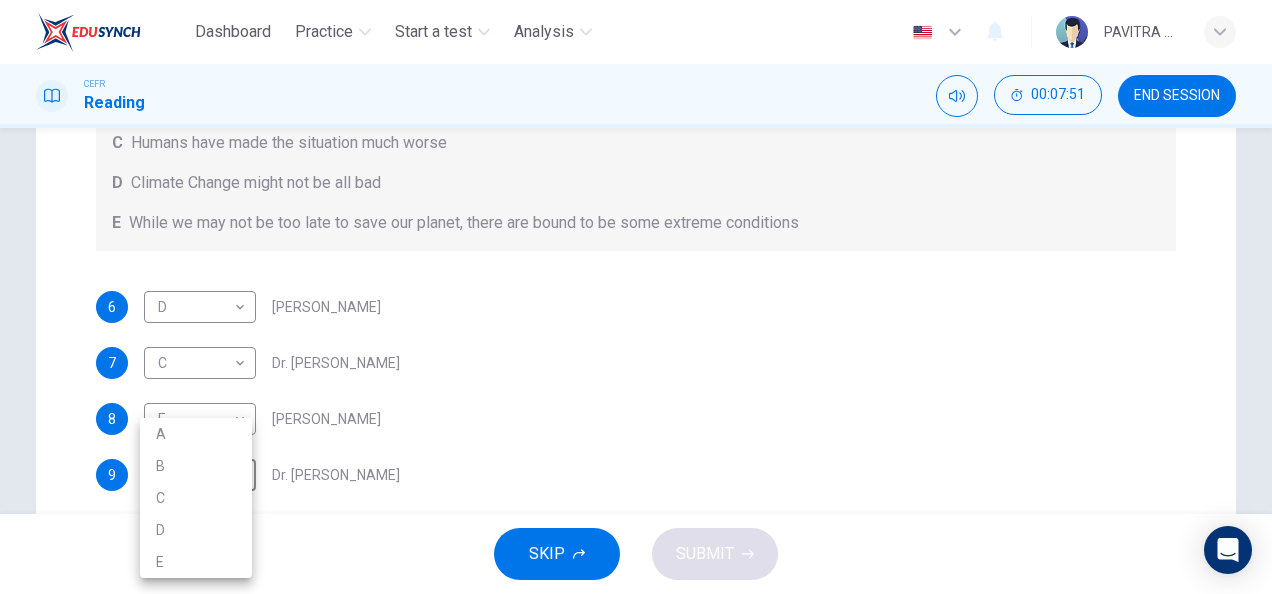 click at bounding box center (636, 297) 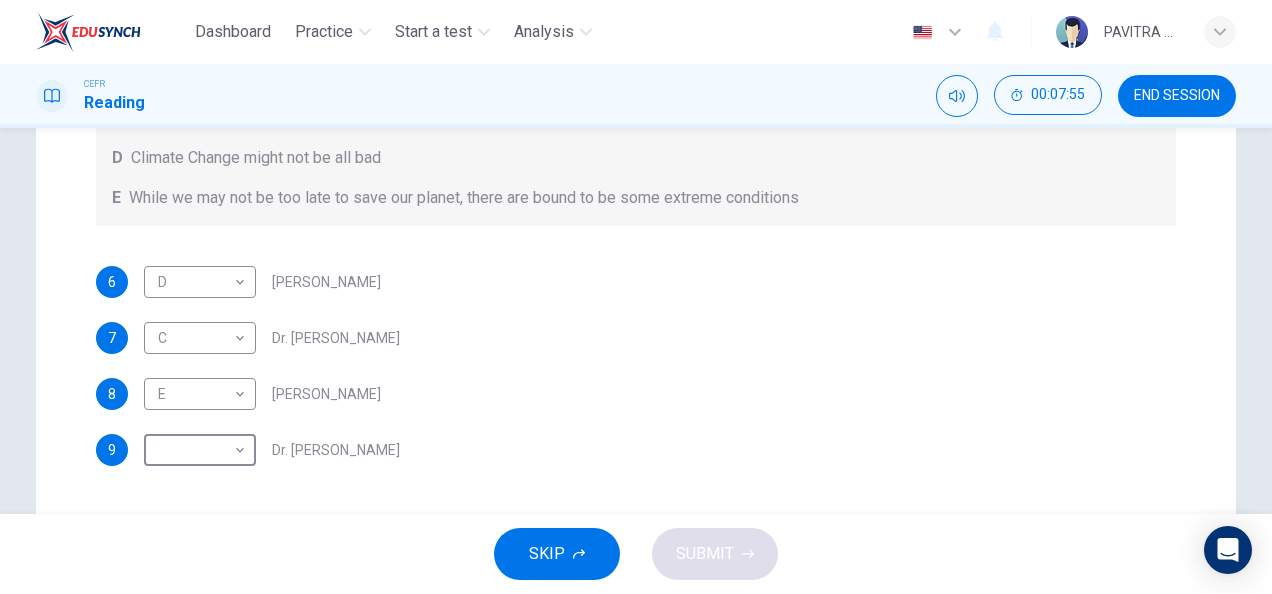scroll, scrollTop: 498, scrollLeft: 0, axis: vertical 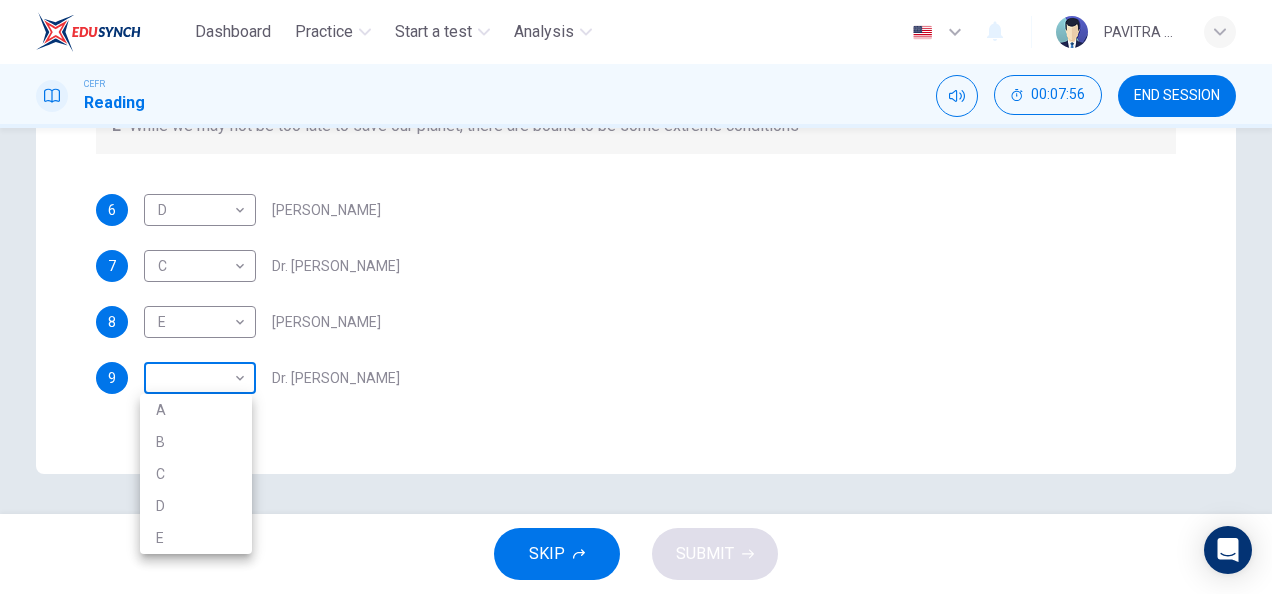 click on "Dashboard Practice Start a test Analysis English en ​ PAVITRA A/P MOORTHY CEFR Reading 00:07:56 END SESSION Questions 6 - 9 Look at the following people and the list of statements below. Match each person with the correct statement,  A – E . A We have the ability to change the situation B Climate Change is inevitable C Humans have made the situation much worse D Climate Change might not be all bad E While we may not be too late to save our planet, there are bound to be some extreme conditions 6 D D ​ Professor Max Leonard 7 C C ​ Dr. Michael Crawley 8 E E ​ Professor Mark Halton 9 ​ ​ Dr. Ray Ellis The Climate of the Earth CLICK TO ZOOM Click to Zoom A B C D E SKIP SUBMIT EduSynch - Online Language Proficiency Testing
Dashboard Practice Start a test Analysis Notifications © Copyright  2025 A B C D E" at bounding box center [636, 297] 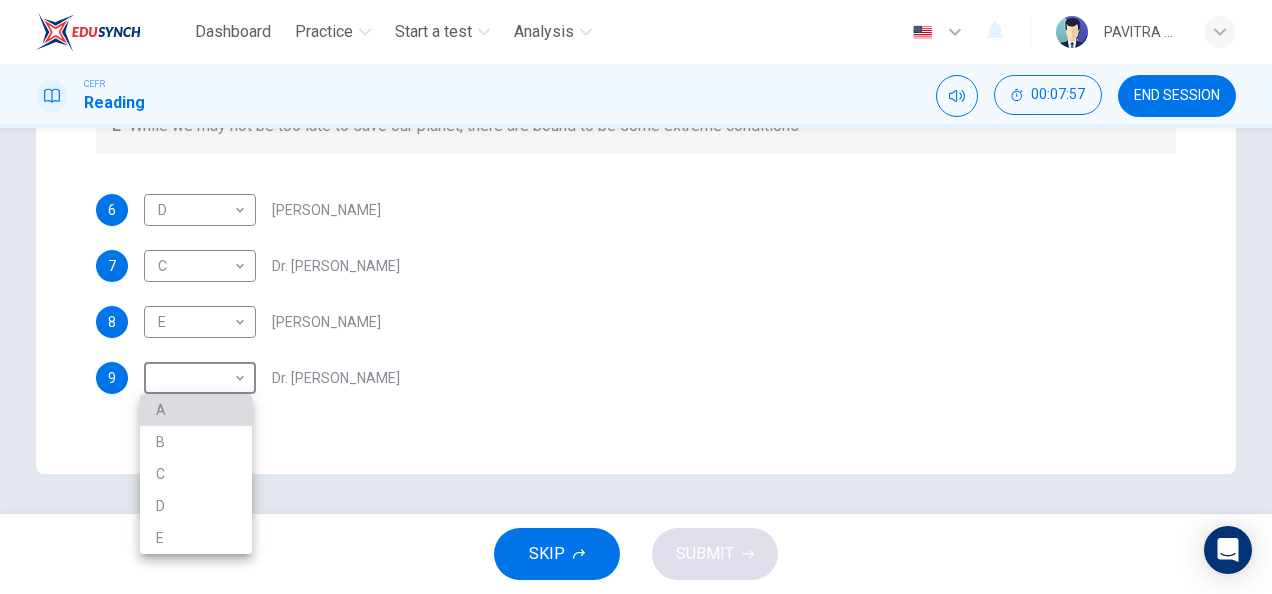click on "A" at bounding box center (196, 410) 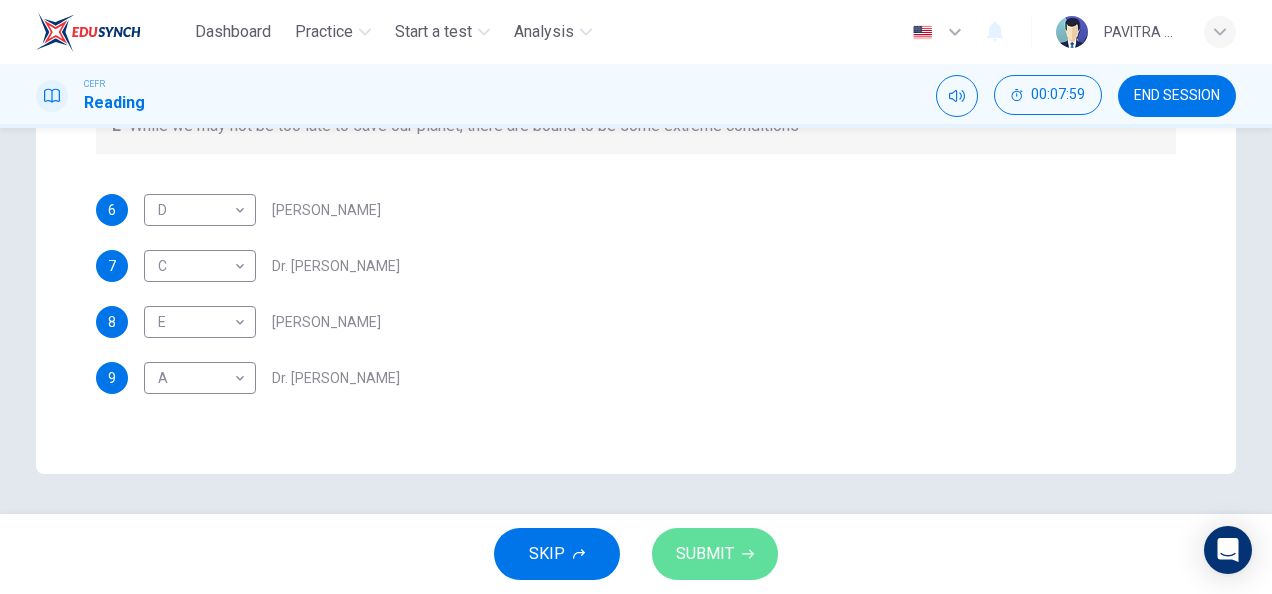 click on "SUBMIT" at bounding box center (715, 554) 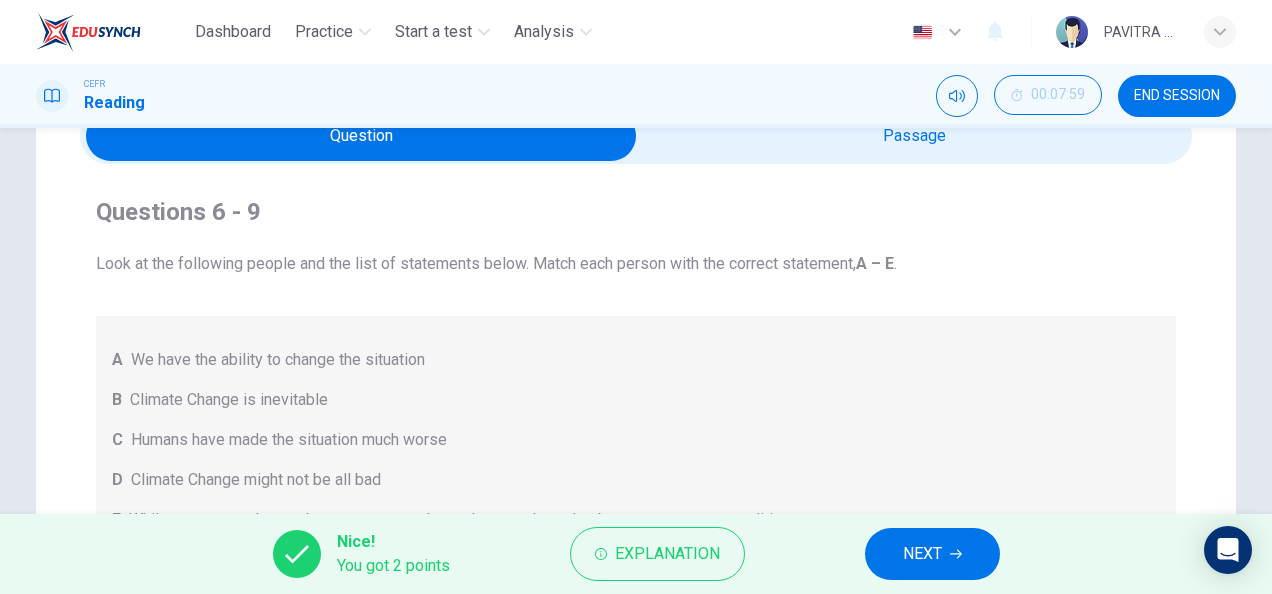 scroll, scrollTop: 95, scrollLeft: 0, axis: vertical 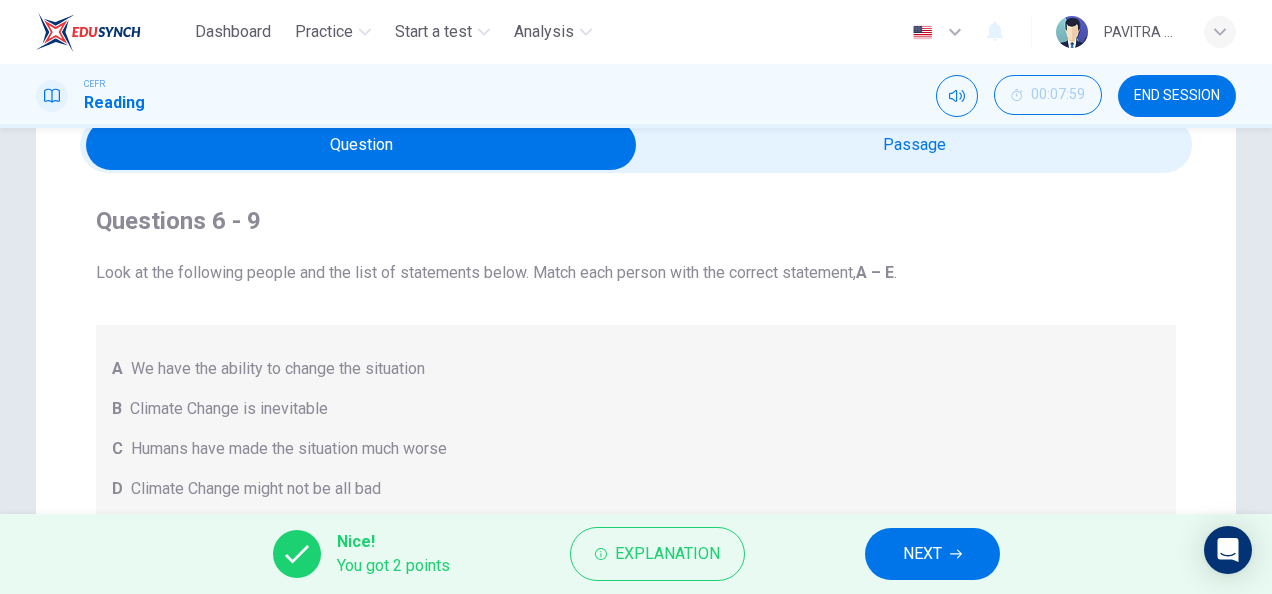 click at bounding box center [361, 145] 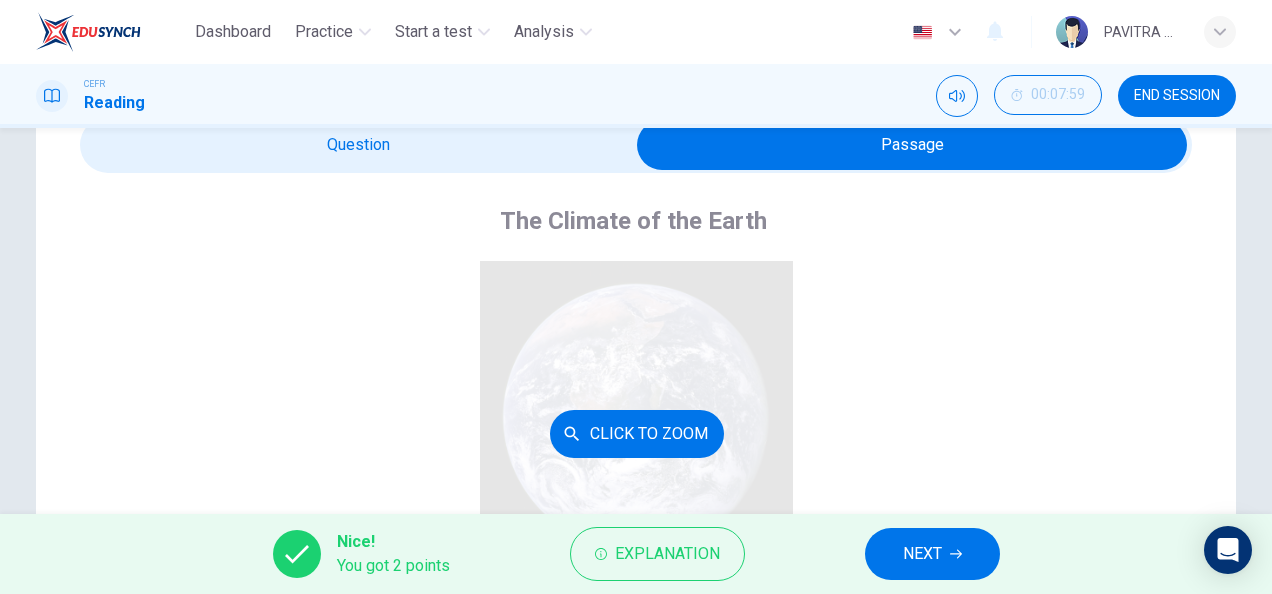 scroll, scrollTop: 480, scrollLeft: 0, axis: vertical 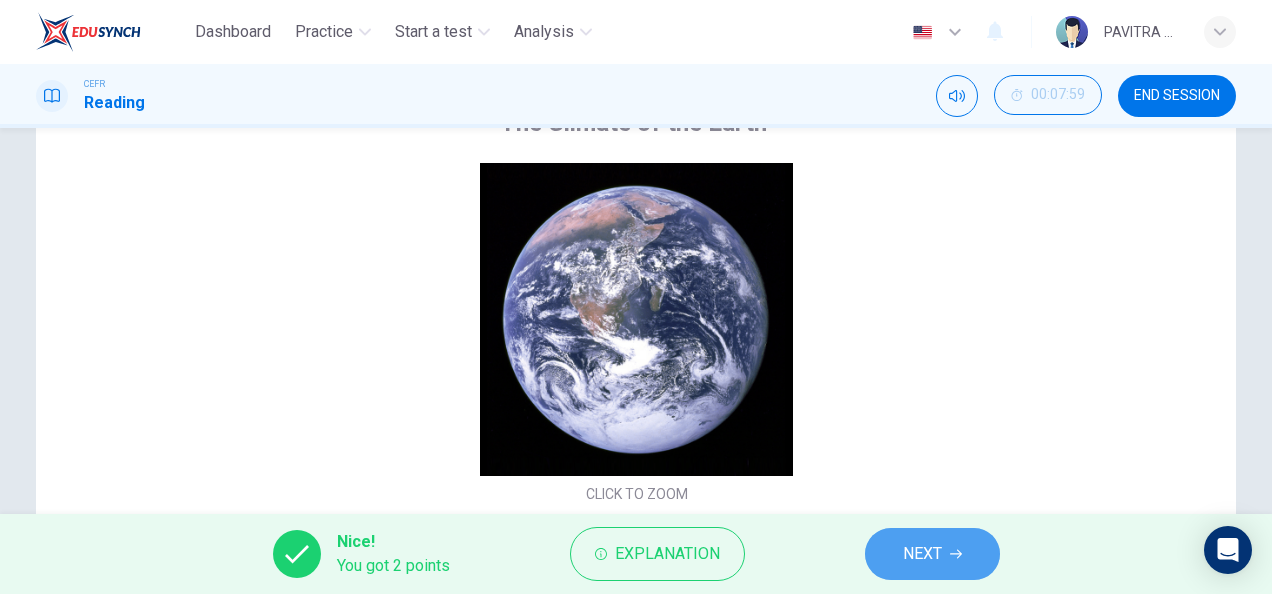 click on "NEXT" at bounding box center (932, 554) 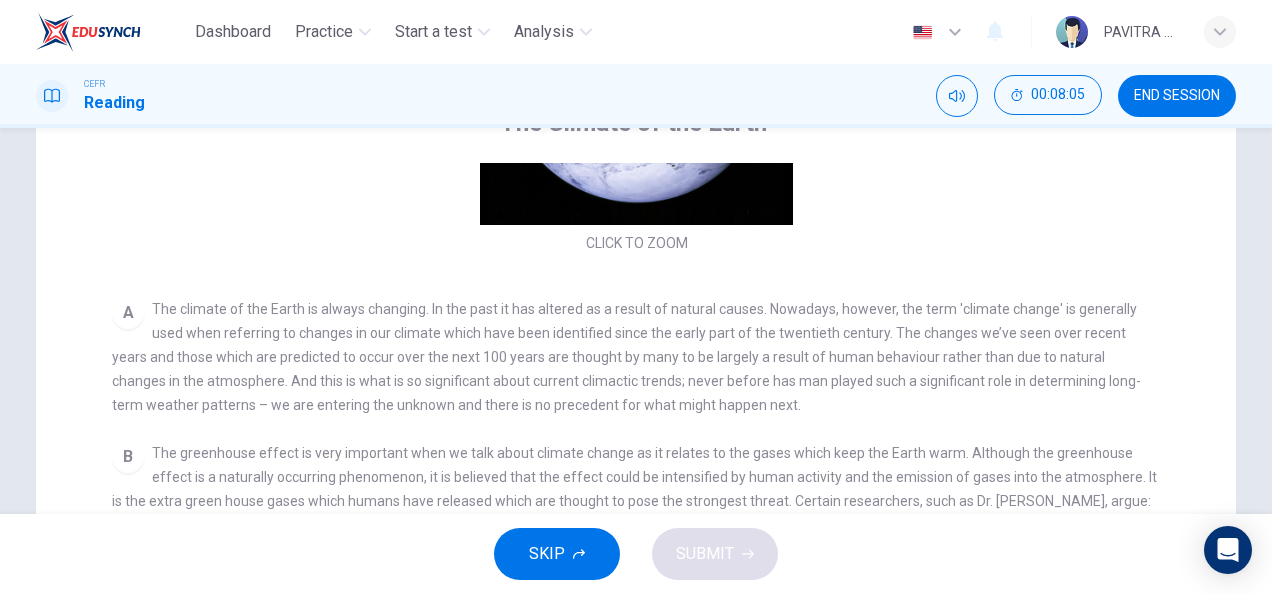 scroll, scrollTop: 0, scrollLeft: 0, axis: both 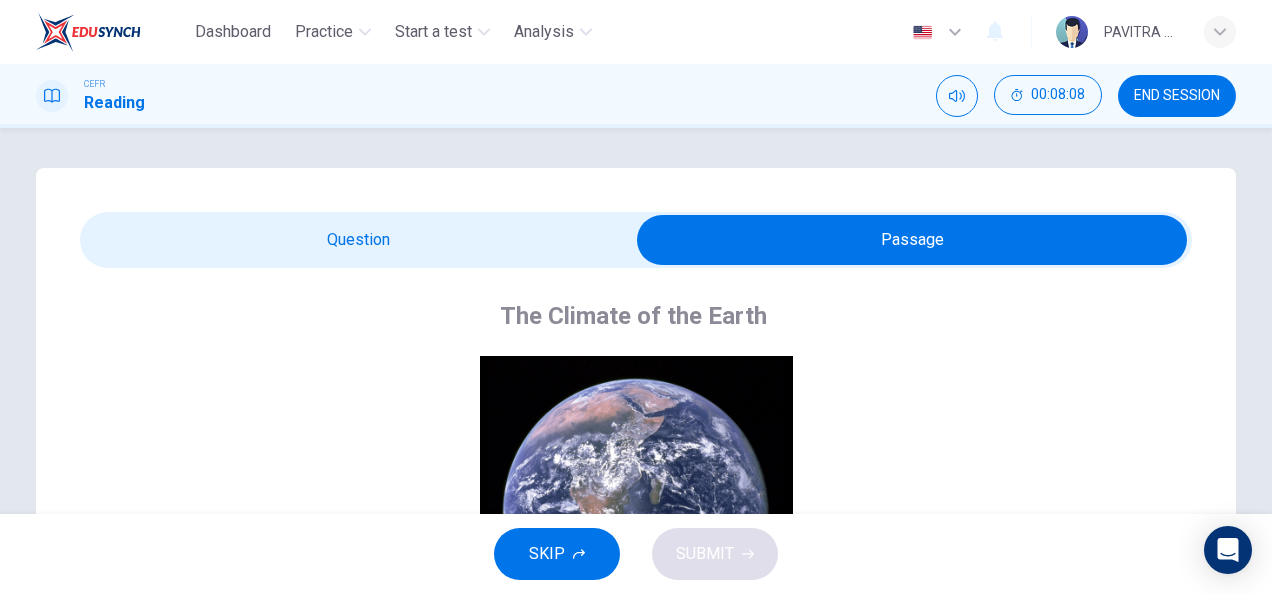 click at bounding box center [912, 240] 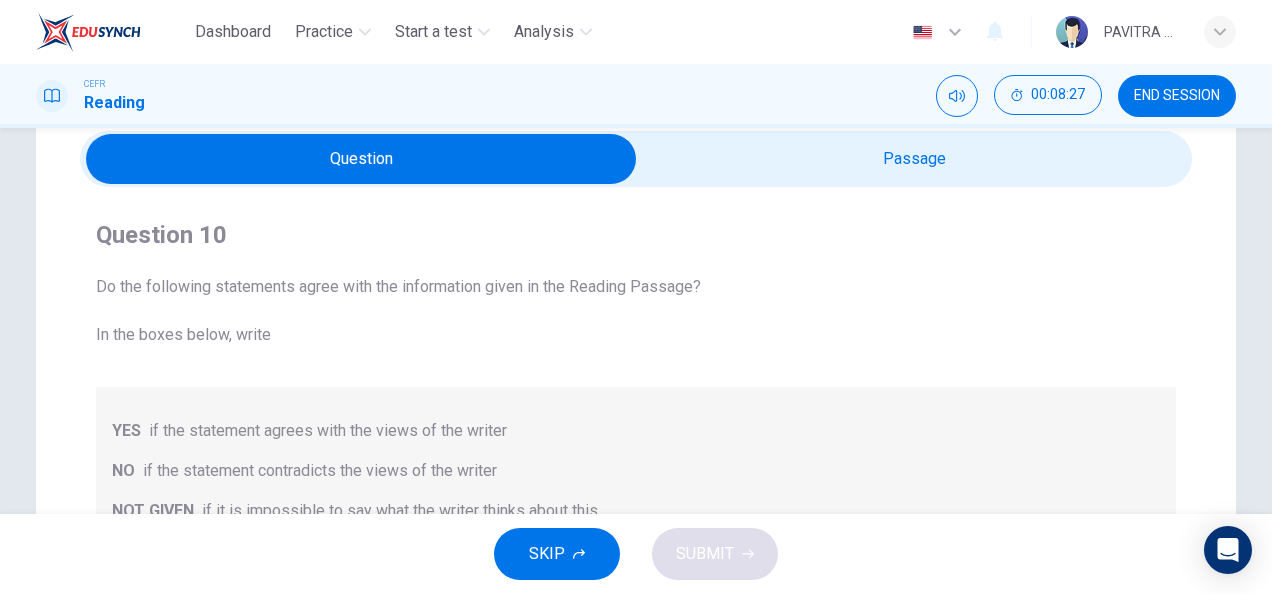 scroll, scrollTop: 54, scrollLeft: 0, axis: vertical 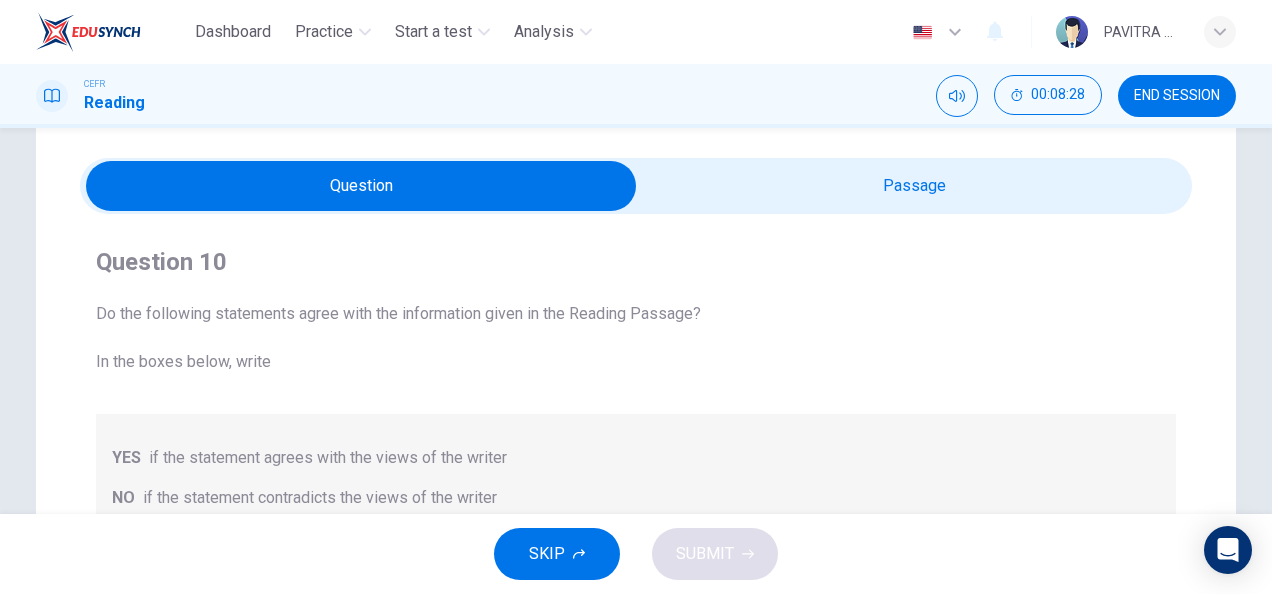 click at bounding box center [361, 186] 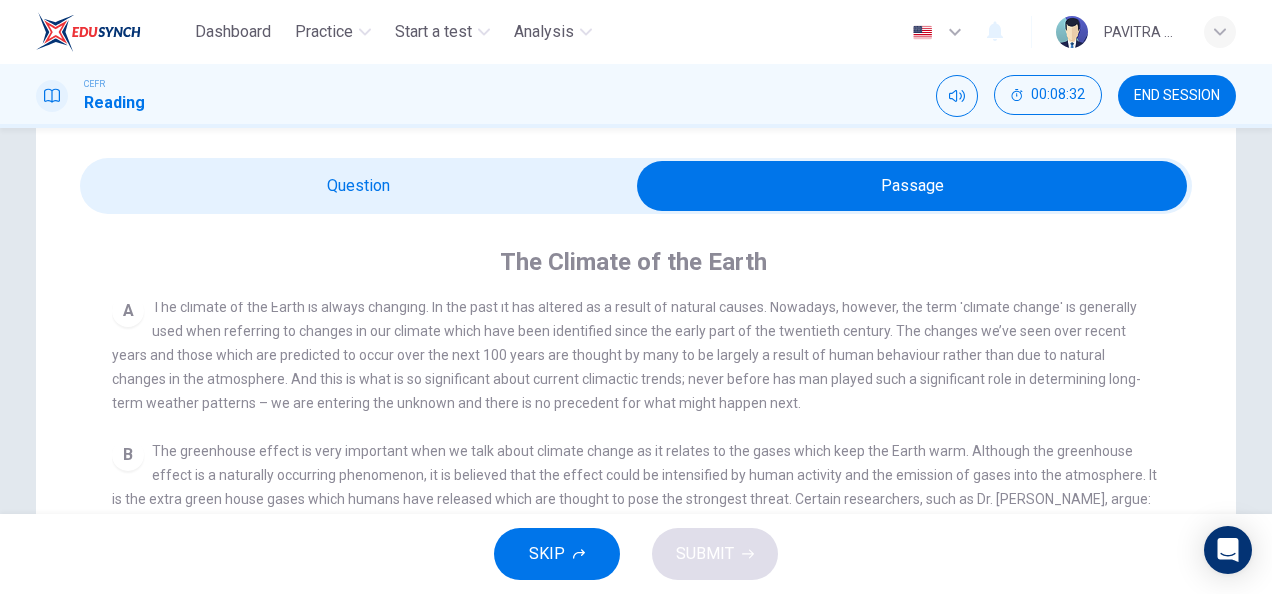 scroll, scrollTop: 480, scrollLeft: 0, axis: vertical 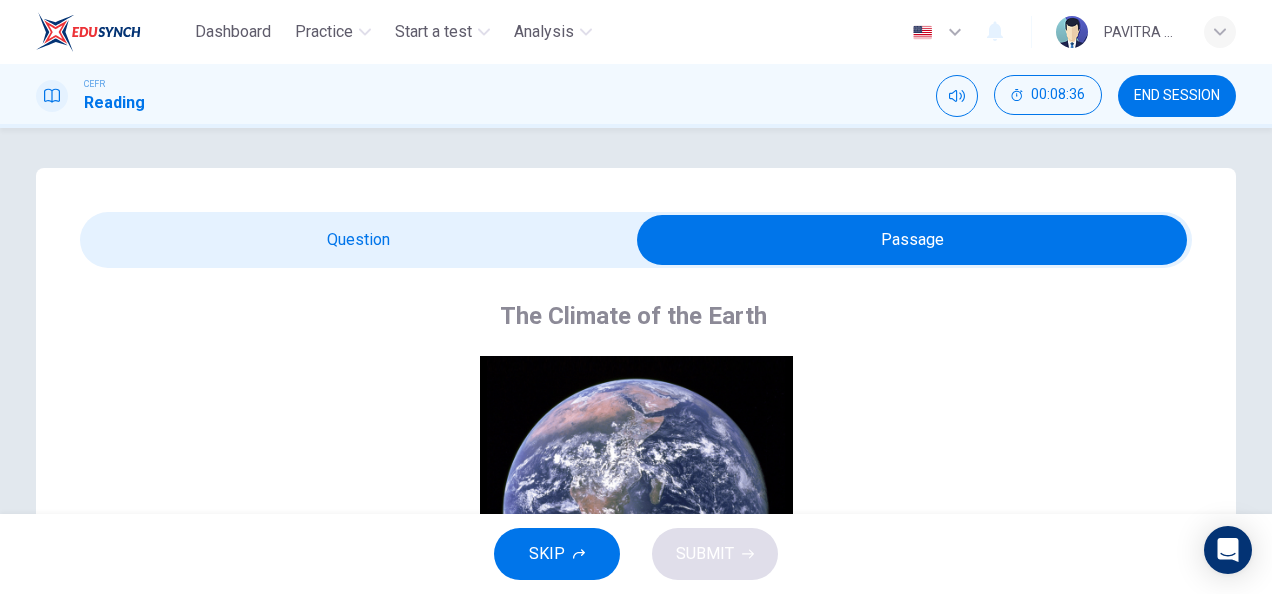 click on "Question 10 Do the following statements agree with the information given in the Reading Passage? In the boxes below, write YES if the statement agrees with the views of the writer NO if the statement contradicts the views of the writer NOT GIVEN if it is impossible to say what the writer thinks about this 1 ​ ​ Man is not entirely responsible for global warming. 2 ​ ​ Scientists have come up with new evidence about the negative effects of carbon free sources of energy such as nuclear power. 3 ​ ​ One of the purposes of Green Peace is to find out which companies and governments are doing things which don’t help the actions of environmentalists. 4 ​ ​ Most people aren’t willing to start using renewable energy. The Climate of the Earth CLICK TO ZOOM Click to Zoom A B C D E" at bounding box center [636, 642] 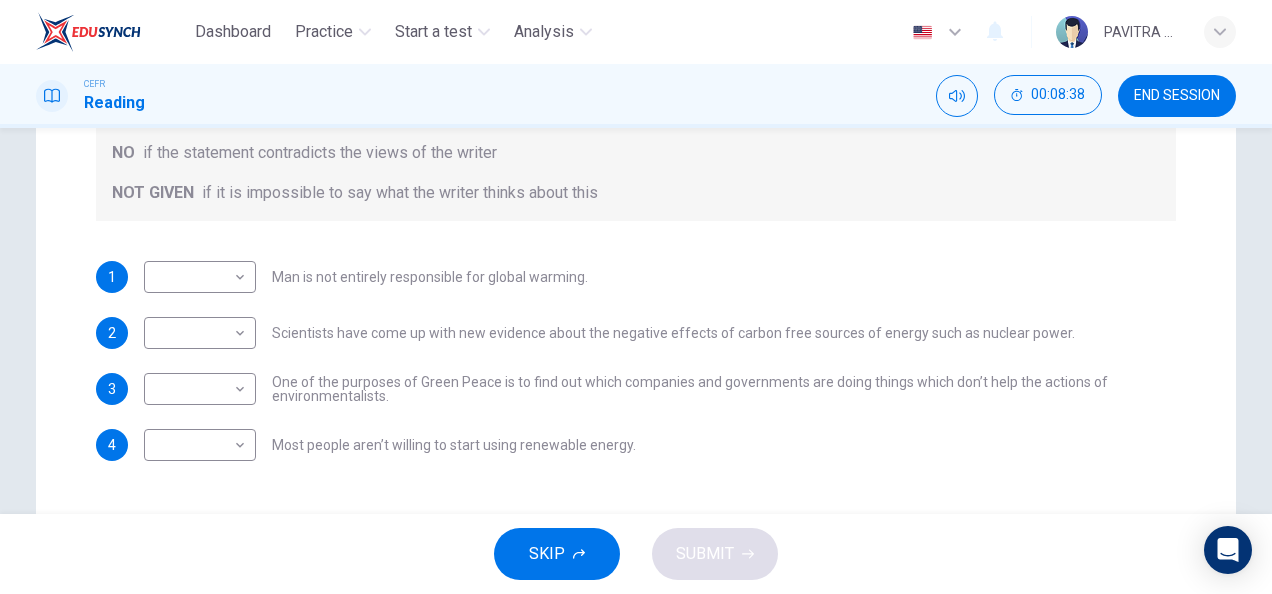 scroll, scrollTop: 401, scrollLeft: 0, axis: vertical 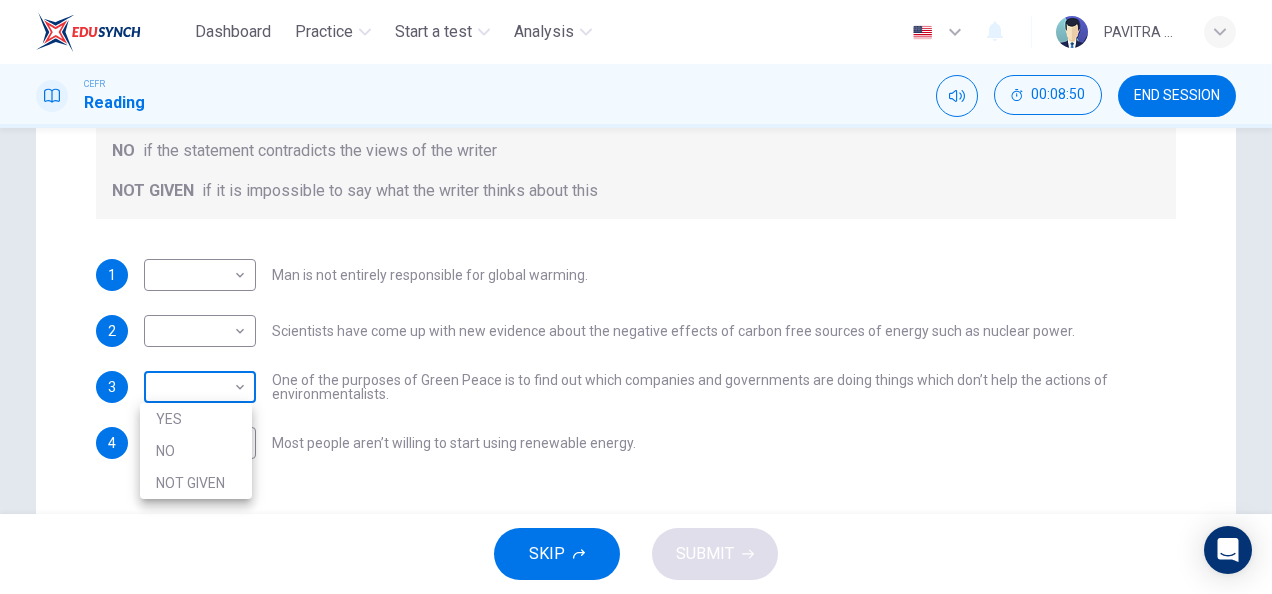 click on "Dashboard Practice Start a test Analysis English en ​ PAVITRA A/P MOORTHY CEFR Reading 00:08:50 END SESSION Question 10 Do the following statements agree with the information given in the Reading Passage? In the boxes below, write YES if the statement agrees with the views of the writer NO if the statement contradicts the views of the writer NOT GIVEN if it is impossible to say what the writer thinks about this 1 ​ ​ Man is not entirely responsible for global warming. 2 ​ ​ Scientists have come up with new evidence about the negative effects of carbon free sources of energy such as nuclear power. 3 ​ ​ One of the purposes of Green Peace is to find out which companies and governments are doing things which don’t help the actions of environmentalists. 4 ​ ​ Most people aren’t willing to start using renewable energy. The Climate of the Earth CLICK TO ZOOM Click to Zoom A B C D E SKIP SUBMIT EduSynch - Online Language Proficiency Testing
Dashboard Practice Start a test Analysis 2025" at bounding box center (636, 297) 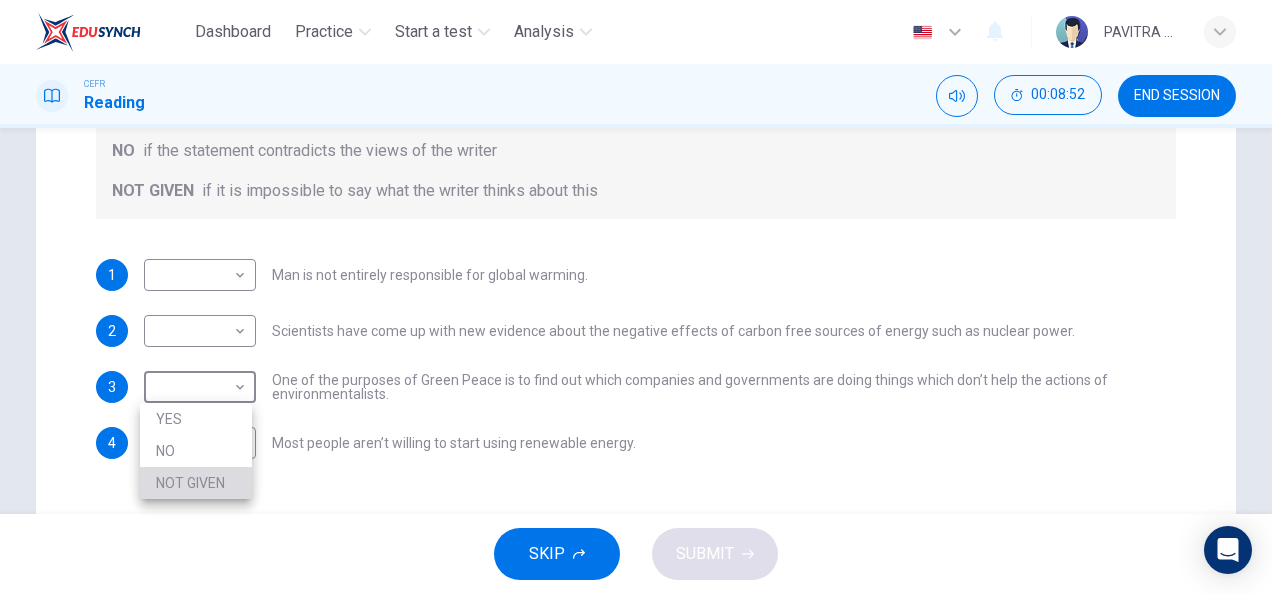 click on "NOT GIVEN" at bounding box center [196, 483] 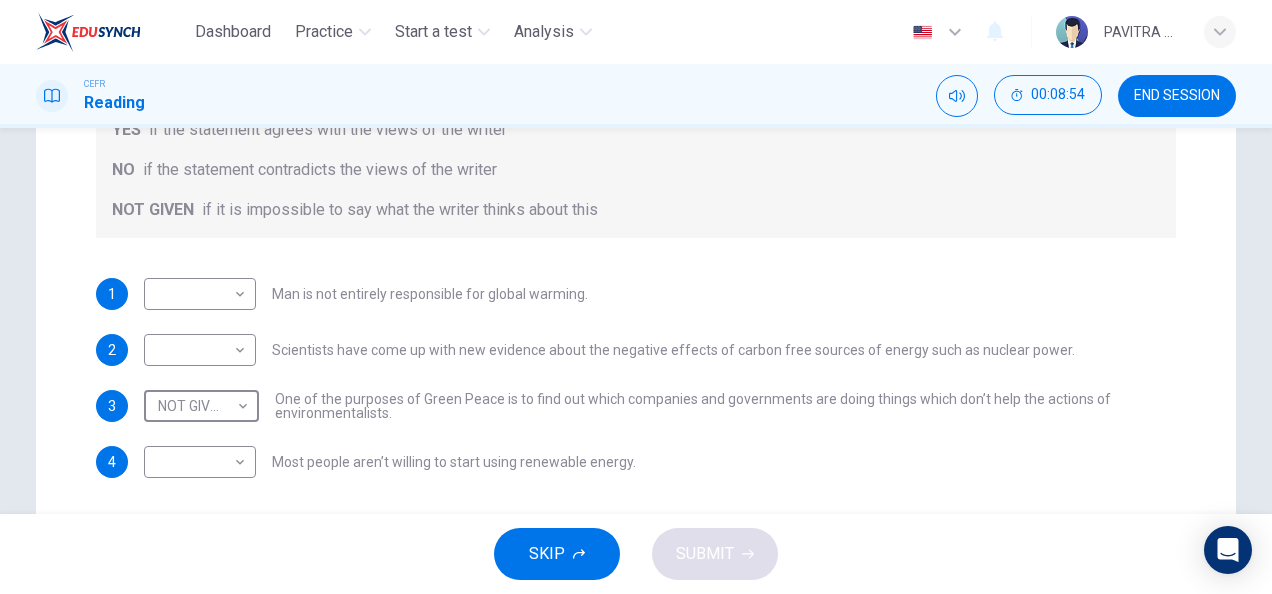 scroll, scrollTop: 377, scrollLeft: 0, axis: vertical 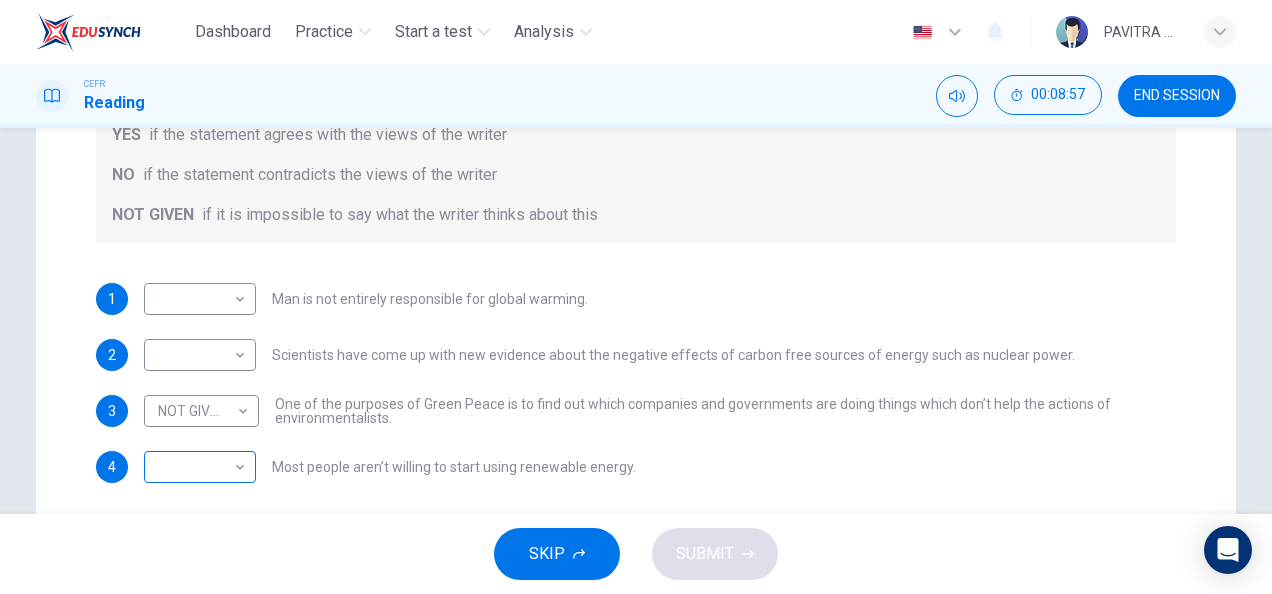 click on "​ ​" at bounding box center (200, 467) 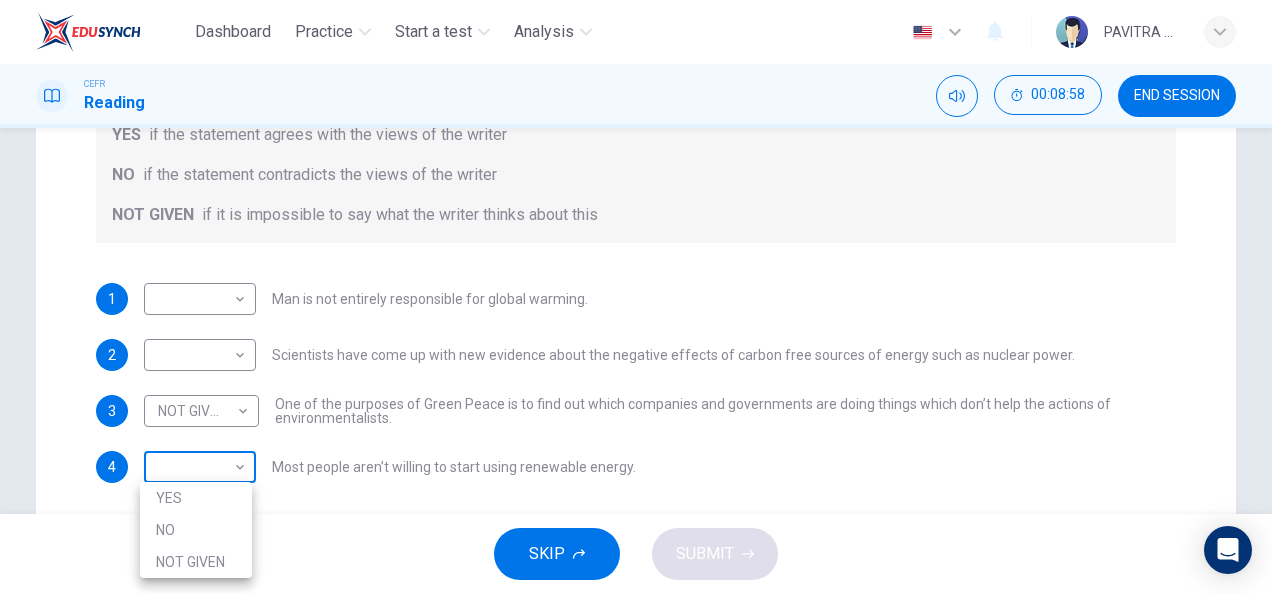 click on "Dashboard Practice Start a test Analysis English en ​ PAVITRA A/P MOORTHY CEFR Reading 00:08:58 END SESSION Question 10 Do the following statements agree with the information given in the Reading Passage? In the boxes below, write YES if the statement agrees with the views of the writer NO if the statement contradicts the views of the writer NOT GIVEN if it is impossible to say what the writer thinks about this 1 ​ ​ Man is not entirely responsible for global warming. 2 ​ ​ Scientists have come up with new evidence about the negative effects of carbon free sources of energy such as nuclear power. 3 NOT GIVEN NOT GIVEN ​ One of the purposes of Green Peace is to find out which companies and governments are doing things which don’t help the actions of environmentalists. 4 ​ ​ Most people aren’t willing to start using renewable energy. The Climate of the Earth CLICK TO ZOOM Click to Zoom A B C D E SKIP SUBMIT EduSynch - Online Language Proficiency Testing
Dashboard Practice Analysis NO" at bounding box center (636, 297) 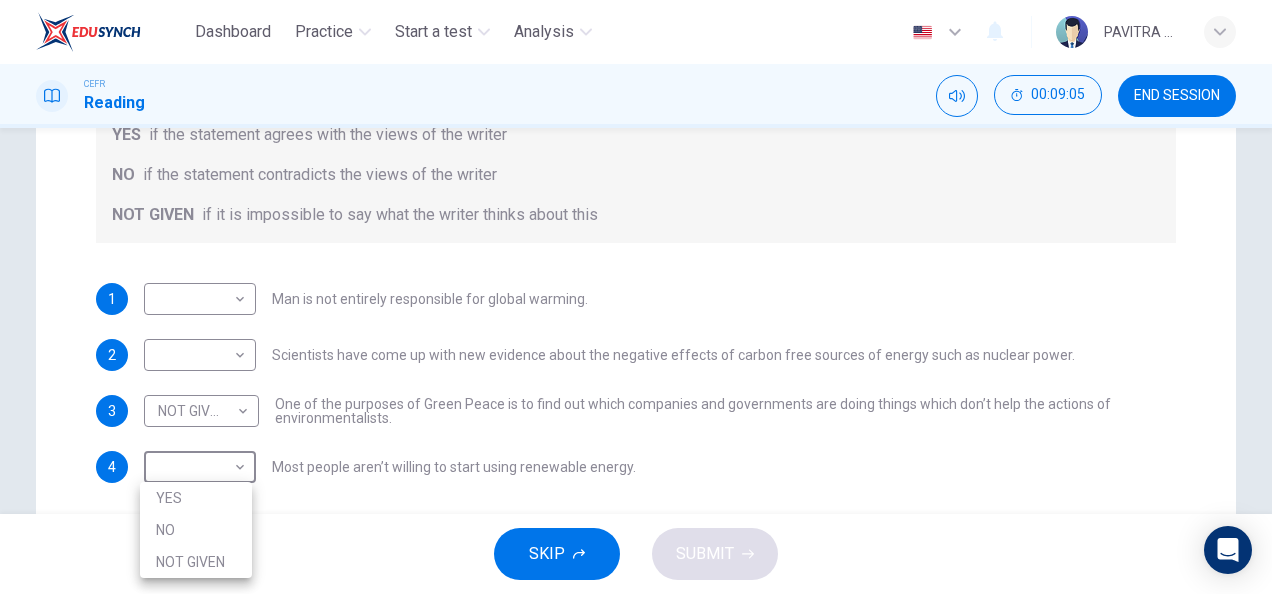 click at bounding box center (636, 297) 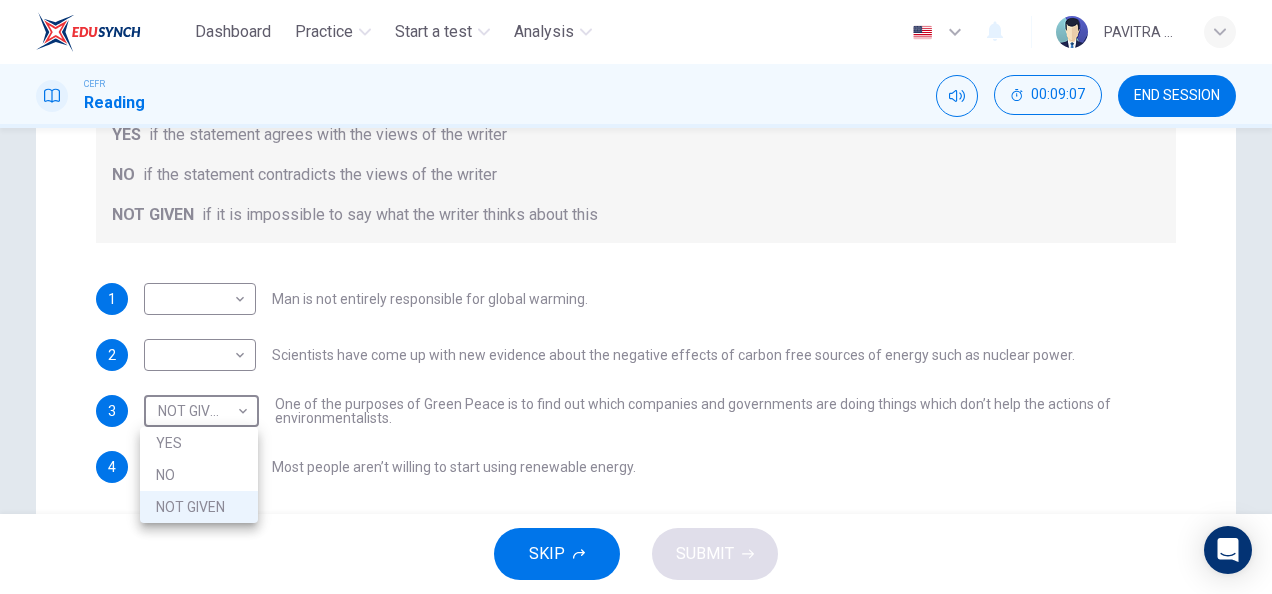 click on "Dashboard Practice Start a test Analysis English en ​ PAVITRA A/P MOORTHY CEFR Reading 00:09:07 END SESSION Question 10 Do the following statements agree with the information given in the Reading Passage? In the boxes below, write YES if the statement agrees with the views of the writer NO if the statement contradicts the views of the writer NOT GIVEN if it is impossible to say what the writer thinks about this 1 ​ ​ Man is not entirely responsible for global warming. 2 ​ ​ Scientists have come up with new evidence about the negative effects of carbon free sources of energy such as nuclear power. 3 NOT GIVEN NOT GIVEN ​ One of the purposes of Green Peace is to find out which companies and governments are doing things which don’t help the actions of environmentalists. 4 ​ ​ Most people aren’t willing to start using renewable energy. The Climate of the Earth CLICK TO ZOOM Click to Zoom A B C D E SKIP SUBMIT EduSynch - Online Language Proficiency Testing
Dashboard Practice Analysis NO" at bounding box center (636, 297) 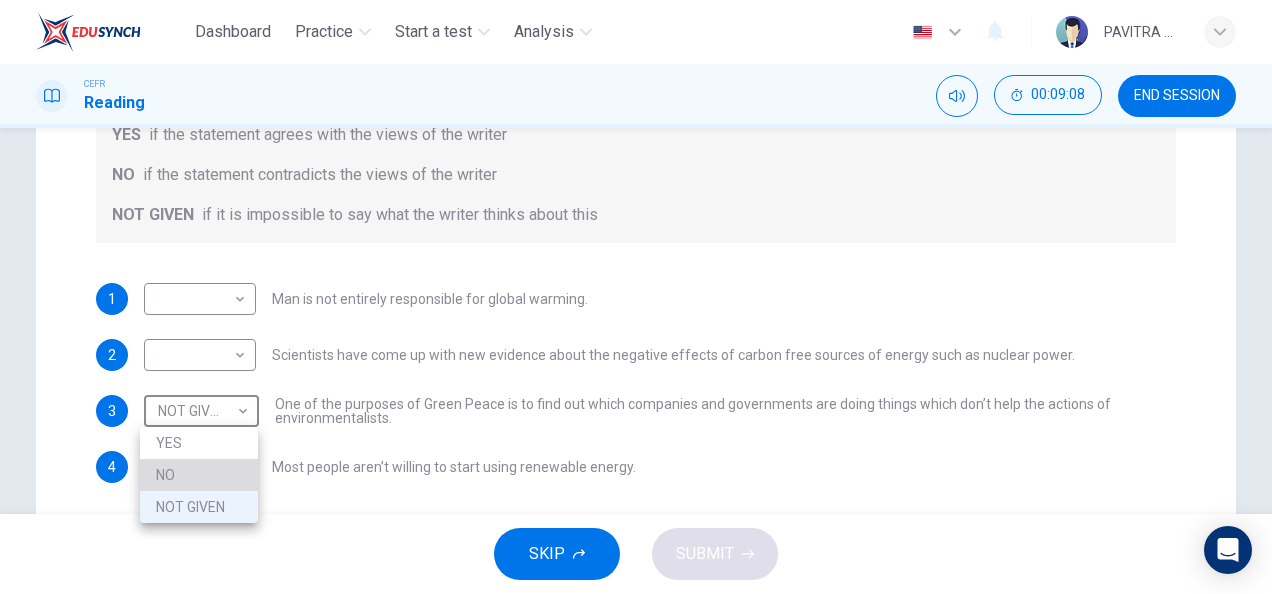 click on "NO" at bounding box center (199, 475) 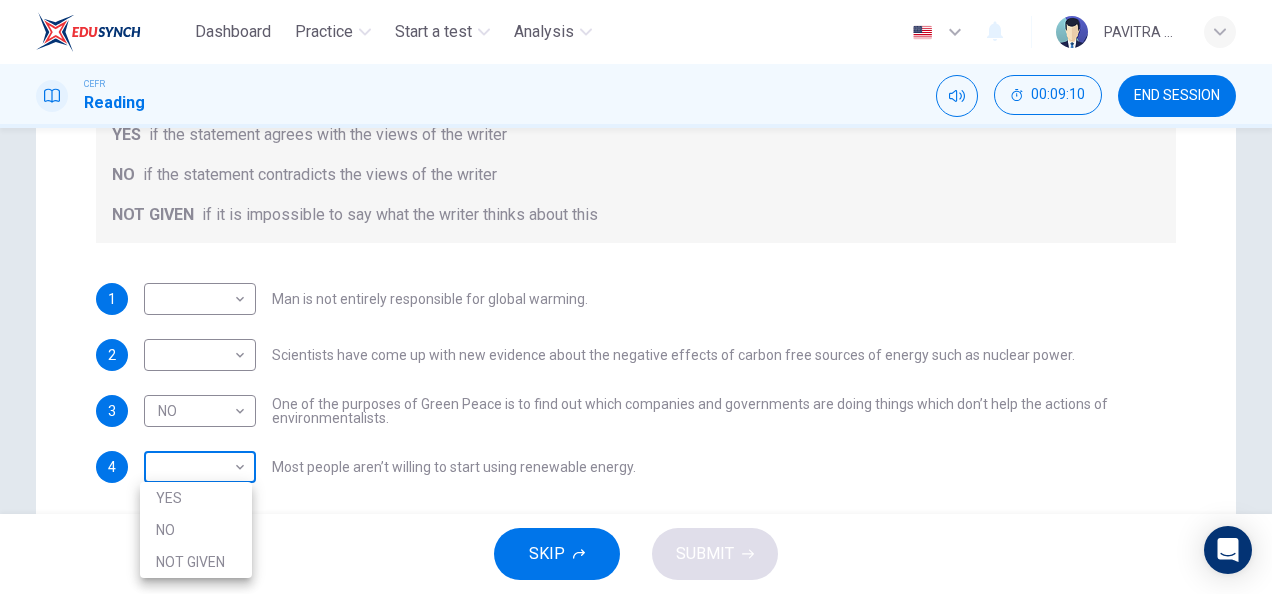 click on "Dashboard Practice Start a test Analysis English en ​ PAVITRA A/P MOORTHY CEFR Reading 00:09:10 END SESSION Question 10 Do the following statements agree with the information given in the Reading Passage? In the boxes below, write YES if the statement agrees with the views of the writer NO if the statement contradicts the views of the writer NOT GIVEN if it is impossible to say what the writer thinks about this 1 ​ ​ Man is not entirely responsible for global warming. 2 ​ ​ Scientists have come up with new evidence about the negative effects of carbon free sources of energy such as nuclear power. 3 NO NO ​ One of the purposes of Green Peace is to find out which companies and governments are doing things which don’t help the actions of environmentalists. 4 ​ ​ Most people aren’t willing to start using renewable energy. The Climate of the Earth CLICK TO ZOOM Click to Zoom A B C D E SKIP SUBMIT EduSynch - Online Language Proficiency Testing
Dashboard Practice Start a test Analysis YES" at bounding box center [636, 297] 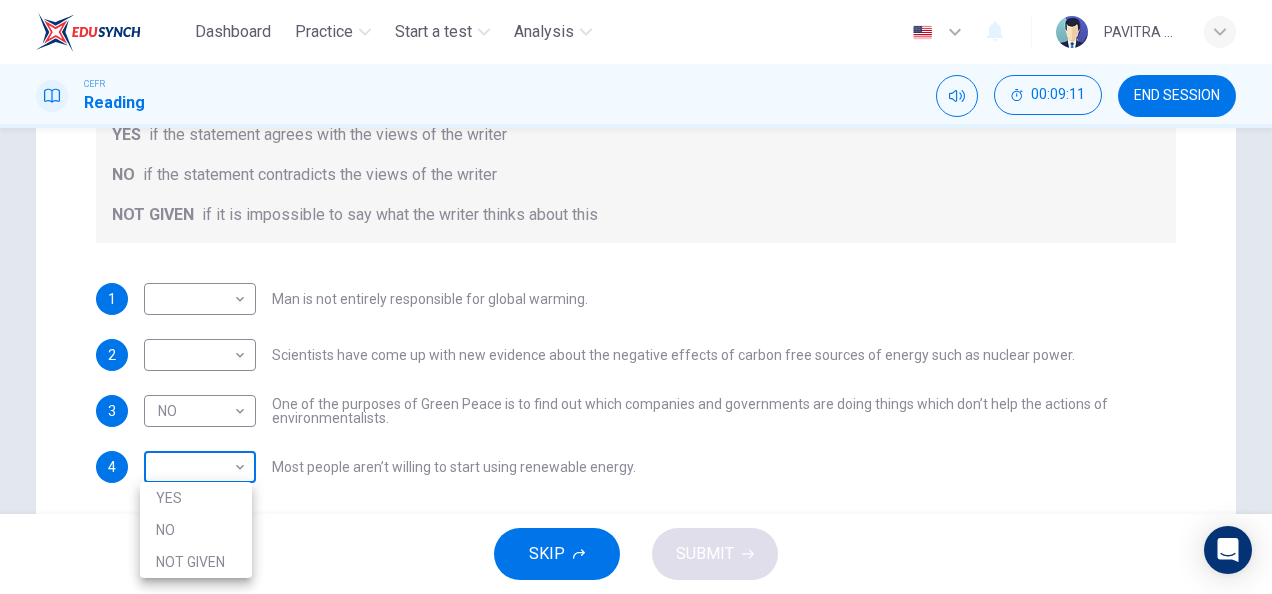 click on "Dashboard Practice Start a test Analysis English en ​ PAVITRA A/P MOORTHY CEFR Reading 00:09:11 END SESSION Question 10 Do the following statements agree with the information given in the Reading Passage? In the boxes below, write YES if the statement agrees with the views of the writer NO if the statement contradicts the views of the writer NOT GIVEN if it is impossible to say what the writer thinks about this 1 ​ ​ Man is not entirely responsible for global warming. 2 ​ ​ Scientists have come up with new evidence about the negative effects of carbon free sources of energy such as nuclear power. 3 NO NO ​ One of the purposes of Green Peace is to find out which companies and governments are doing things which don’t help the actions of environmentalists. 4 ​ ​ Most people aren’t willing to start using renewable energy. The Climate of the Earth CLICK TO ZOOM Click to Zoom A B C D E SKIP SUBMIT EduSynch - Online Language Proficiency Testing
Dashboard Practice Start a test Analysis YES" at bounding box center (636, 297) 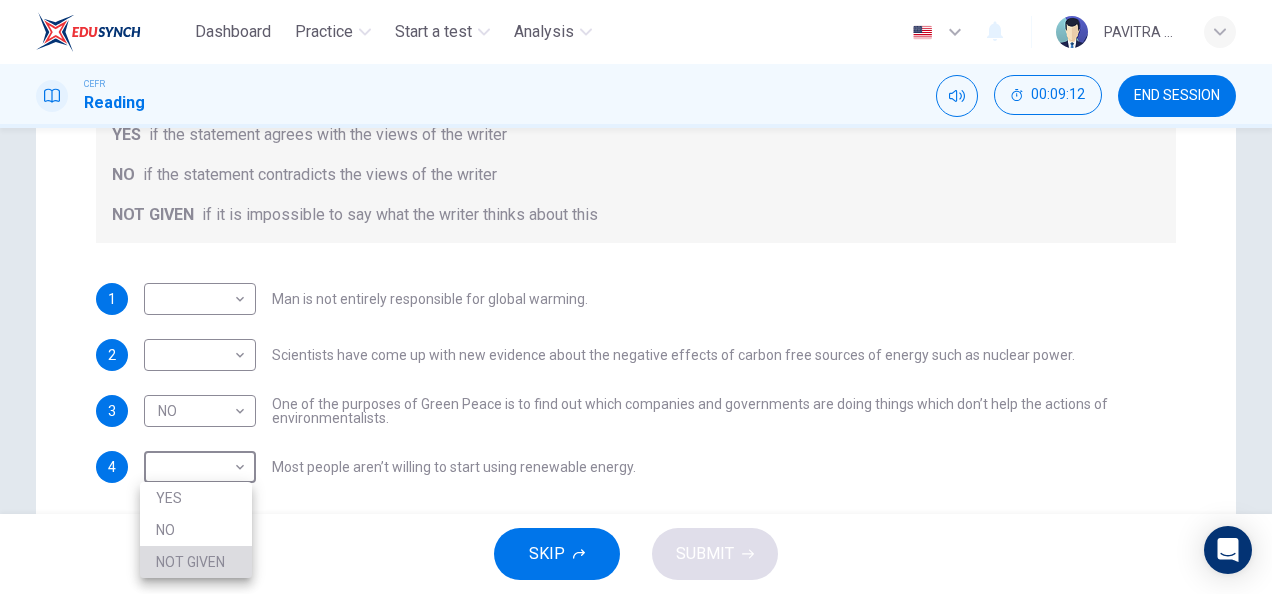 click on "NOT GIVEN" at bounding box center (196, 562) 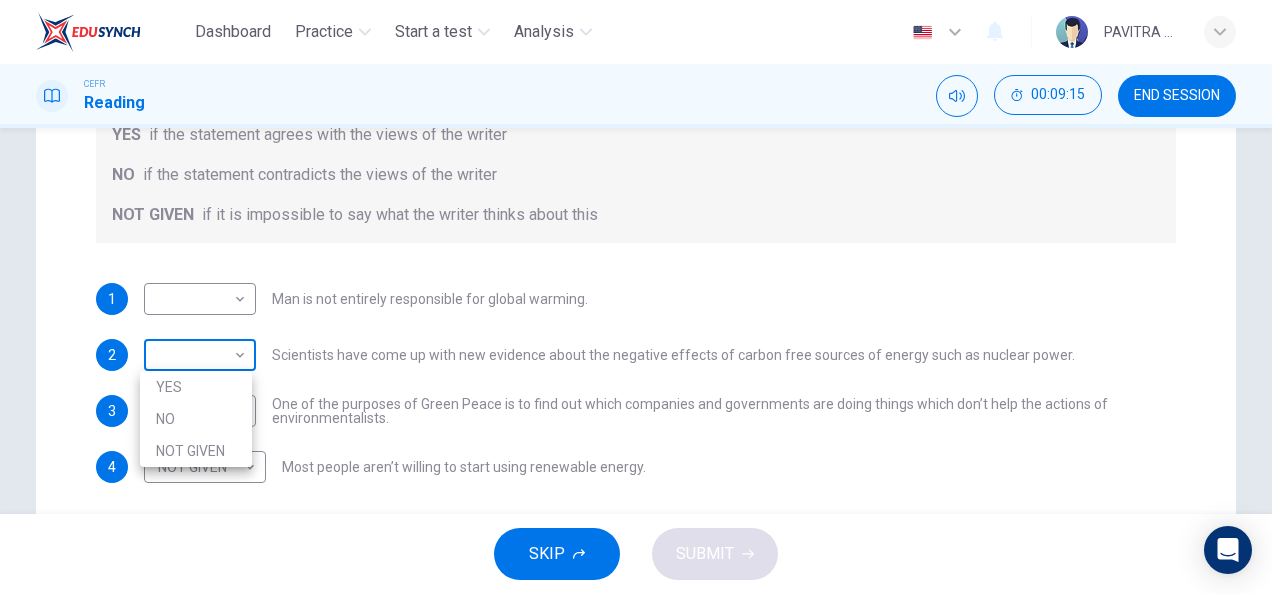 click on "Dashboard Practice Start a test Analysis English en ​ PAVITRA A/P MOORTHY CEFR Reading 00:09:15 END SESSION Question 10 Do the following statements agree with the information given in the Reading Passage? In the boxes below, write YES if the statement agrees with the views of the writer NO if the statement contradicts the views of the writer NOT GIVEN if it is impossible to say what the writer thinks about this 1 ​ ​ Man is not entirely responsible for global warming. 2 ​ ​ Scientists have come up with new evidence about the negative effects of carbon free sources of energy such as nuclear power. 3 NO NO ​ One of the purposes of Green Peace is to find out which companies and governments are doing things which don’t help the actions of environmentalists. 4 NOT GIVEN NOT GIVEN ​ Most people aren’t willing to start using renewable energy. The Climate of the Earth CLICK TO ZOOM Click to Zoom A B C D E SKIP SUBMIT EduSynch - Online Language Proficiency Testing
Dashboard Practice Analysis" at bounding box center [636, 297] 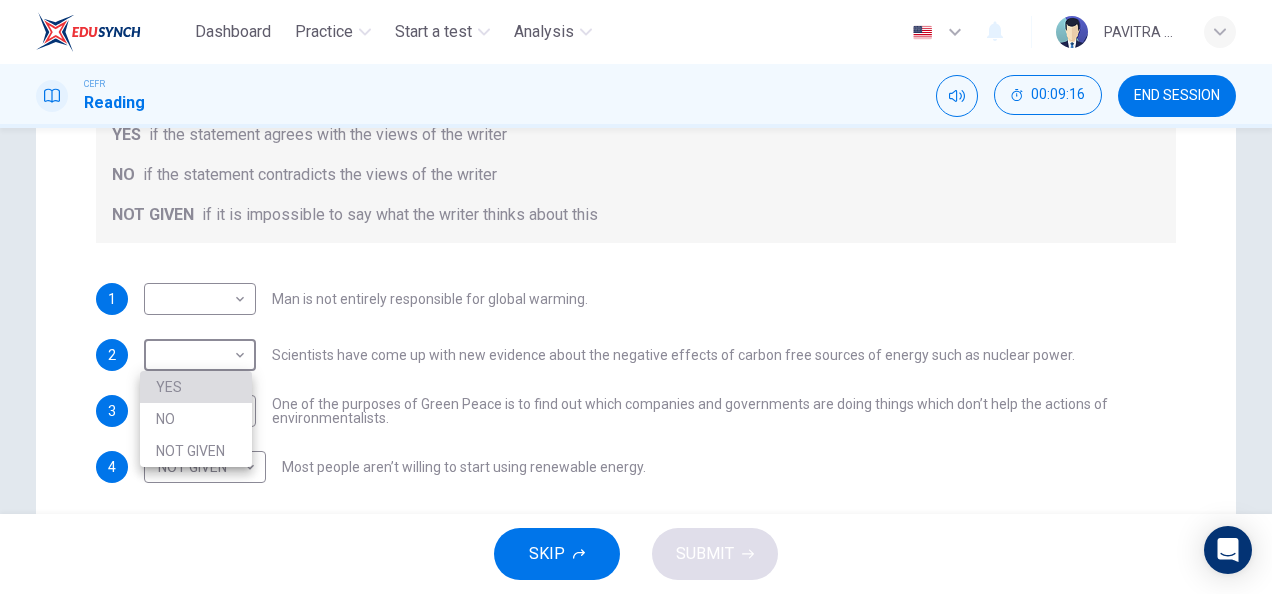 click on "YES" at bounding box center (196, 387) 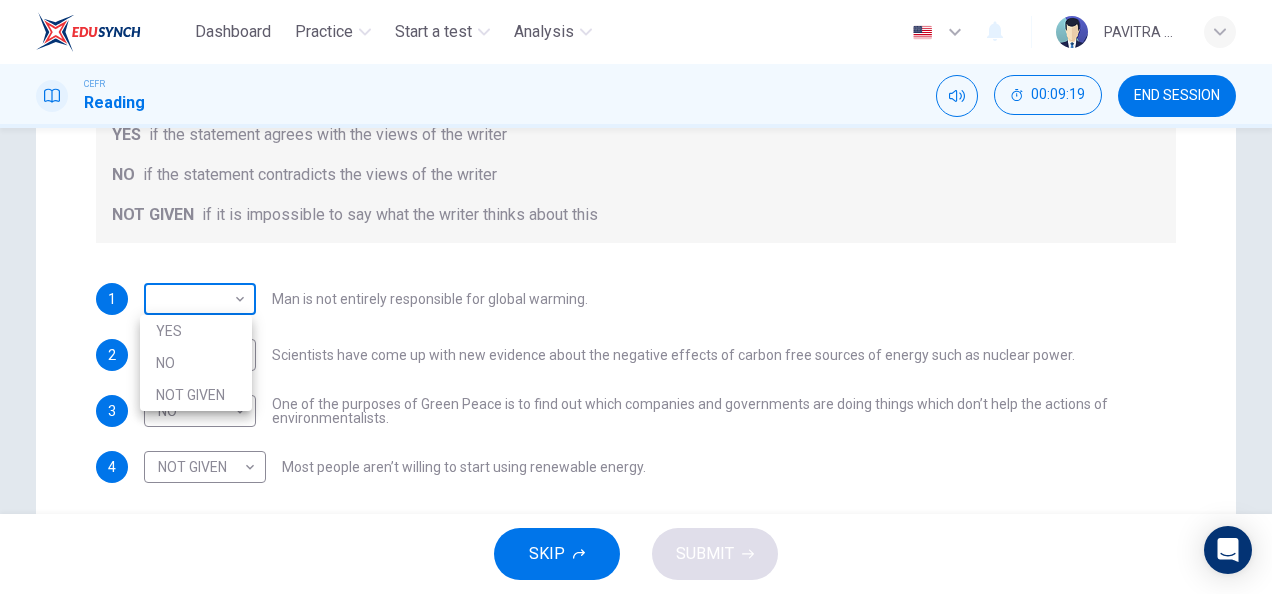 click on "Dashboard Practice Start a test Analysis English en ​ PAVITRA A/P MOORTHY CEFR Reading 00:09:19 END SESSION Question 10 Do the following statements agree with the information given in the Reading Passage? In the boxes below, write YES if the statement agrees with the views of the writer NO if the statement contradicts the views of the writer NOT GIVEN if it is impossible to say what the writer thinks about this 1 ​ ​ Man is not entirely responsible for global warming. 2 YES YES ​ Scientists have come up with new evidence about the negative effects of carbon free sources of energy such as nuclear power. 3 NO NO ​ One of the purposes of Green Peace is to find out which companies and governments are doing things which don’t help the actions of environmentalists. 4 NOT GIVEN NOT GIVEN ​ Most people aren’t willing to start using renewable energy. The Climate of the Earth CLICK TO ZOOM Click to Zoom A B C D E SKIP SUBMIT EduSynch - Online Language Proficiency Testing
Dashboard Practice 2025" at bounding box center (636, 297) 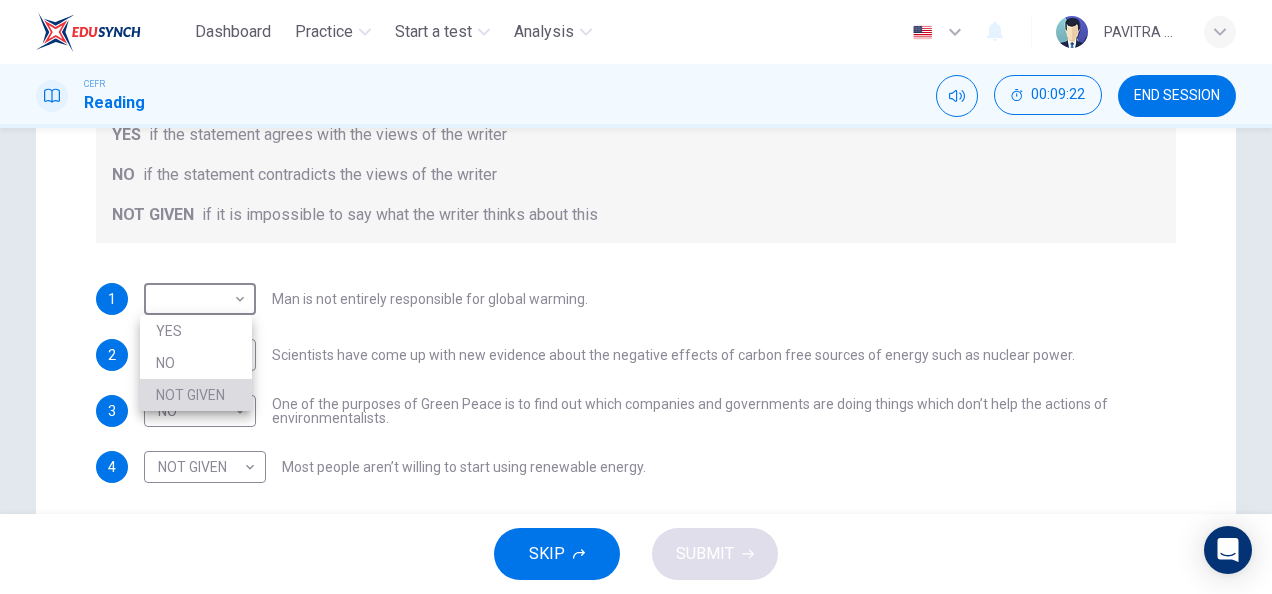 click on "NOT GIVEN" at bounding box center [196, 395] 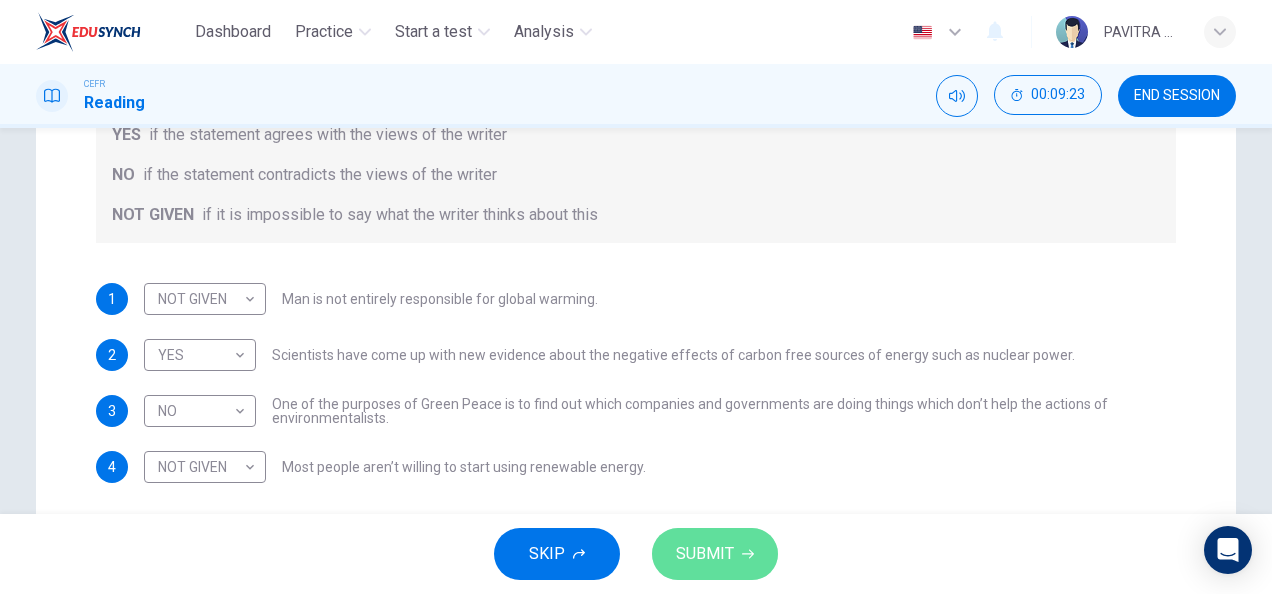 click on "SUBMIT" at bounding box center [705, 554] 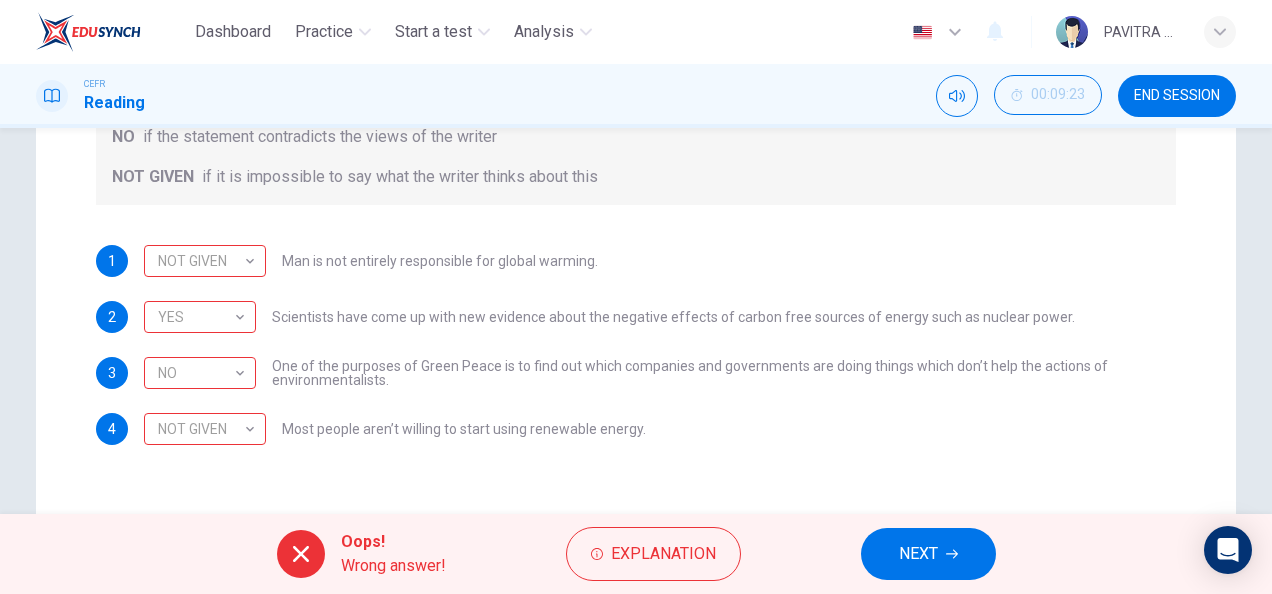scroll, scrollTop: 434, scrollLeft: 0, axis: vertical 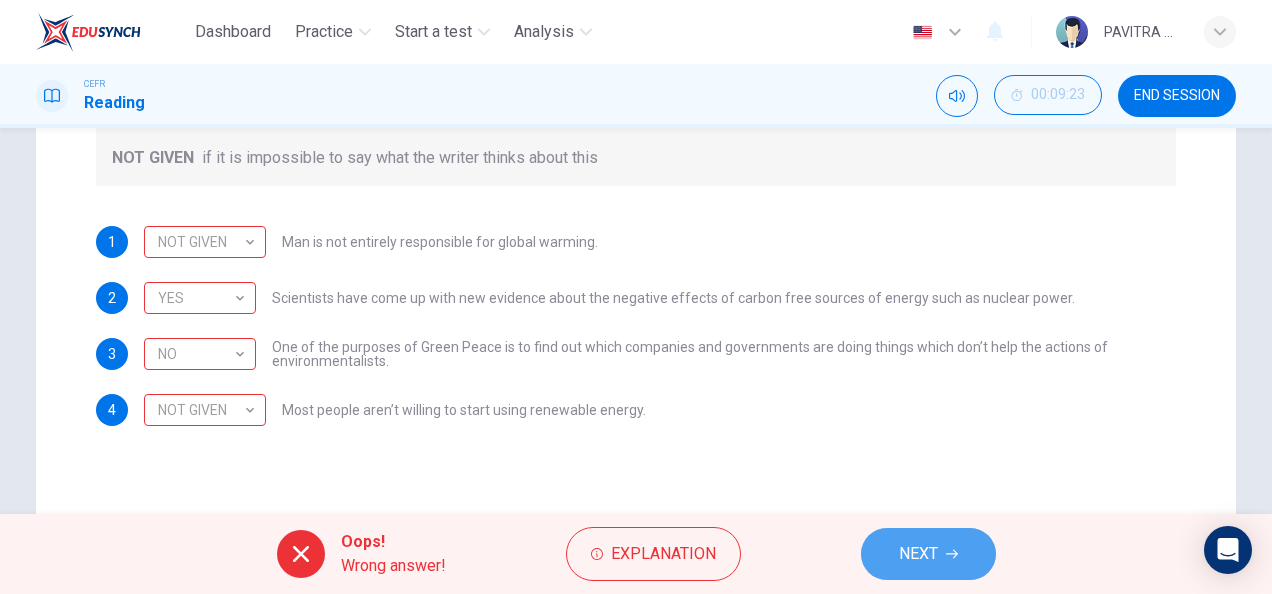 click on "NEXT" at bounding box center (918, 554) 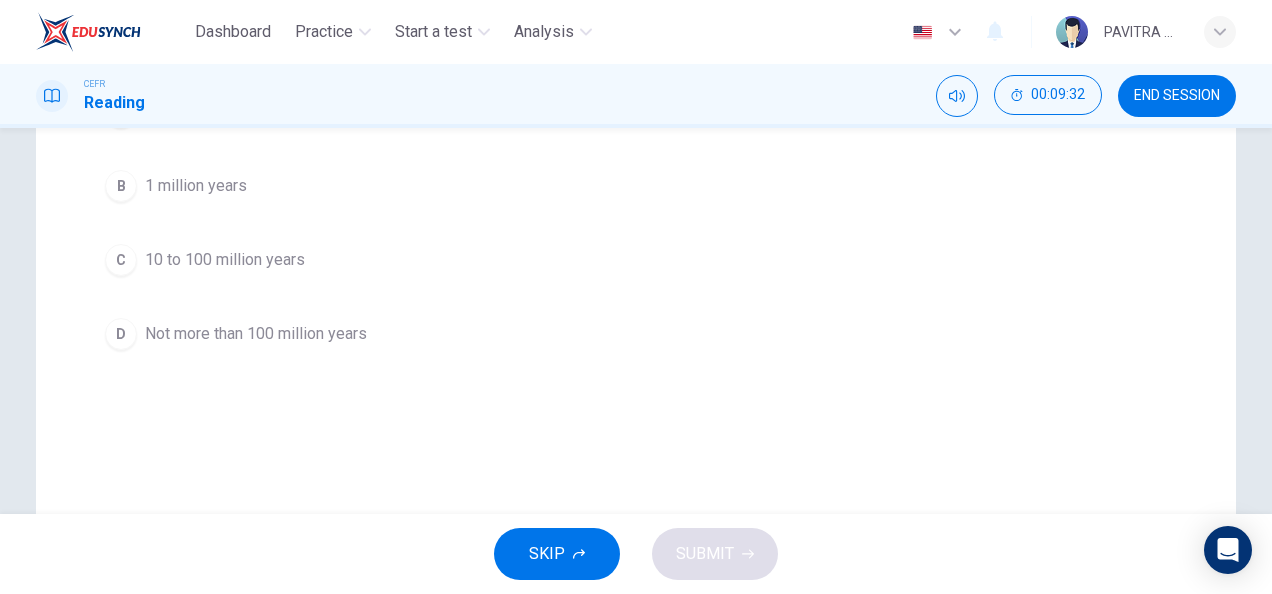 scroll, scrollTop: 0, scrollLeft: 0, axis: both 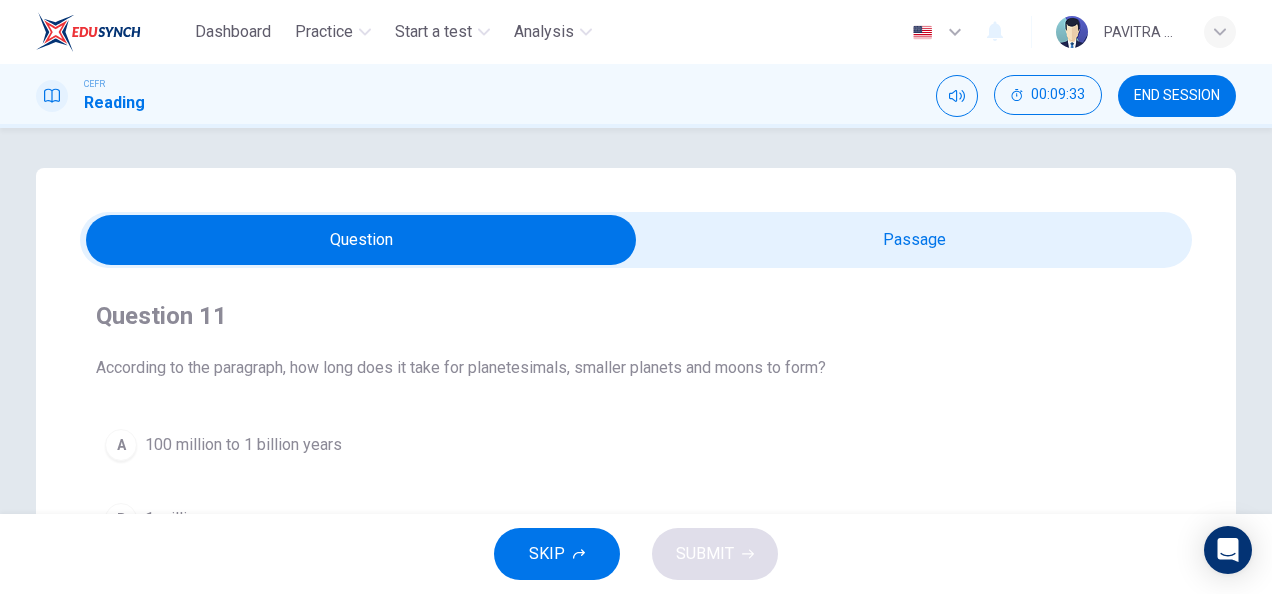 click at bounding box center [361, 240] 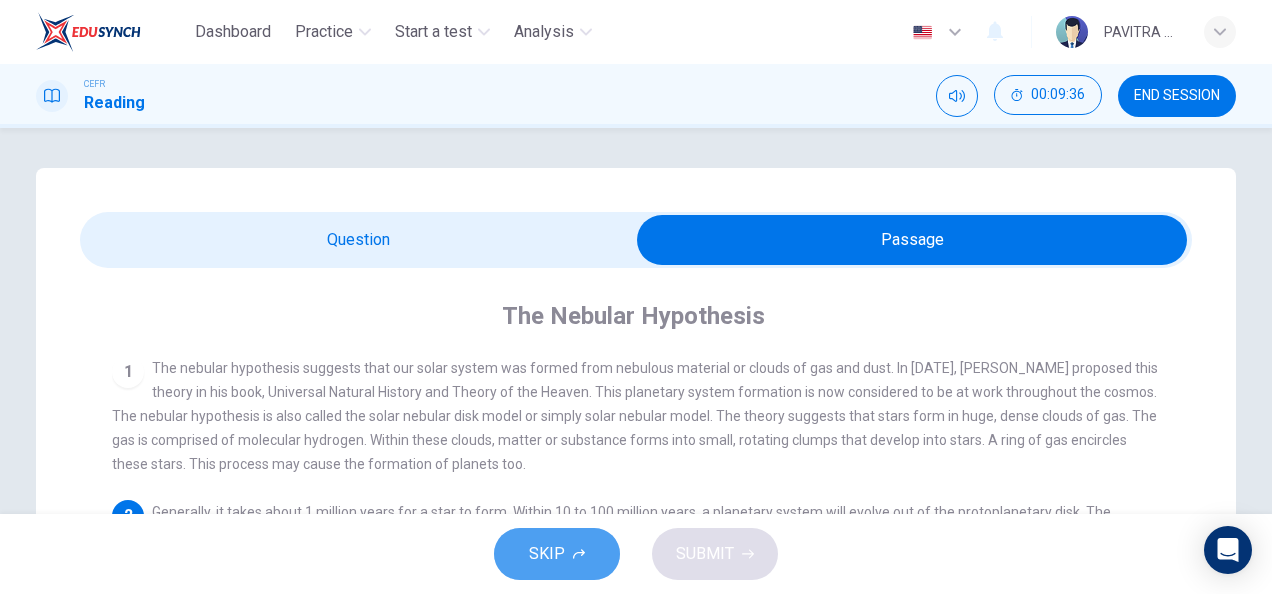 click 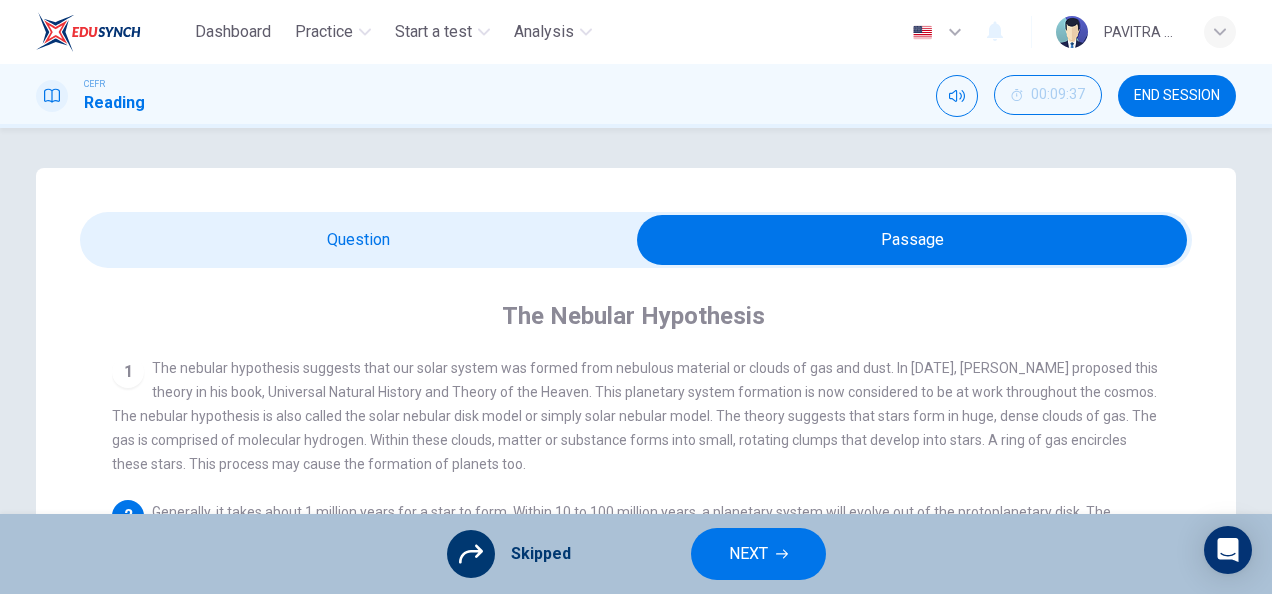 click on "Skipped NEXT" at bounding box center (636, 554) 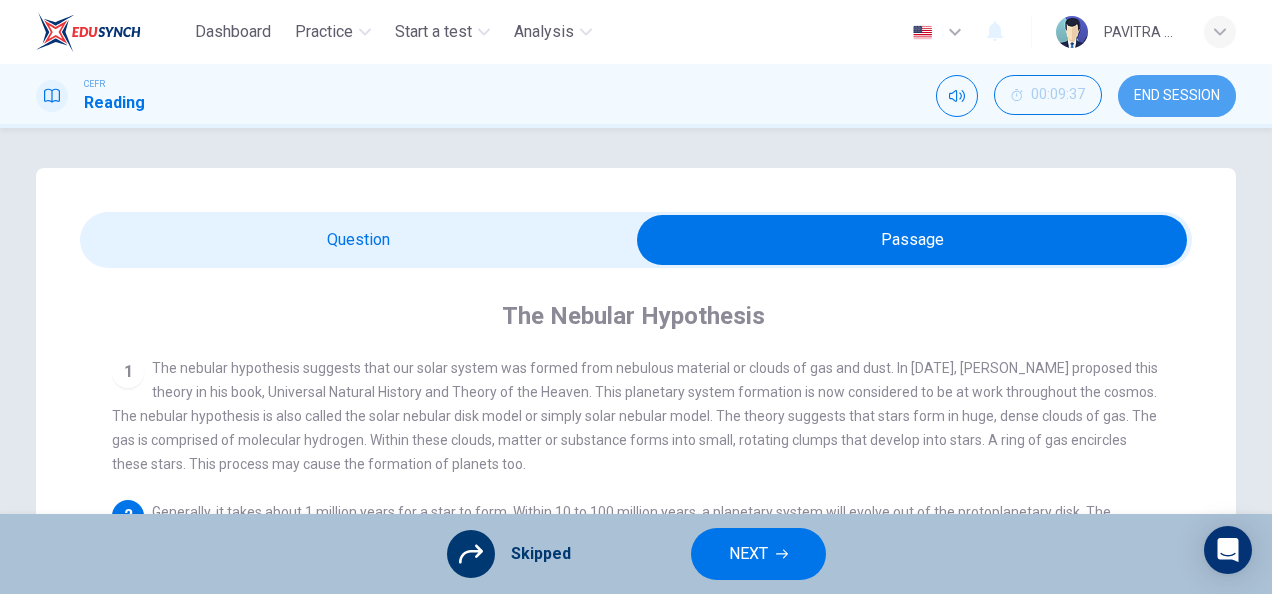 click on "END SESSION" at bounding box center (1177, 96) 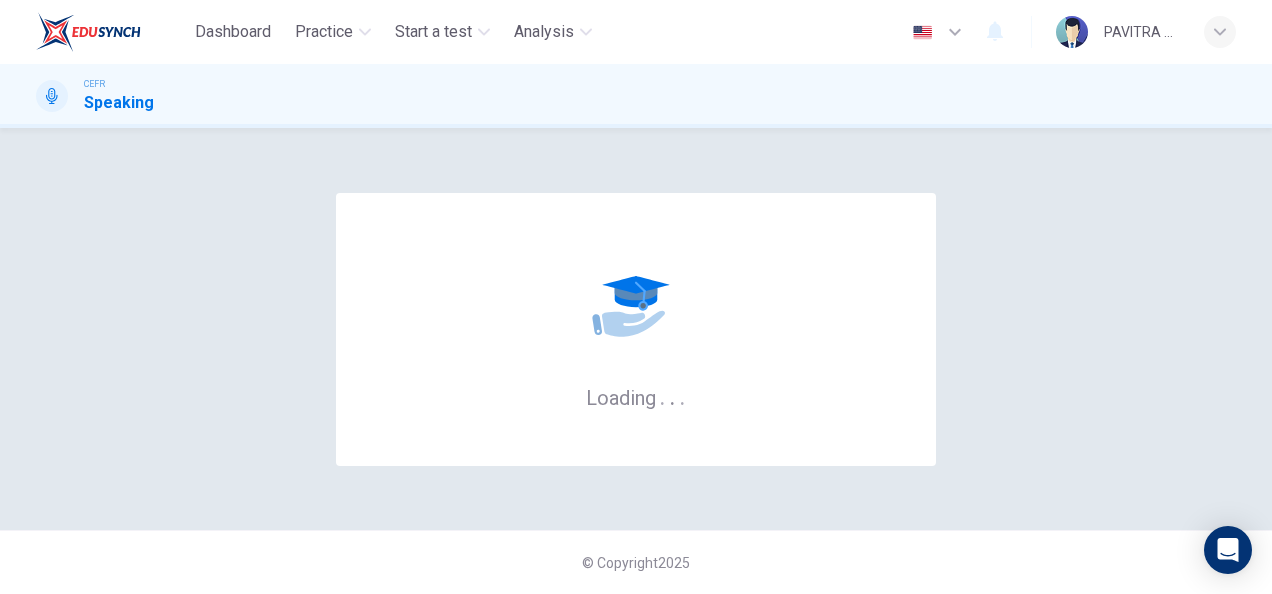 scroll, scrollTop: 0, scrollLeft: 0, axis: both 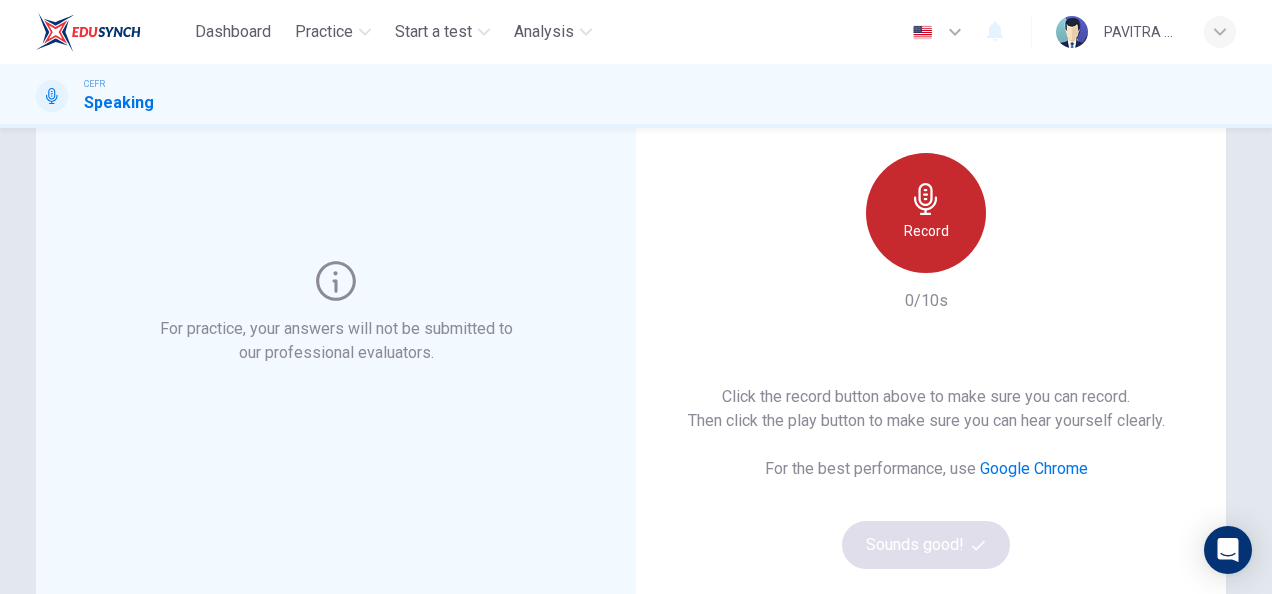click on "Record" at bounding box center (926, 213) 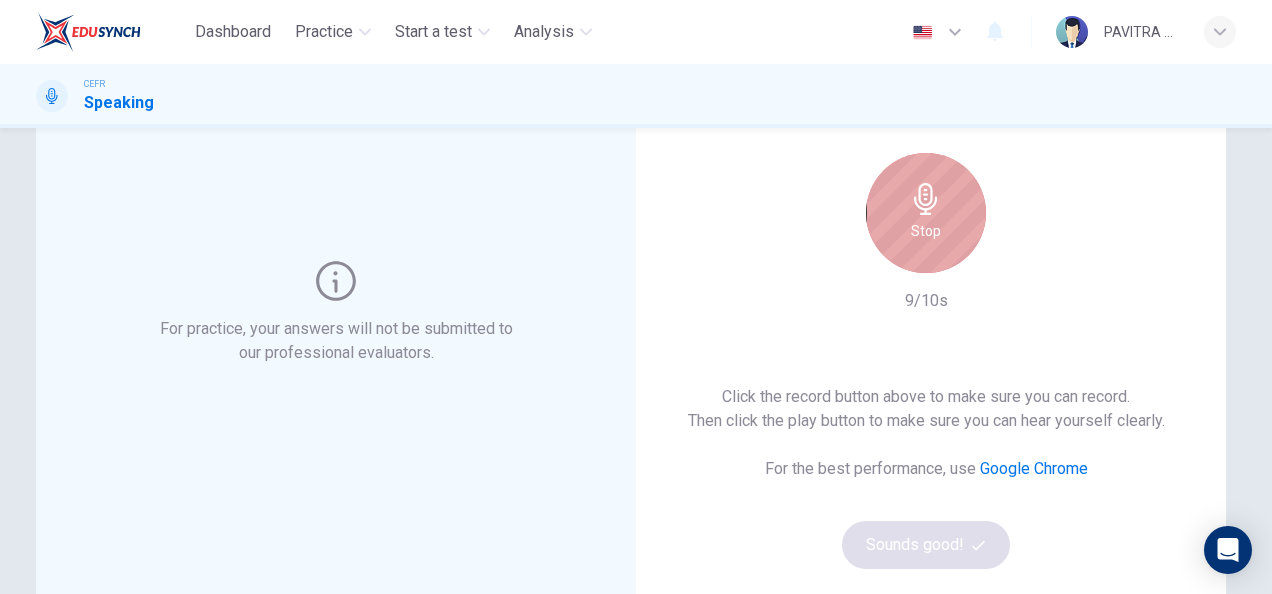 click on "Stop" at bounding box center (926, 213) 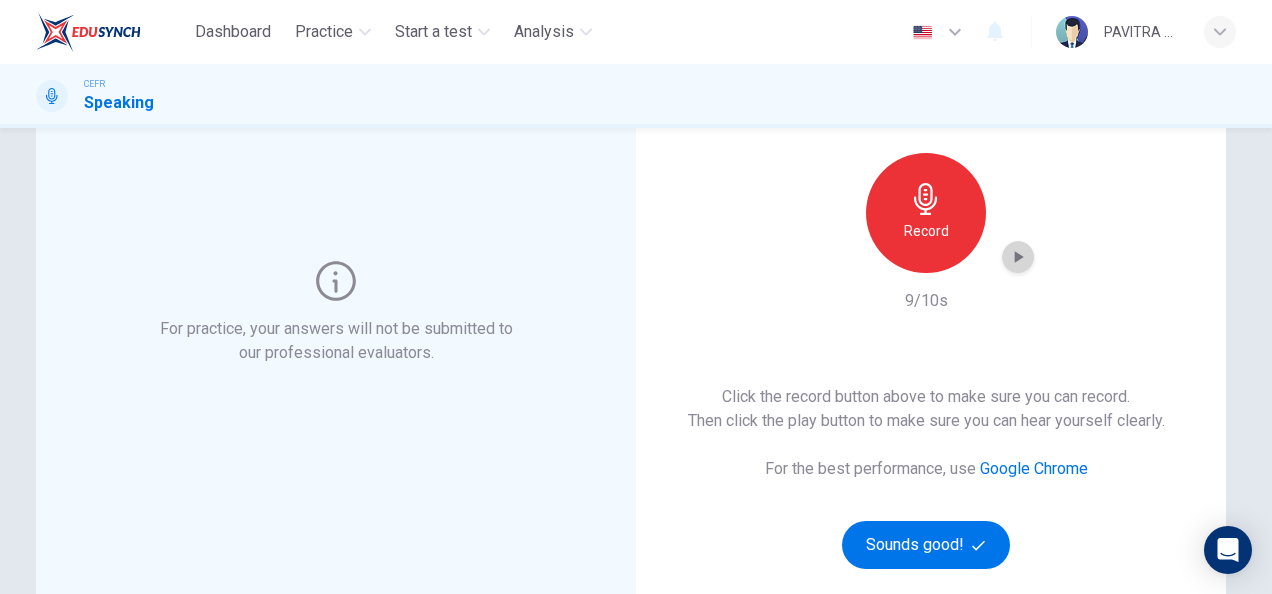 click 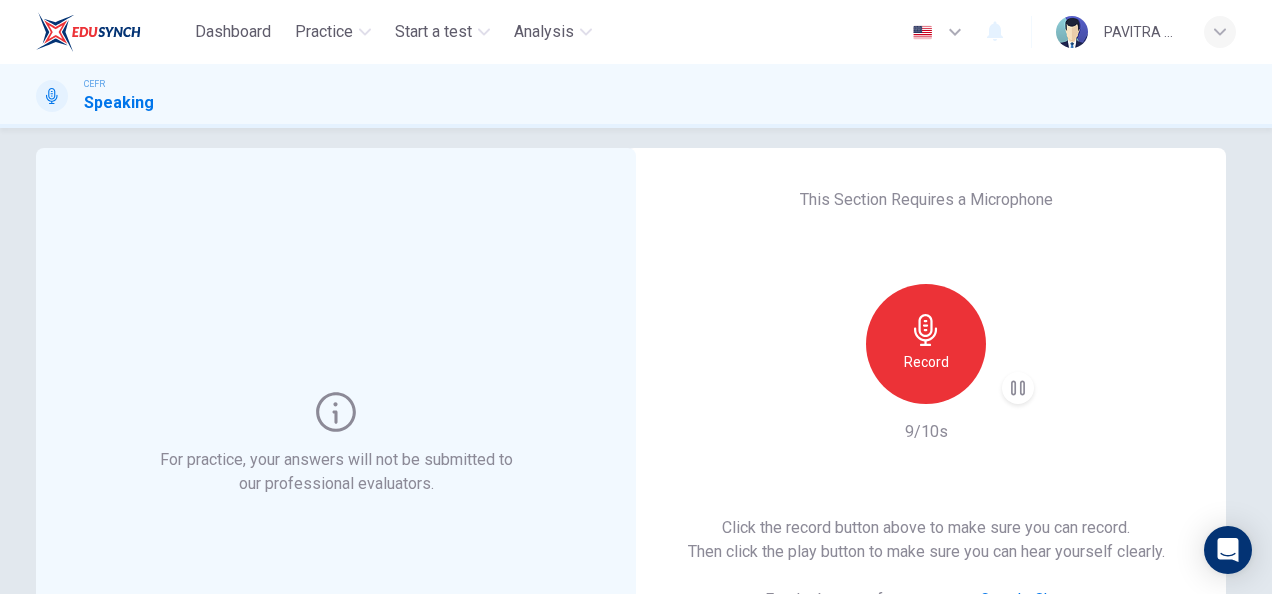scroll, scrollTop: 19, scrollLeft: 0, axis: vertical 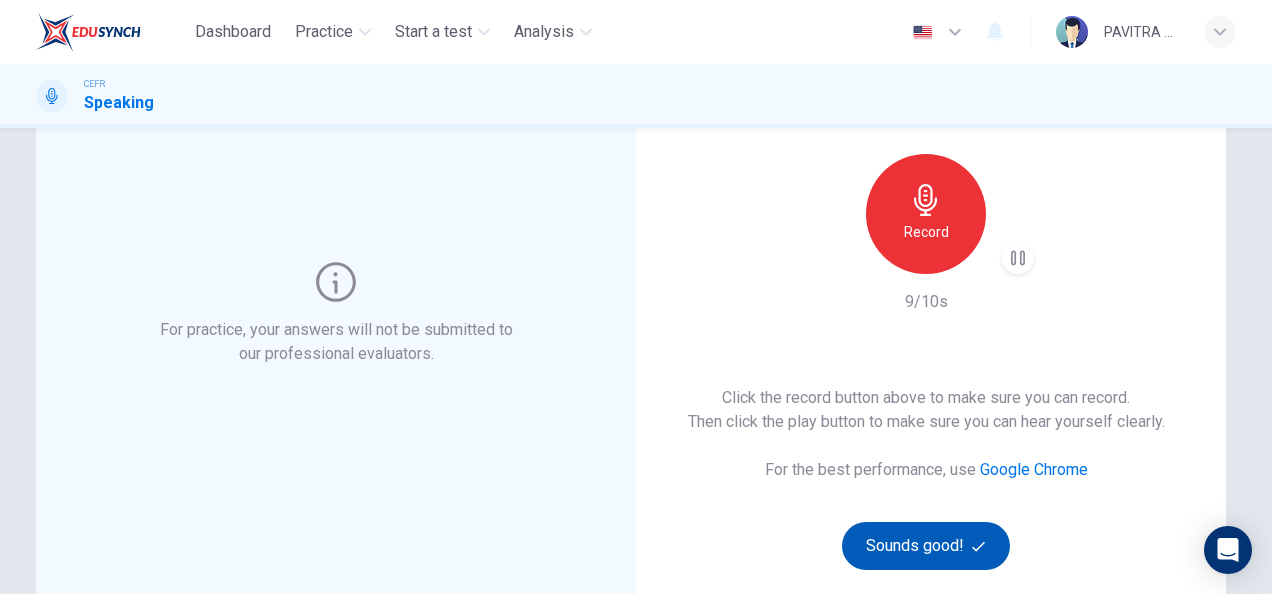click on "Sounds good!" at bounding box center (926, 546) 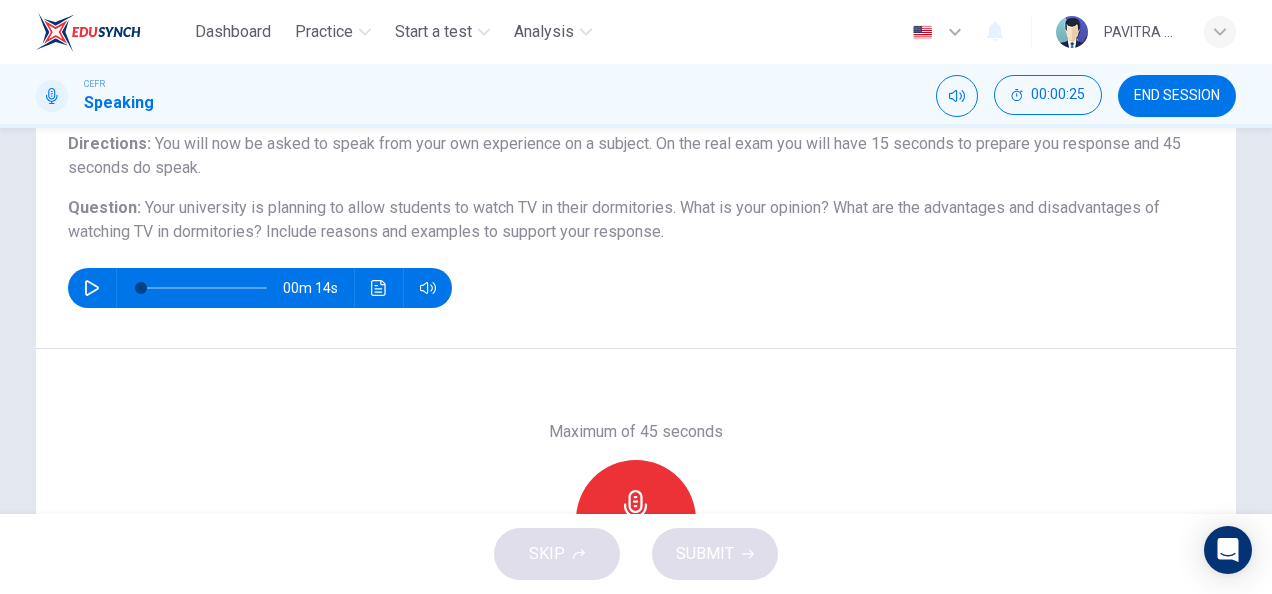 scroll, scrollTop: 171, scrollLeft: 0, axis: vertical 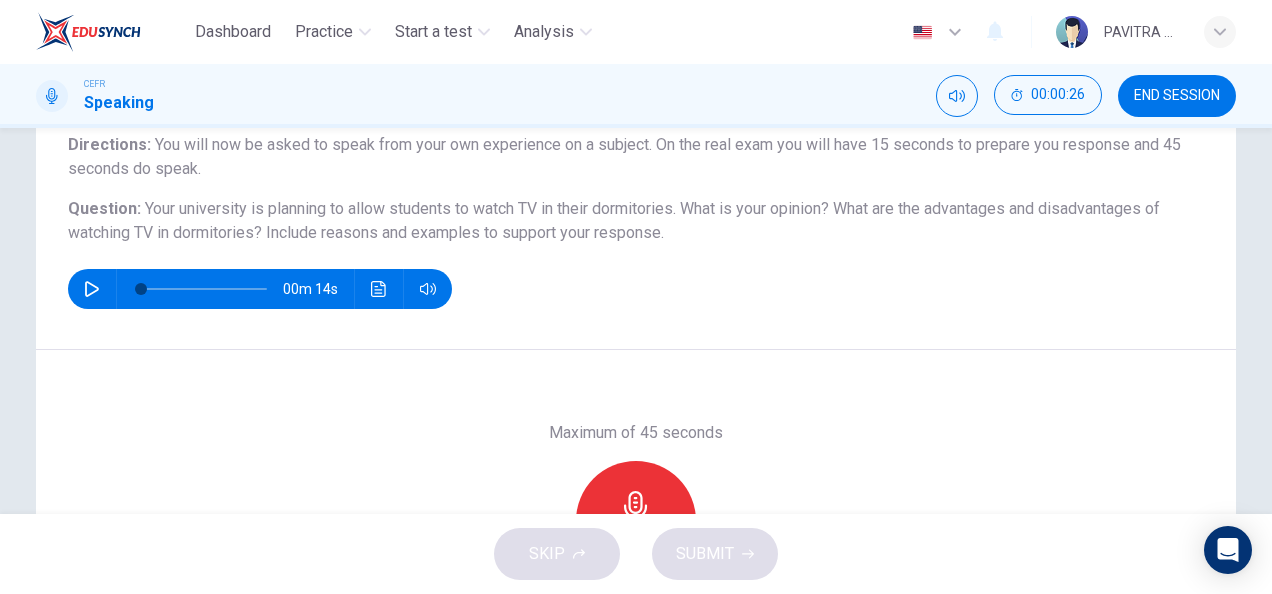 click at bounding box center (92, 289) 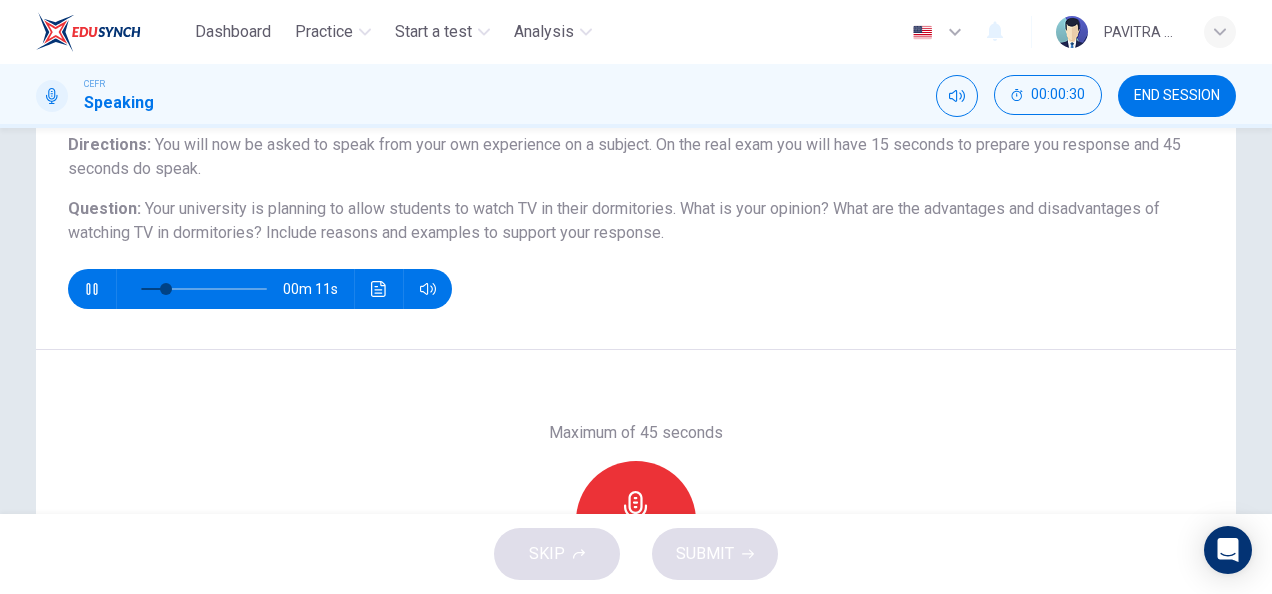 click at bounding box center [204, 289] 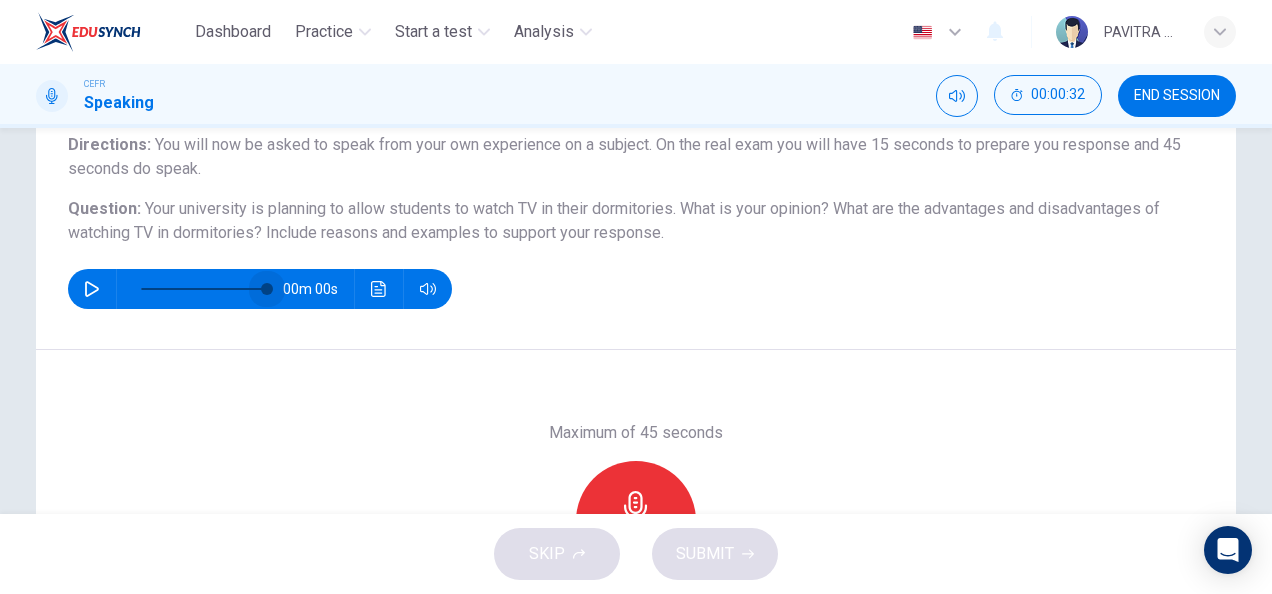 drag, startPoint x: 245, startPoint y: 286, endPoint x: 297, endPoint y: 289, distance: 52.086468 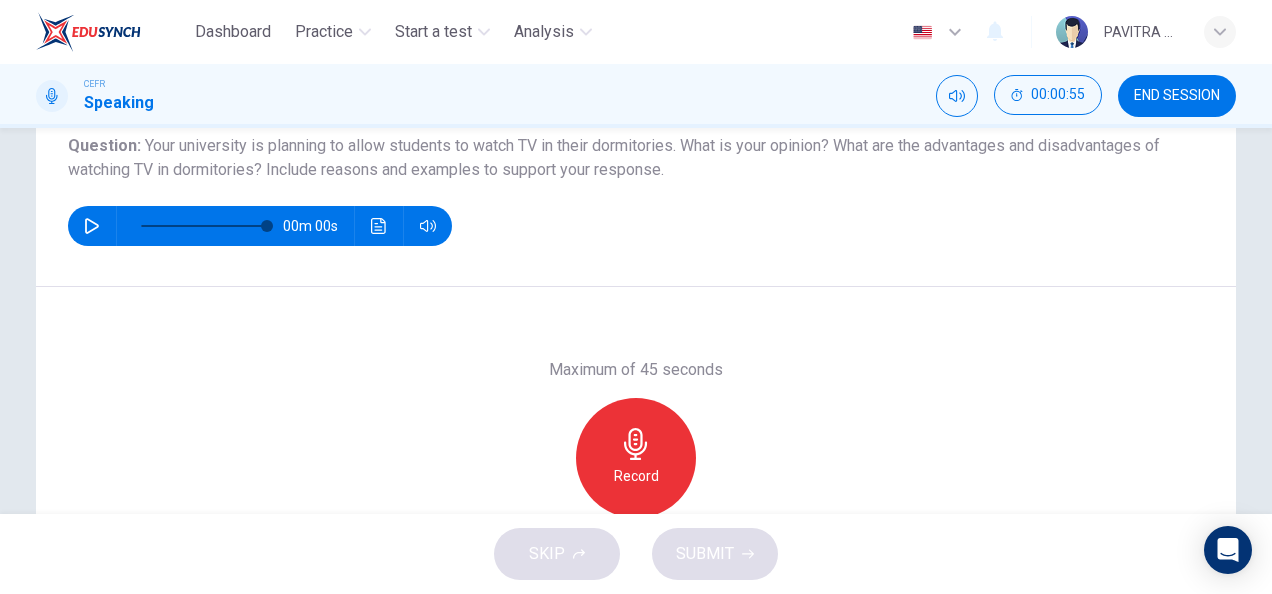 scroll, scrollTop: 245, scrollLeft: 0, axis: vertical 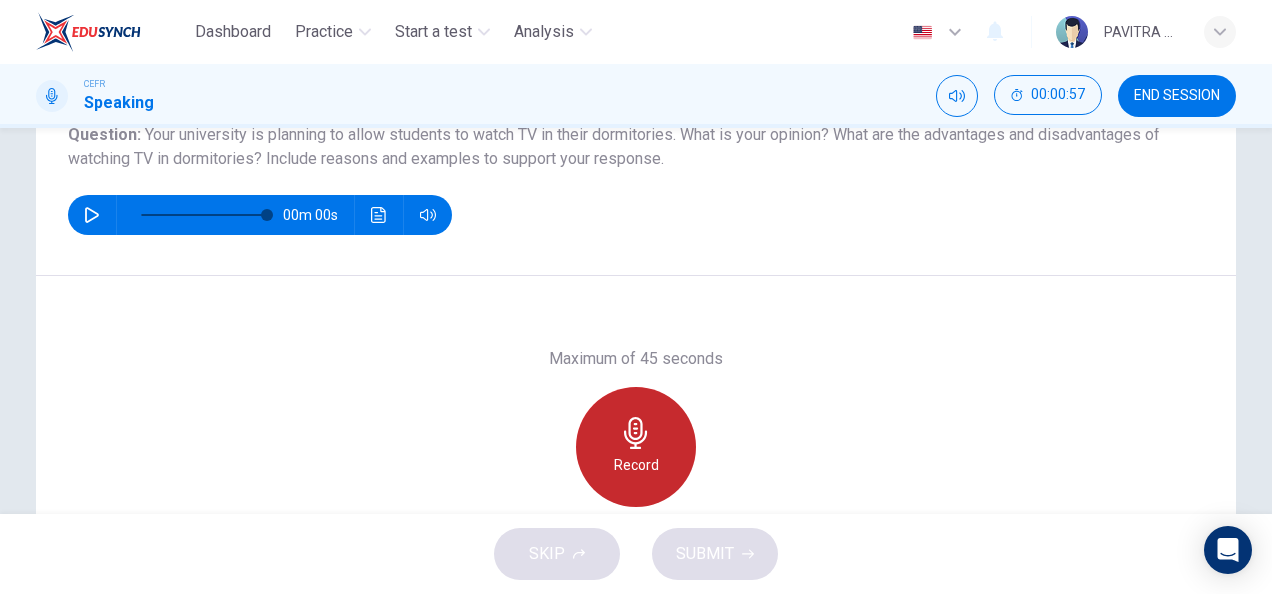 click 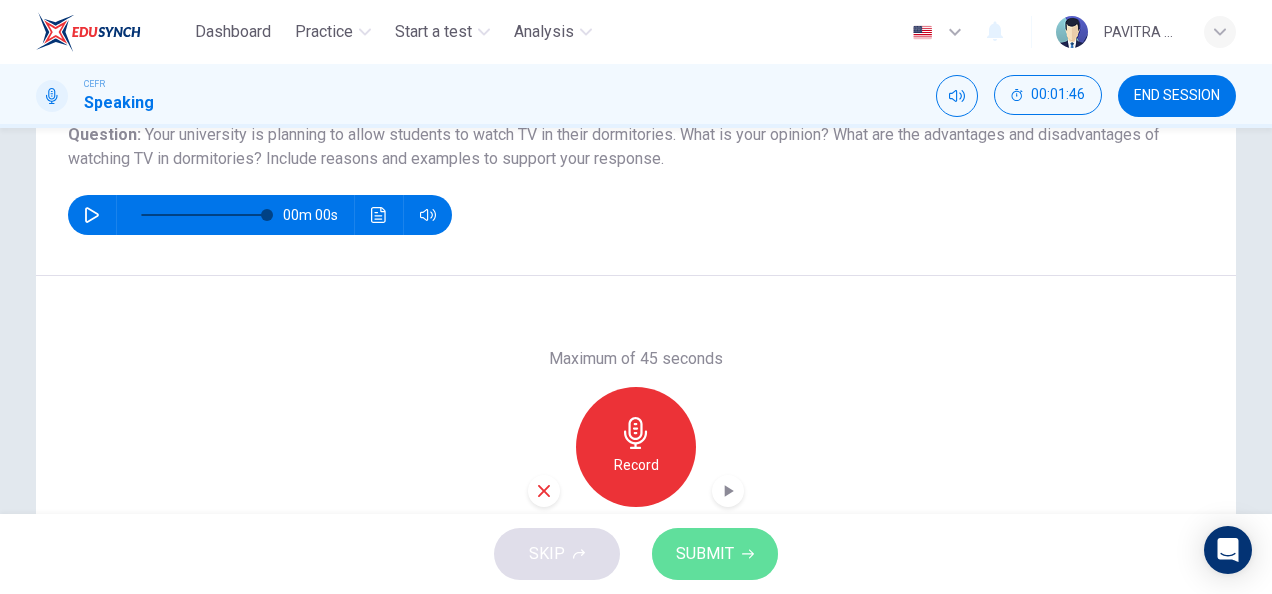 click on "SUBMIT" at bounding box center [705, 554] 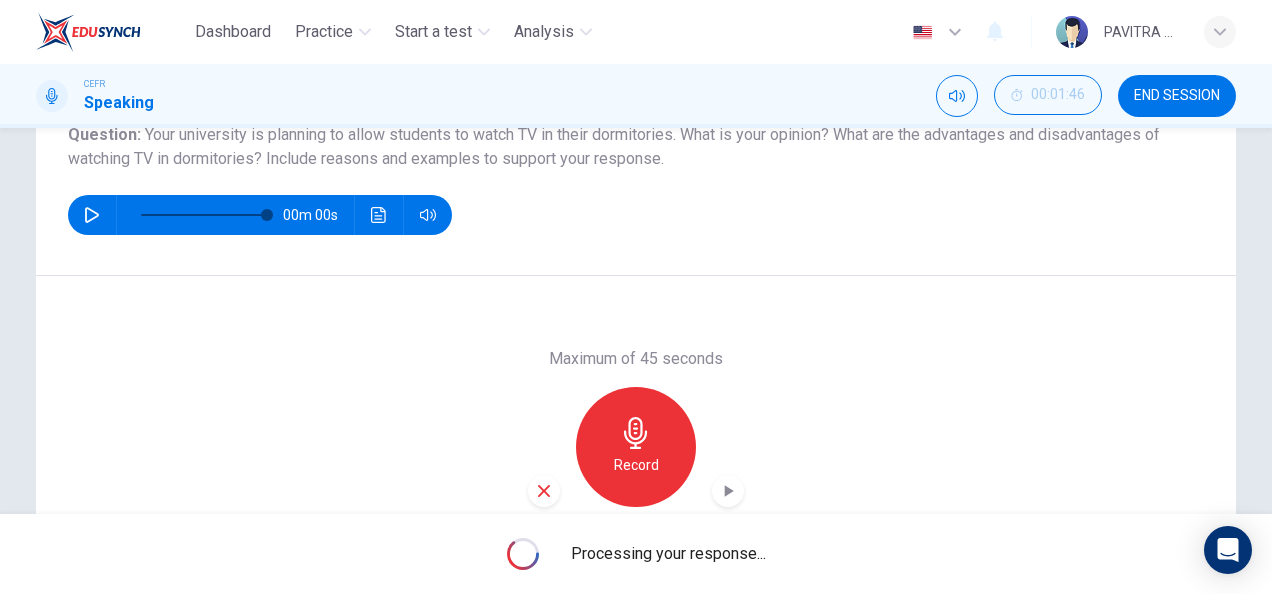 type on "0" 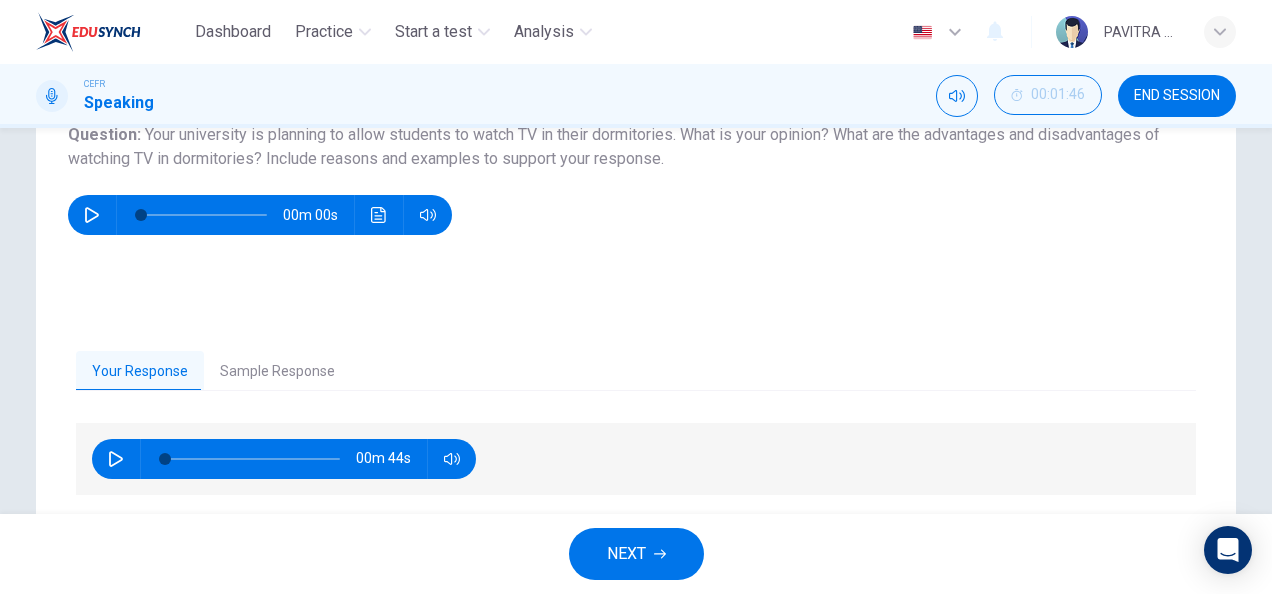 scroll, scrollTop: 389, scrollLeft: 0, axis: vertical 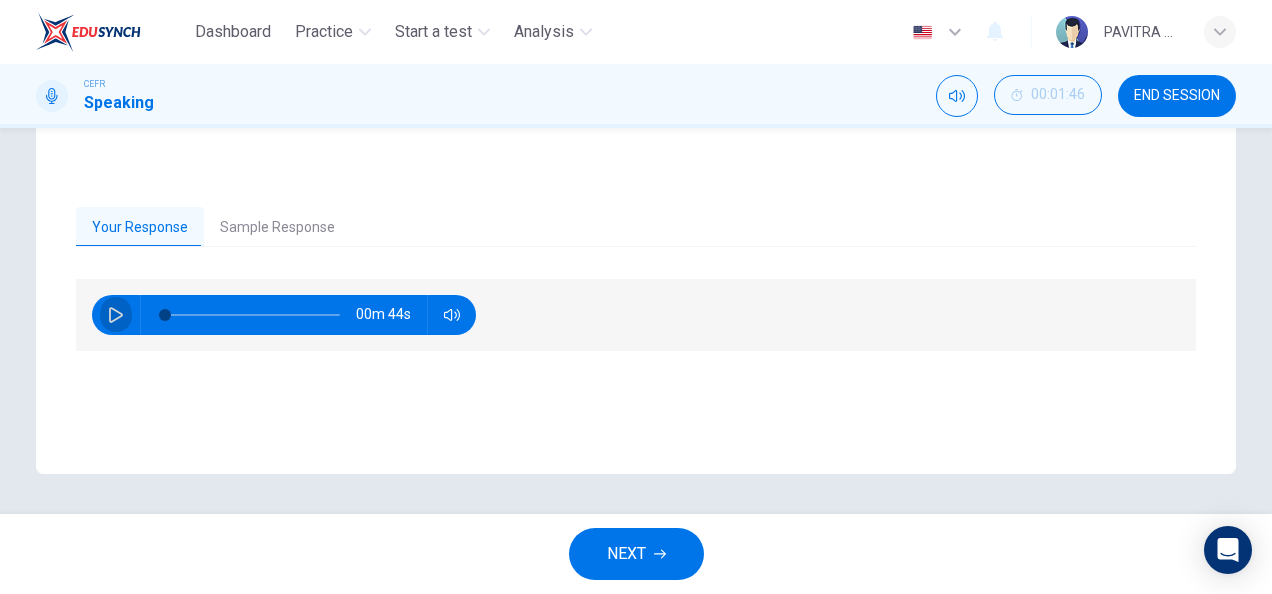 click 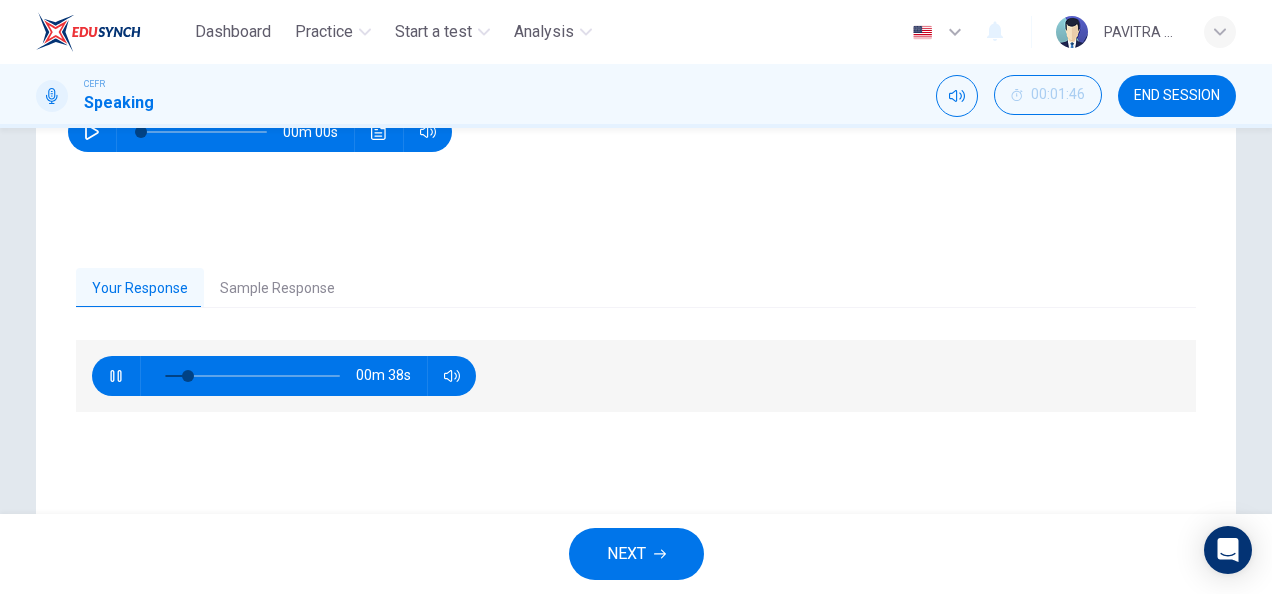 scroll, scrollTop: 389, scrollLeft: 0, axis: vertical 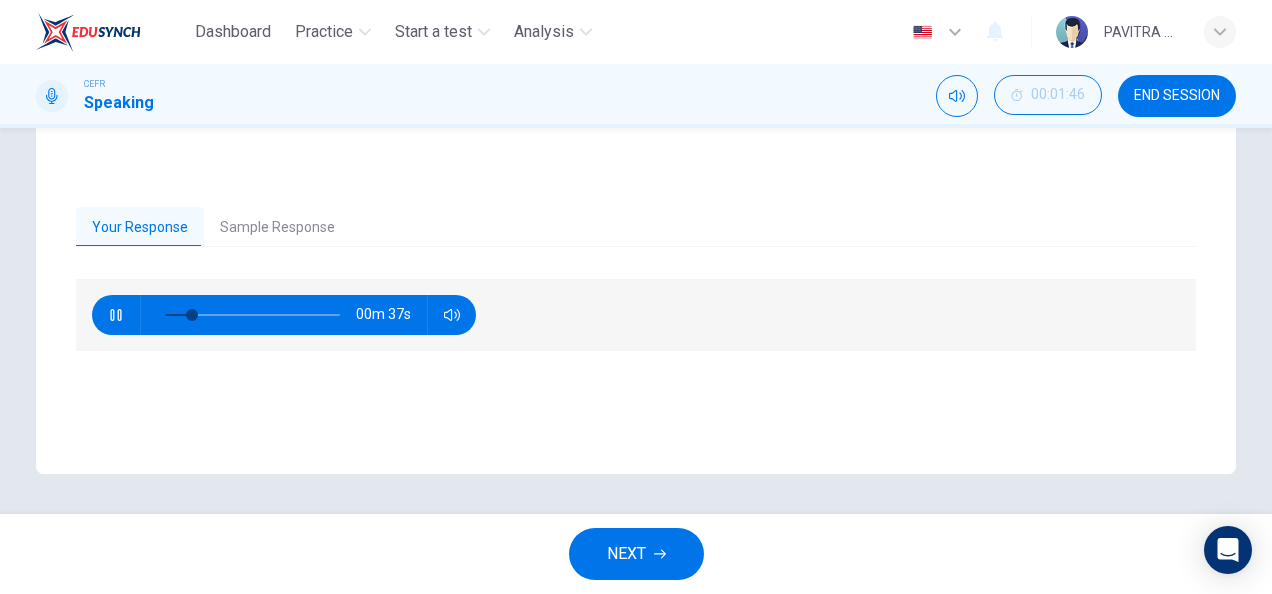 click 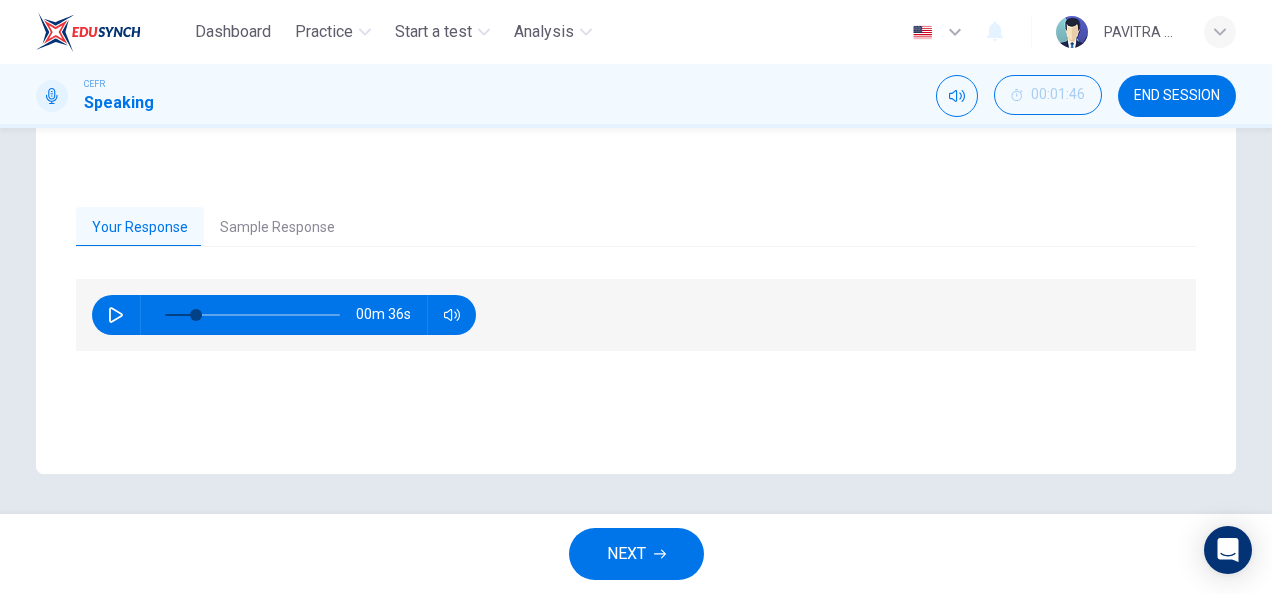 type on "18" 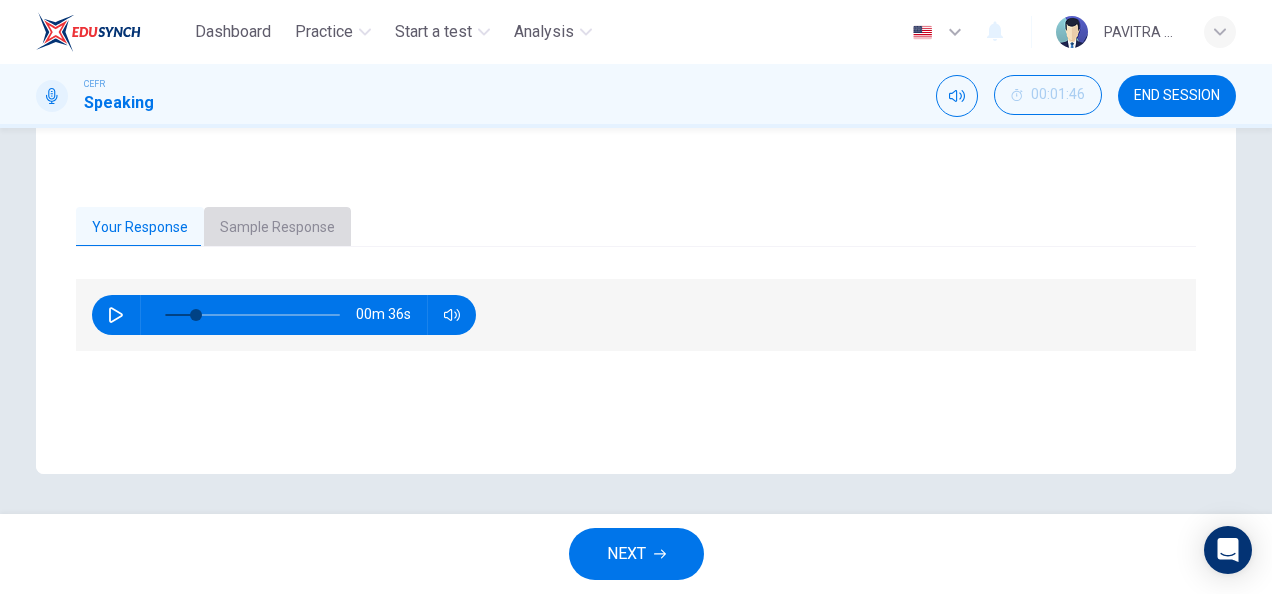 click on "Sample Response" at bounding box center [277, 228] 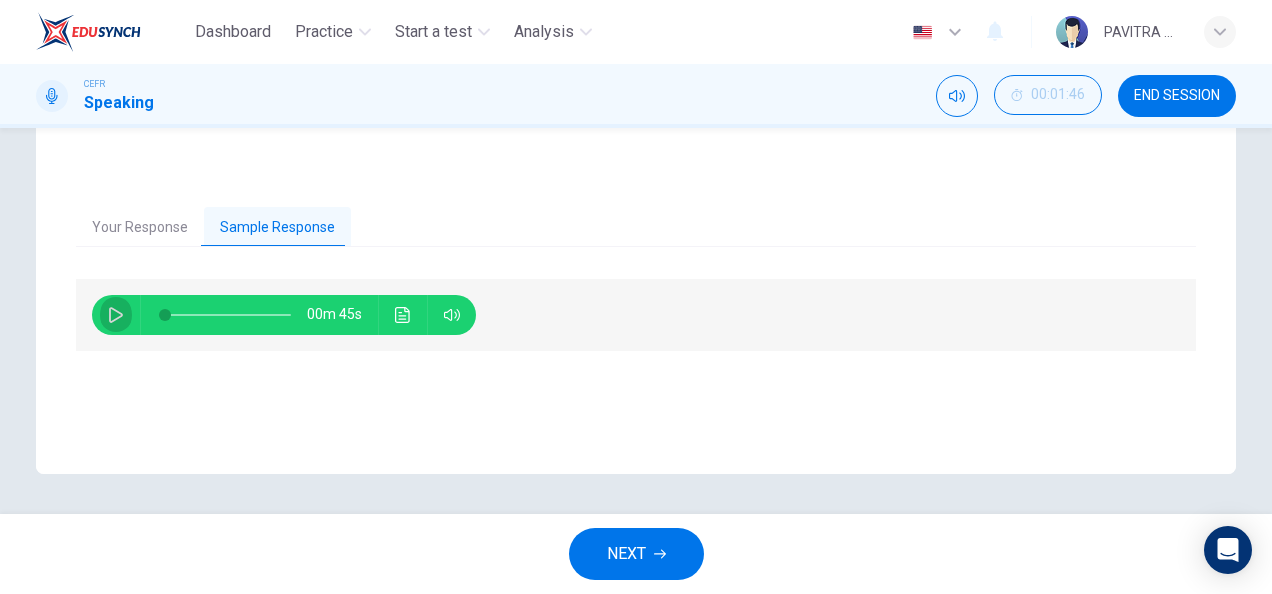 click 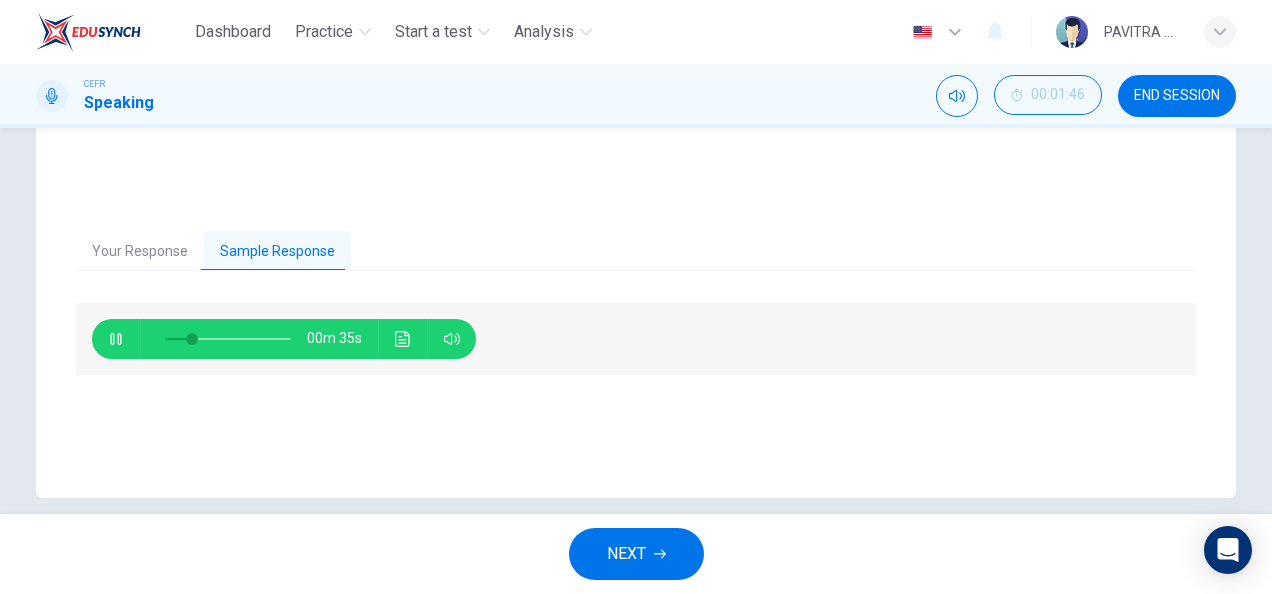 scroll, scrollTop: 389, scrollLeft: 0, axis: vertical 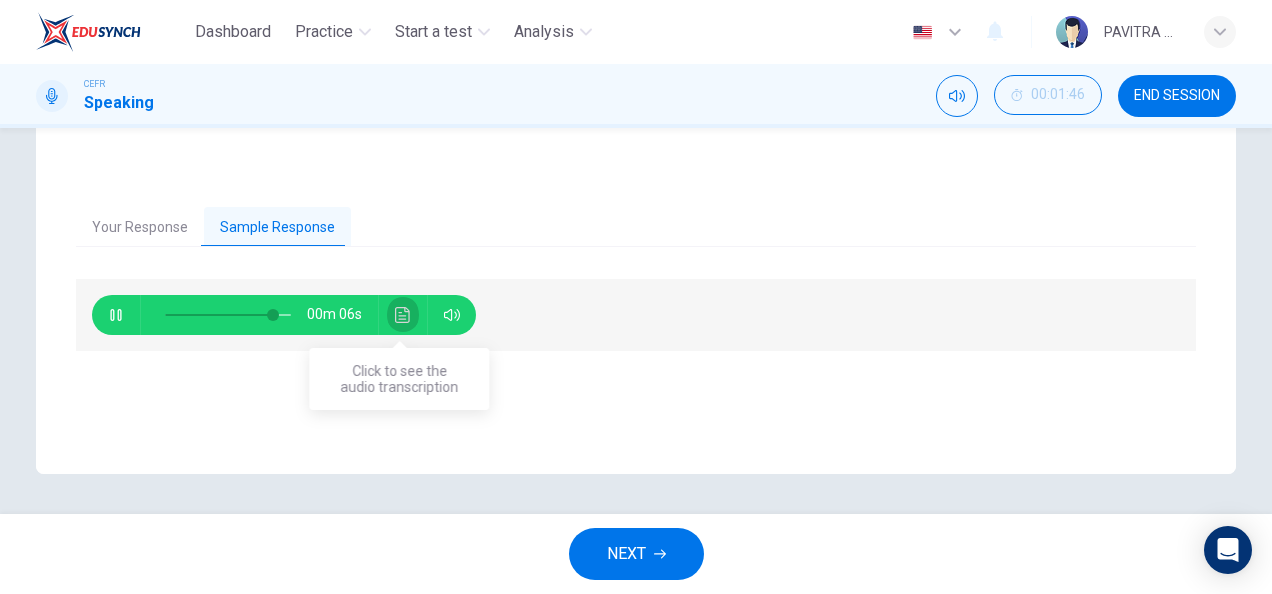 click 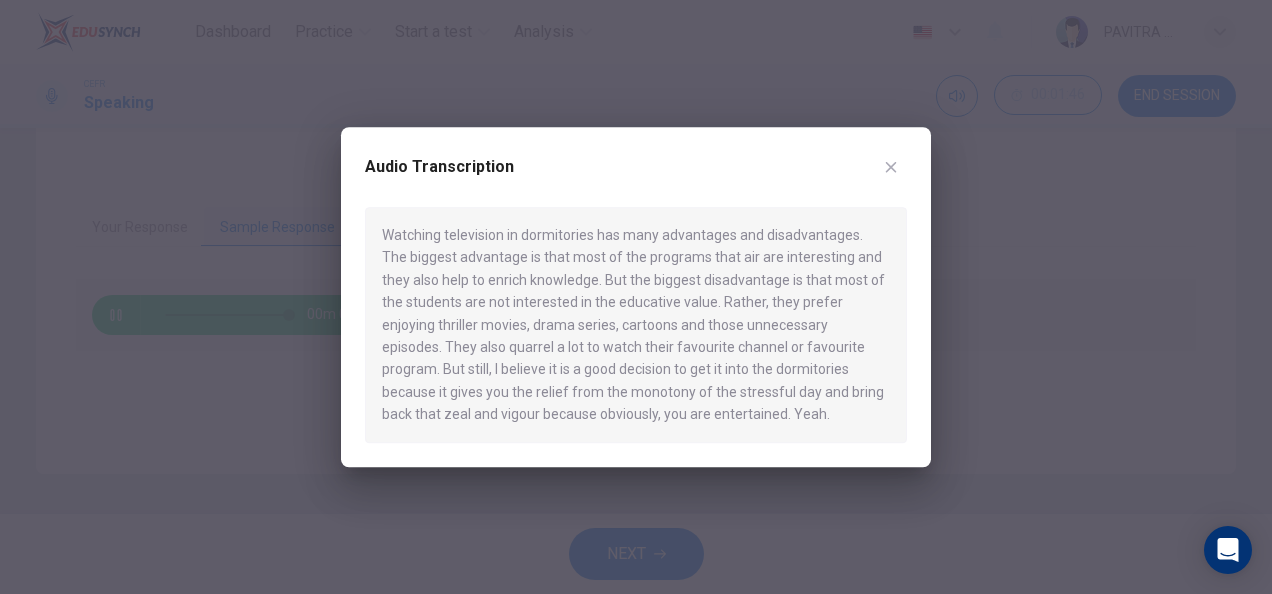 type on "0" 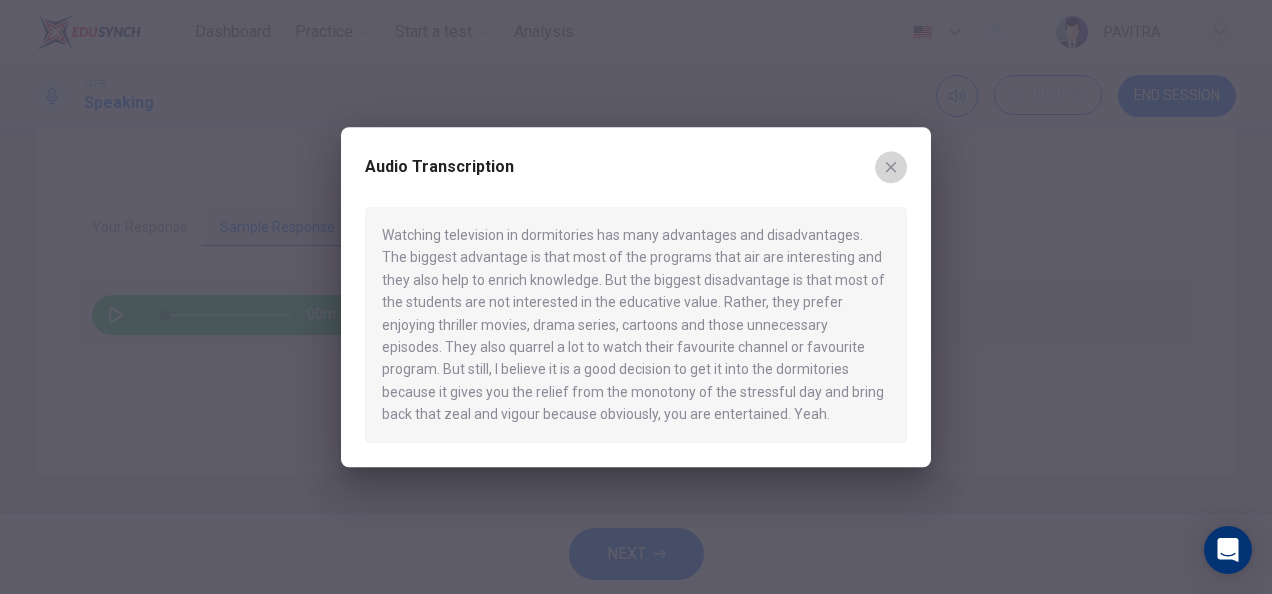 click at bounding box center (891, 167) 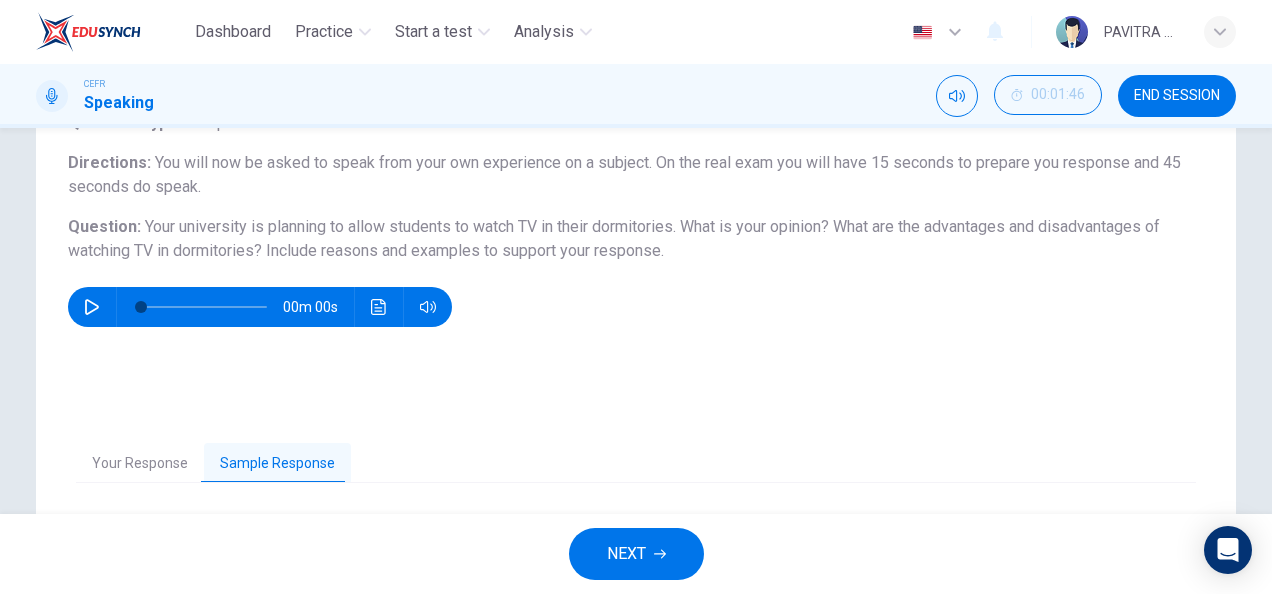 scroll, scrollTop: 152, scrollLeft: 0, axis: vertical 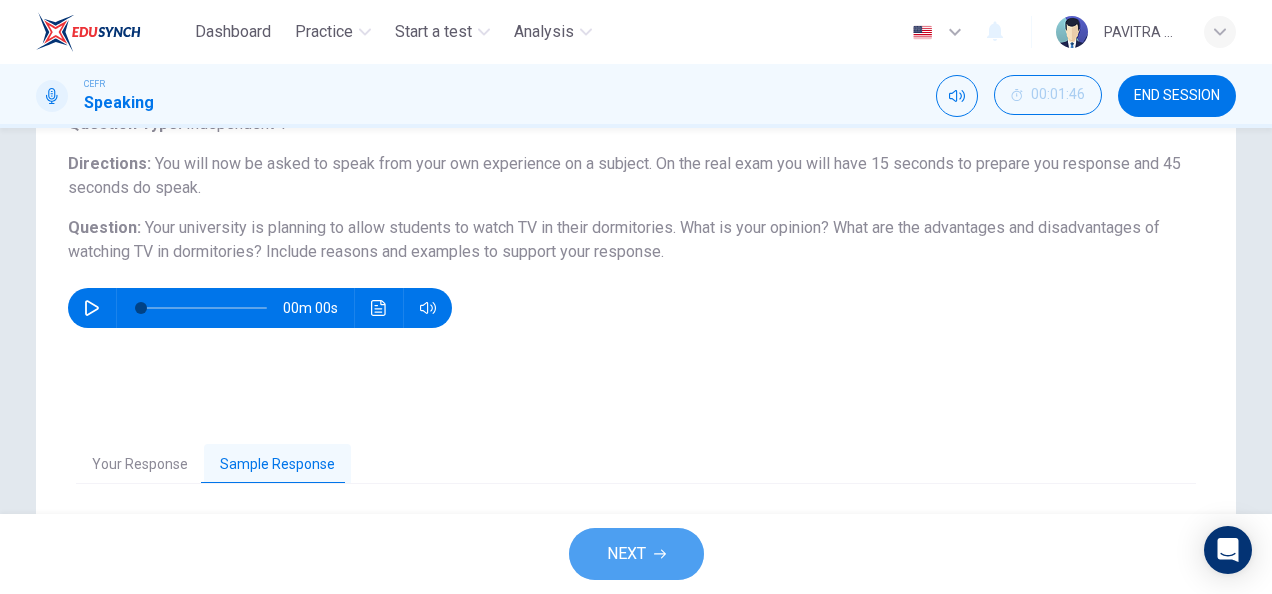 click on "NEXT" at bounding box center (626, 554) 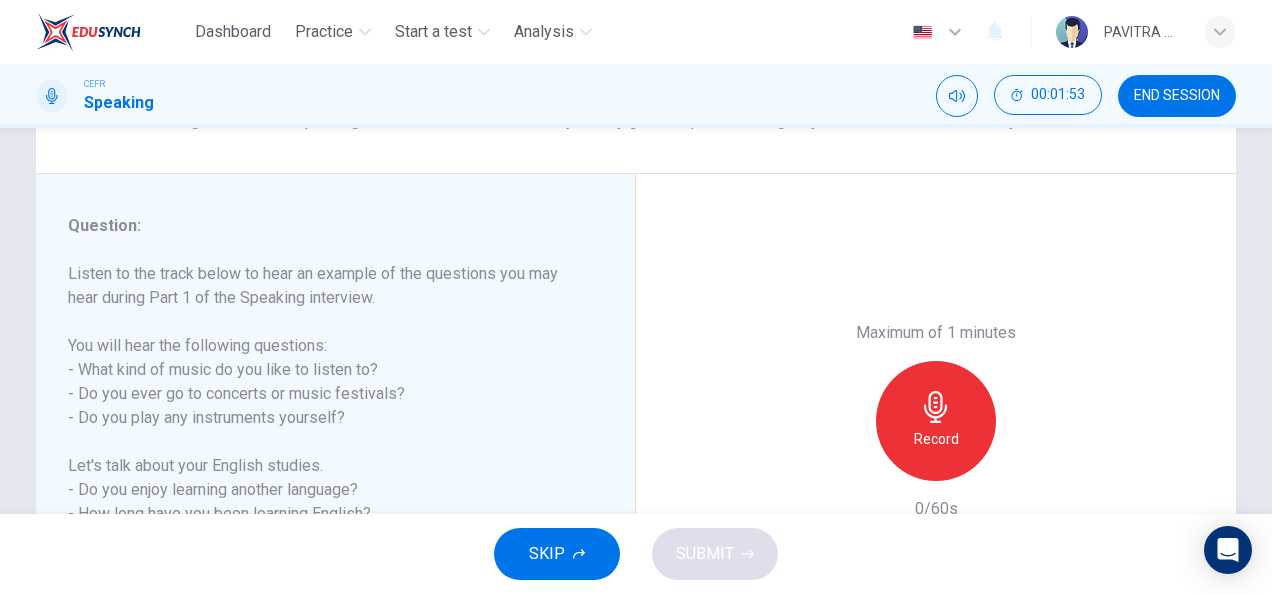 scroll, scrollTop: 206, scrollLeft: 0, axis: vertical 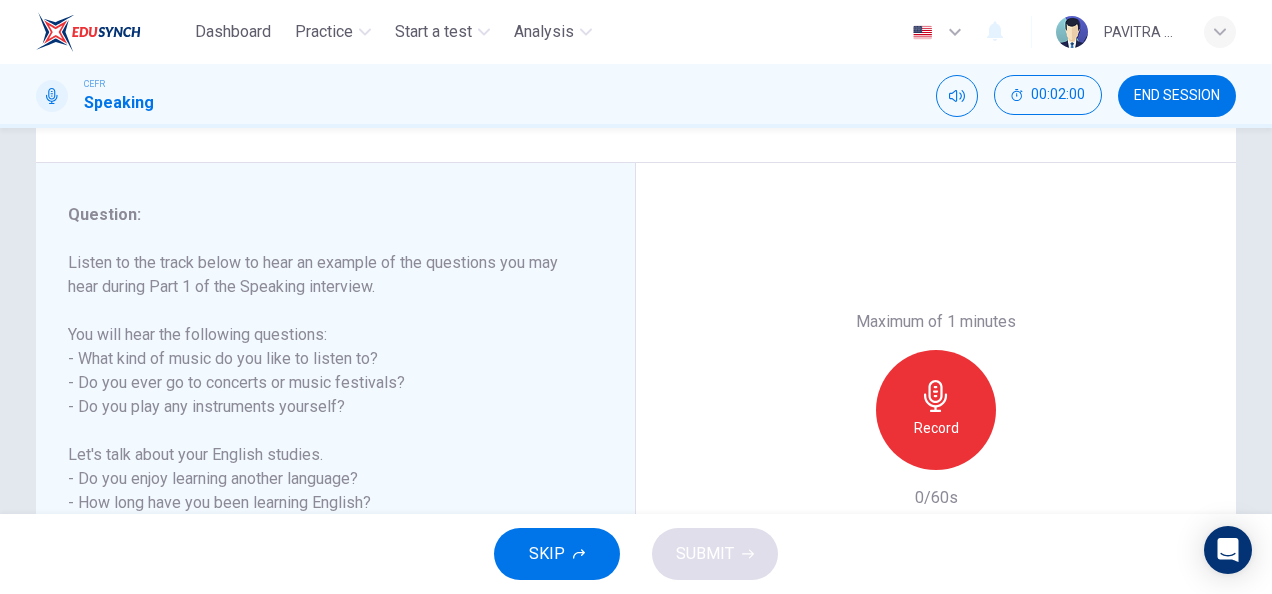 click on "Listen to the track below to hear an example of the questions you may hear during Part 1 of the Speaking interview.  You will hear the following questions:
- What kind of music do you like to listen to?
- Do you ever go to concerts or music festivals?
- Do you play any instruments yourself?
Let's talk about your English studies.
- Do you enjoy learning another language?
- How long have you been learning English?
- Are there any languages you would like to learn?" at bounding box center (323, 395) 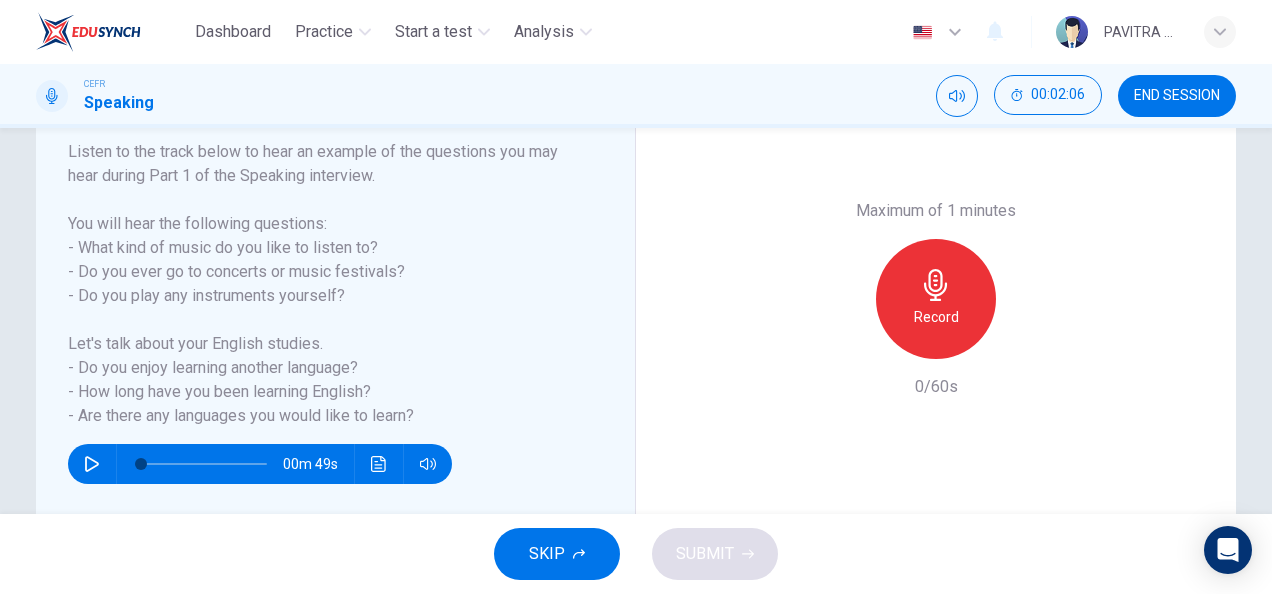 scroll, scrollTop: 319, scrollLeft: 0, axis: vertical 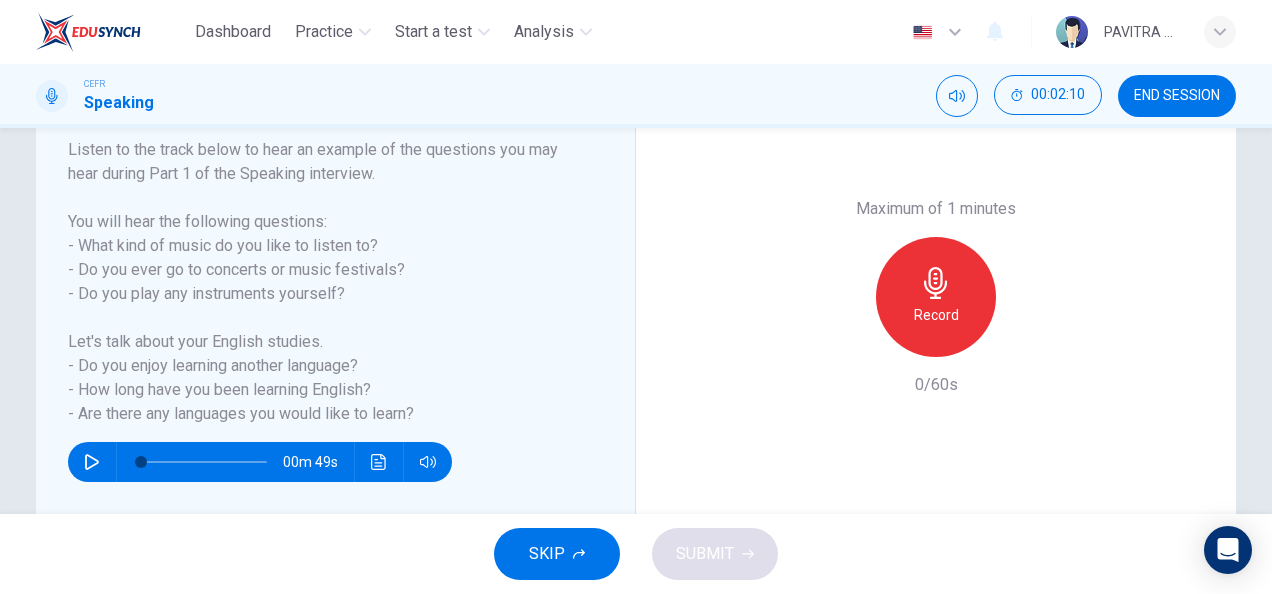 click 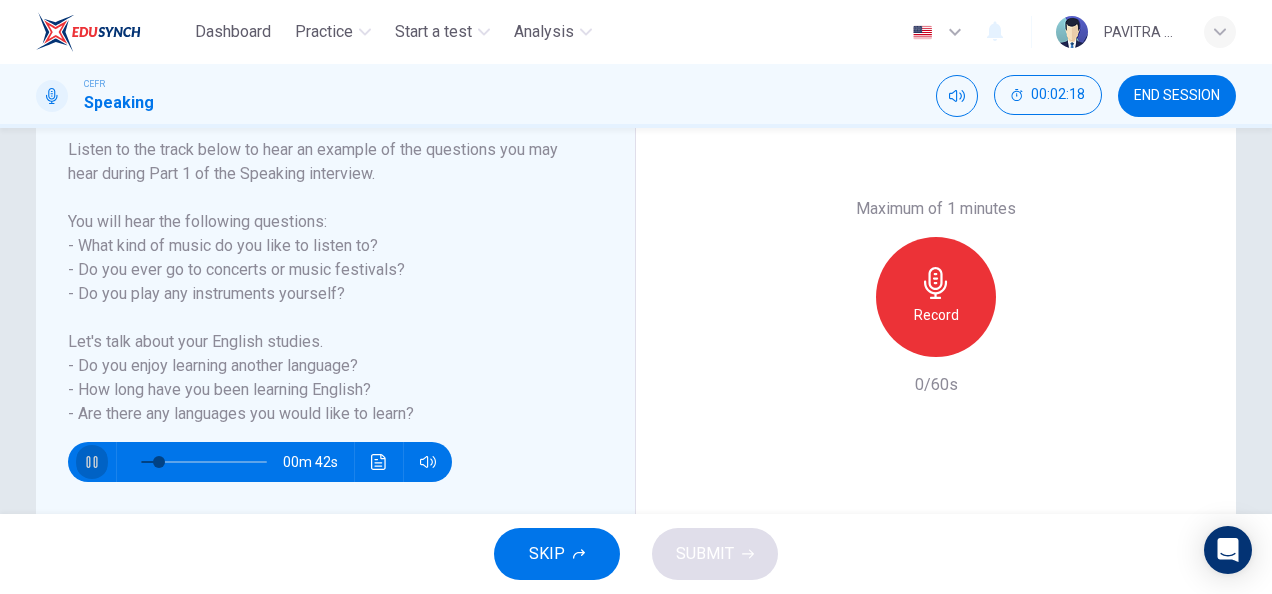 click 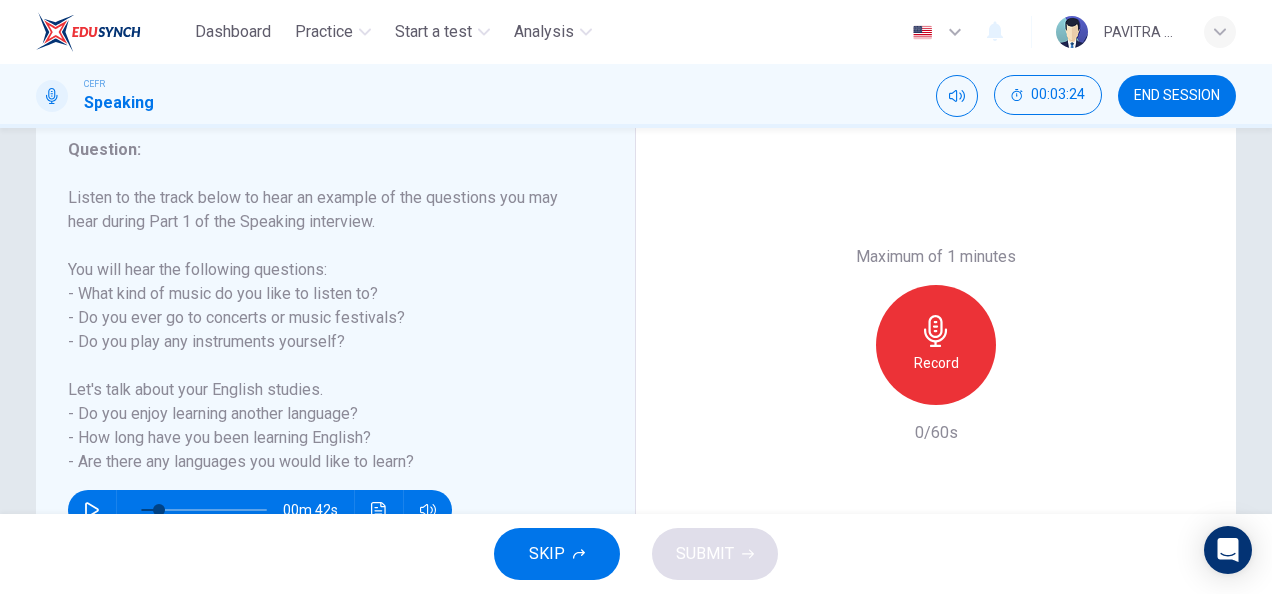 scroll, scrollTop: 286, scrollLeft: 0, axis: vertical 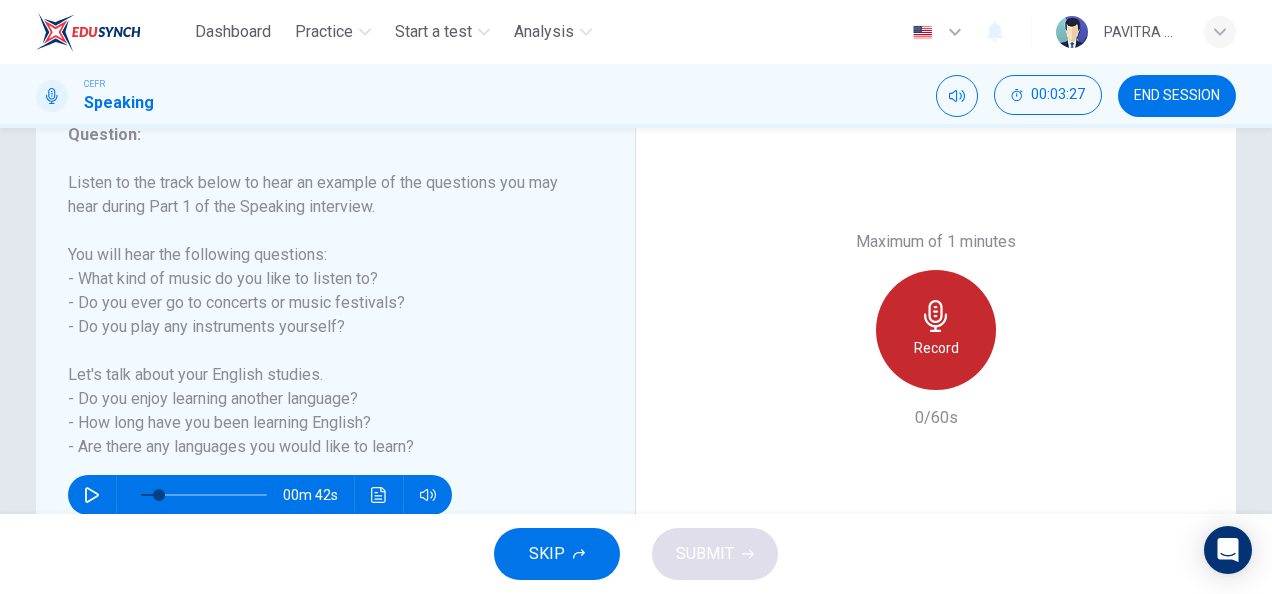 click on "Record" at bounding box center (936, 330) 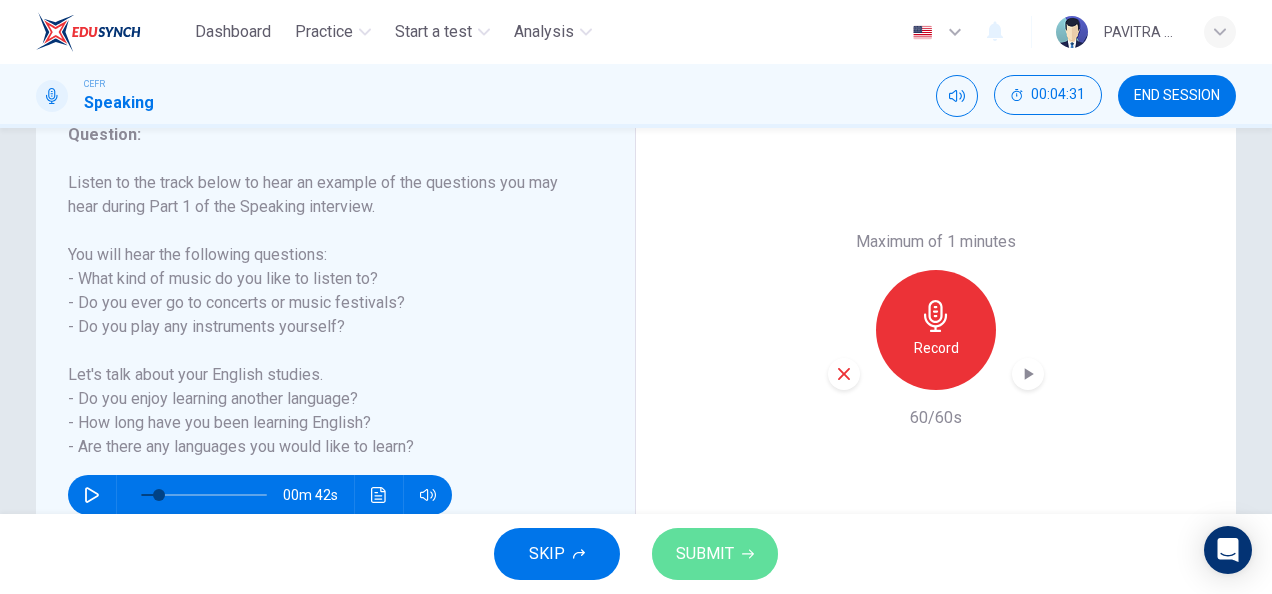 click on "SUBMIT" at bounding box center (715, 554) 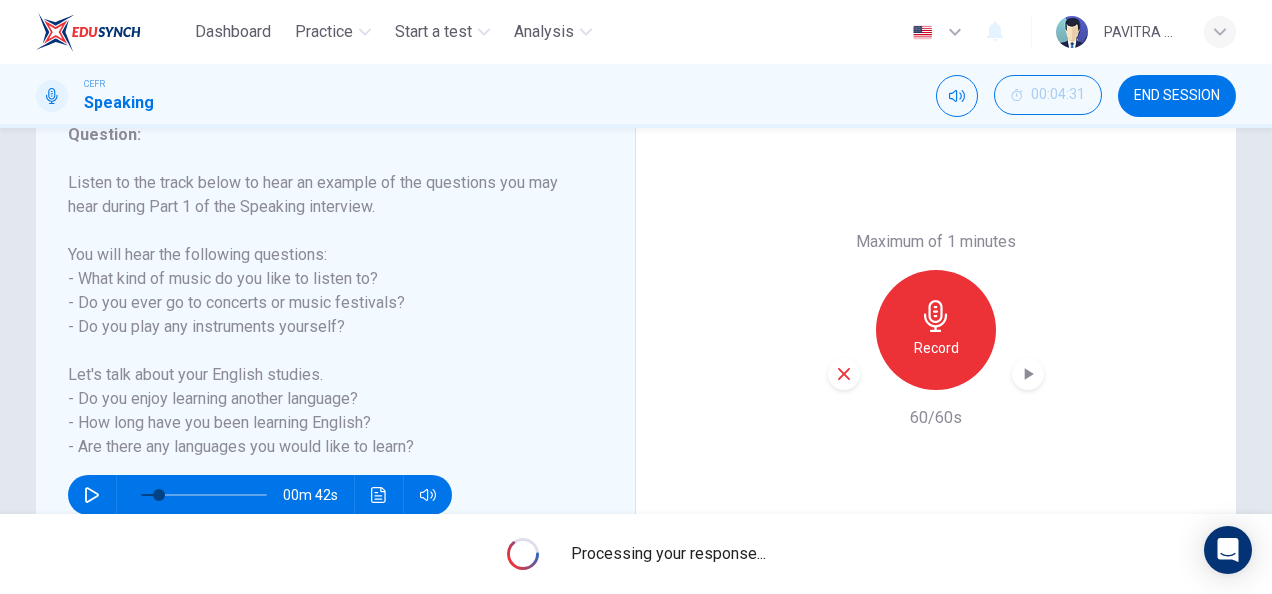 type on "0" 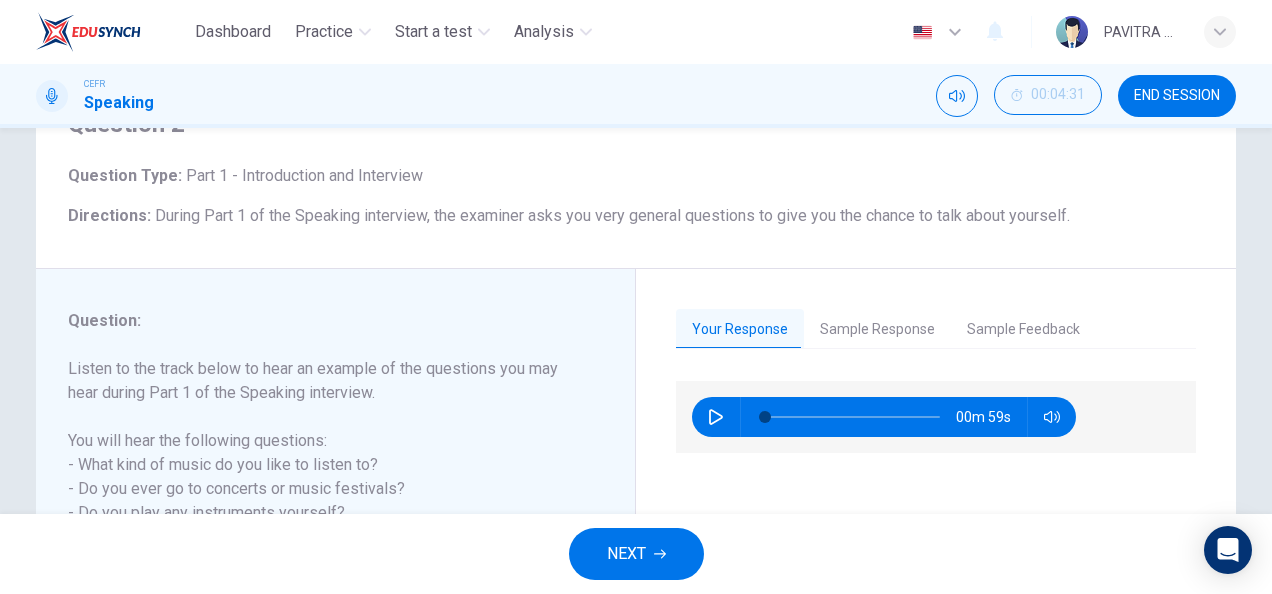 scroll, scrollTop: 99, scrollLeft: 0, axis: vertical 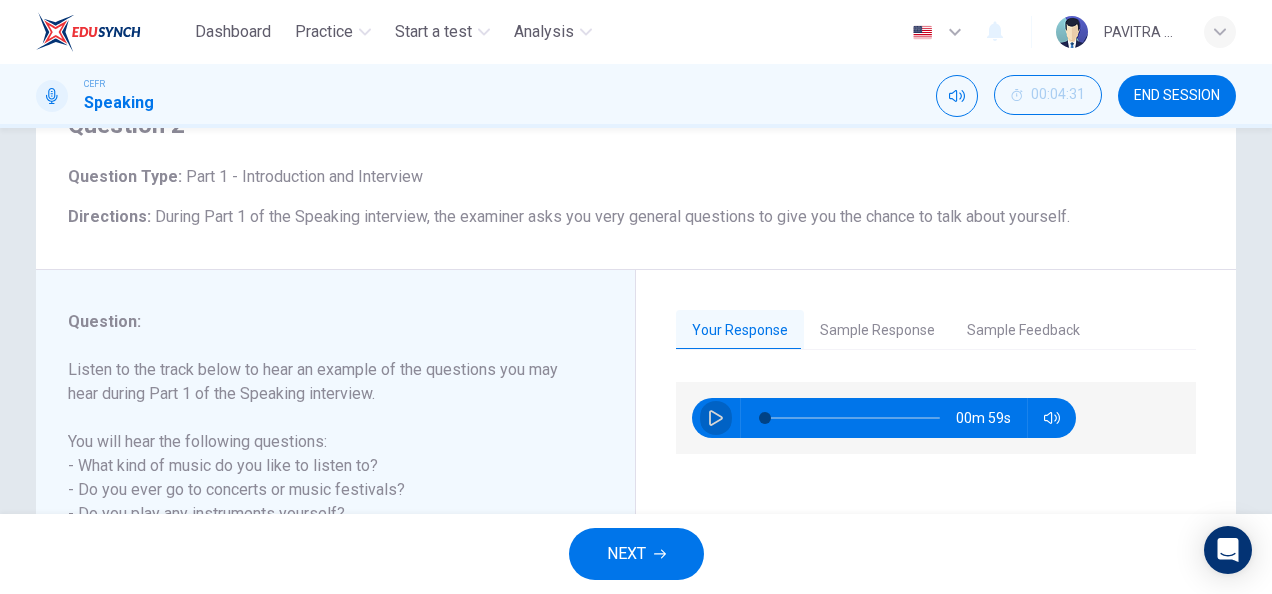 click 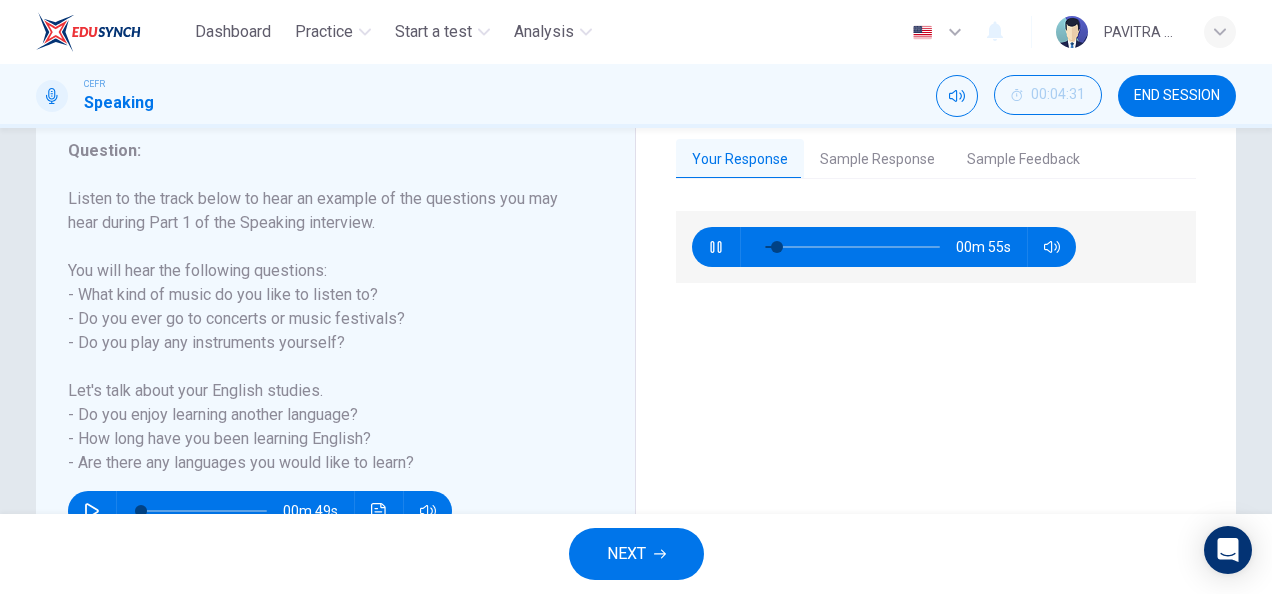 scroll, scrollTop: 273, scrollLeft: 0, axis: vertical 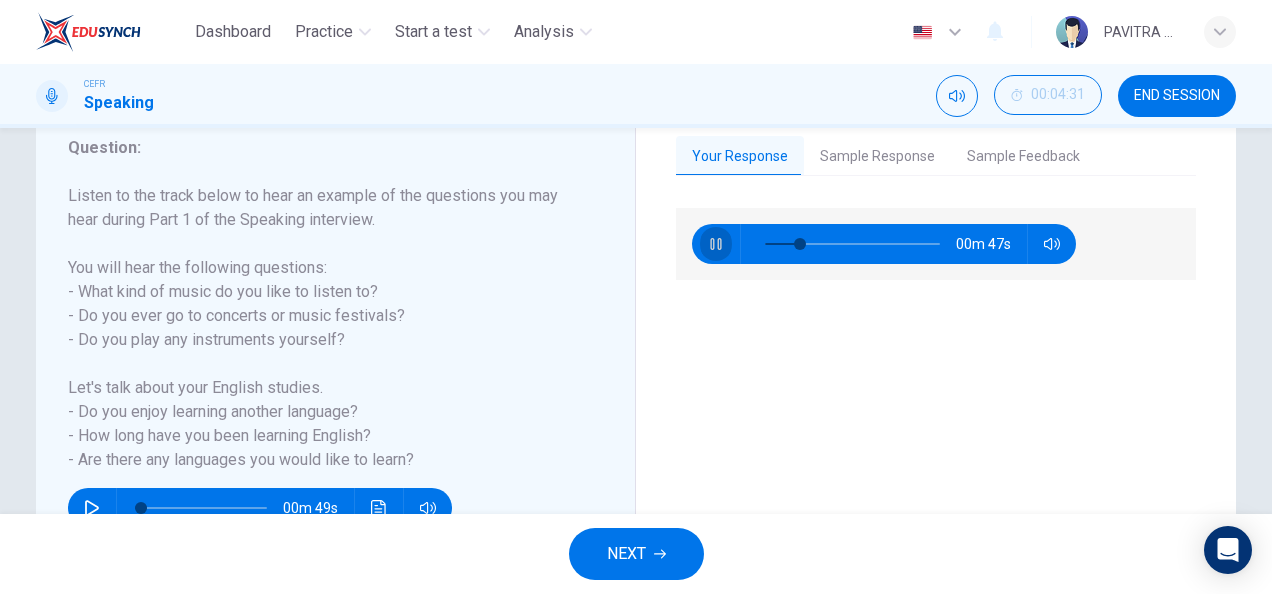 click at bounding box center [716, 244] 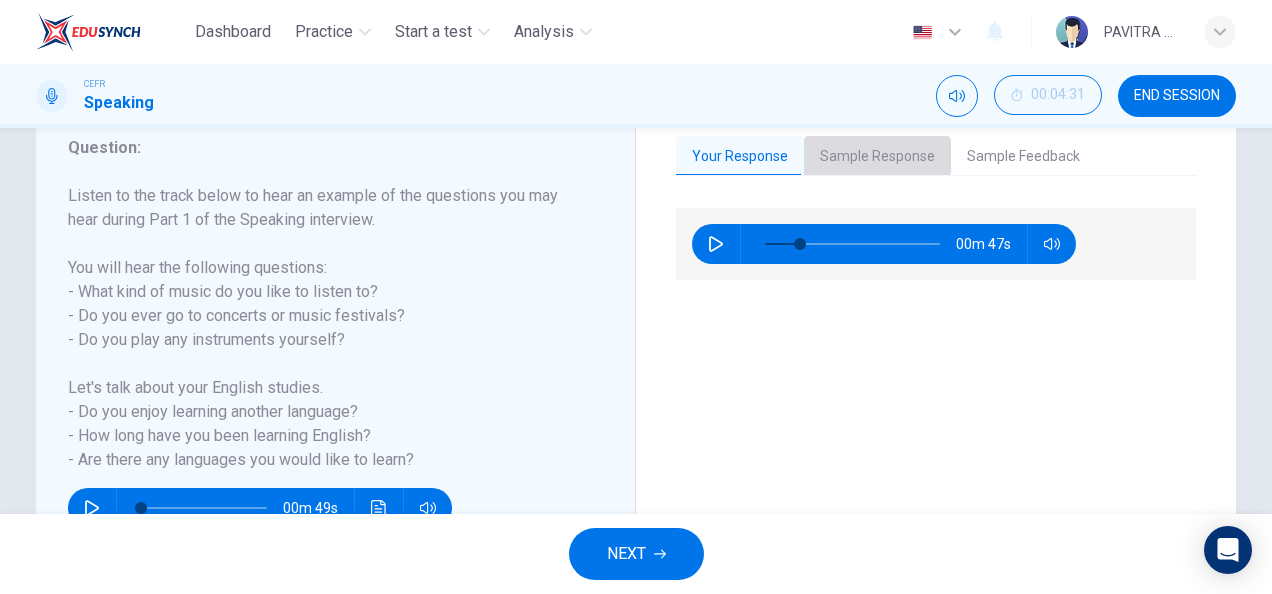 click on "Sample Response" at bounding box center [877, 157] 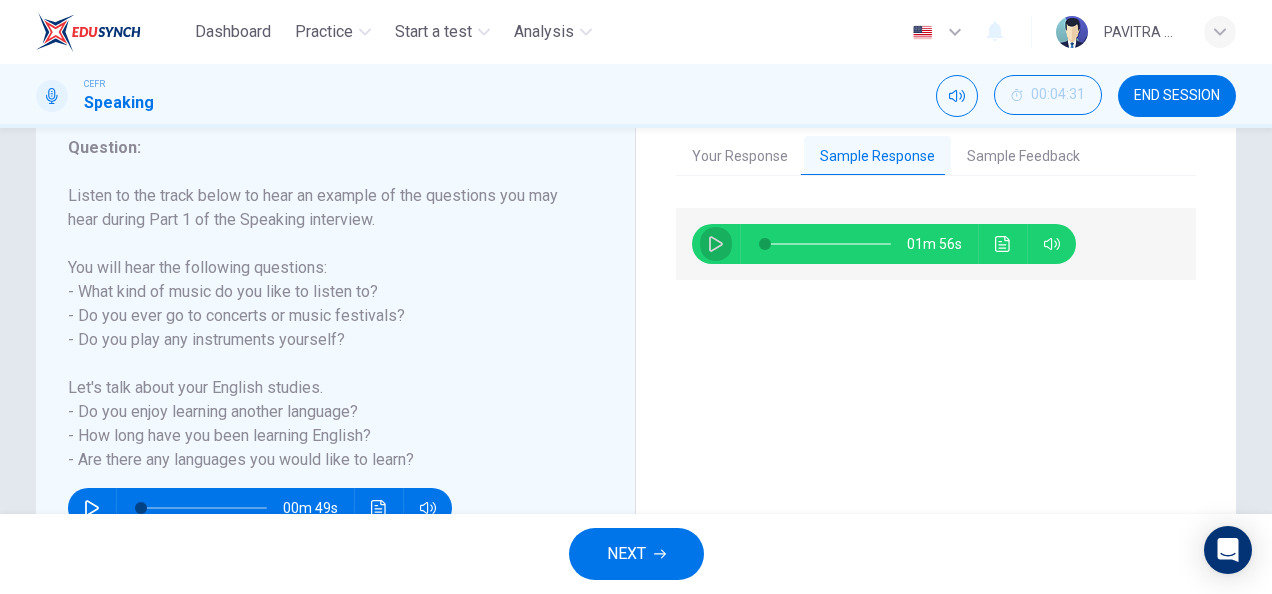 click 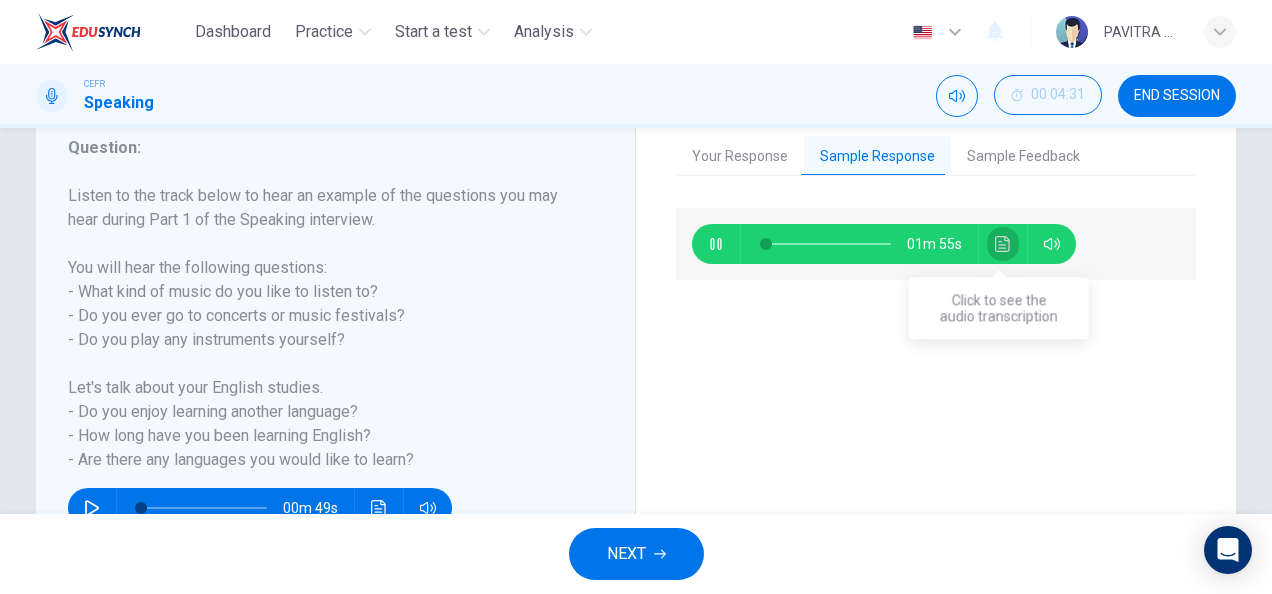 click 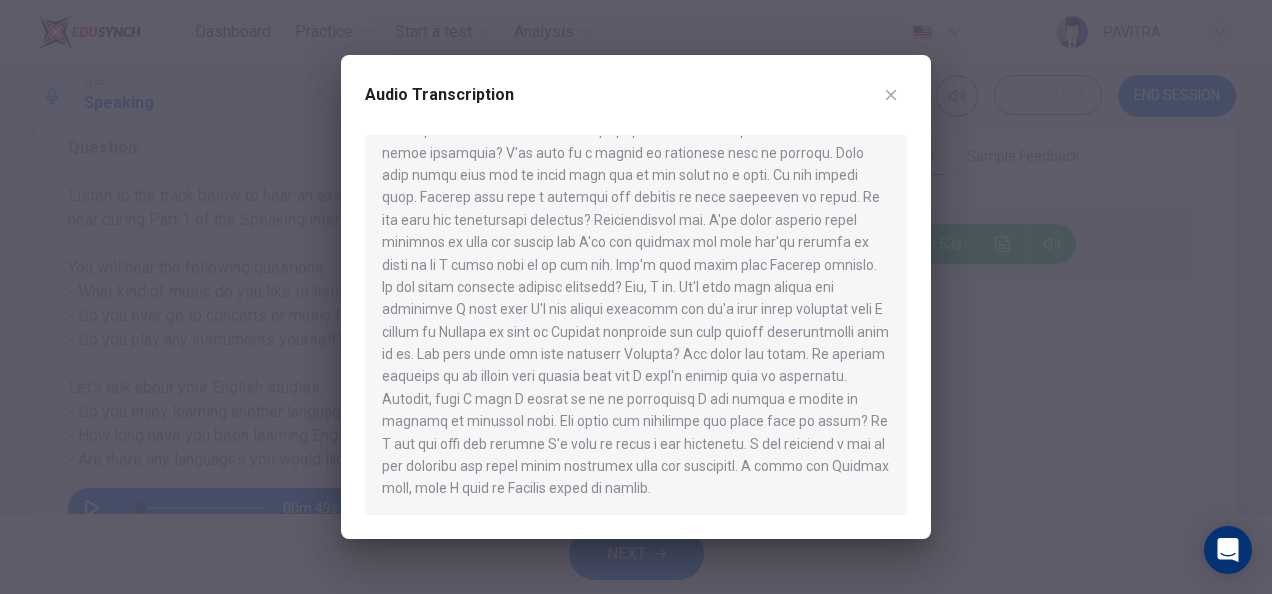 scroll, scrollTop: 0, scrollLeft: 0, axis: both 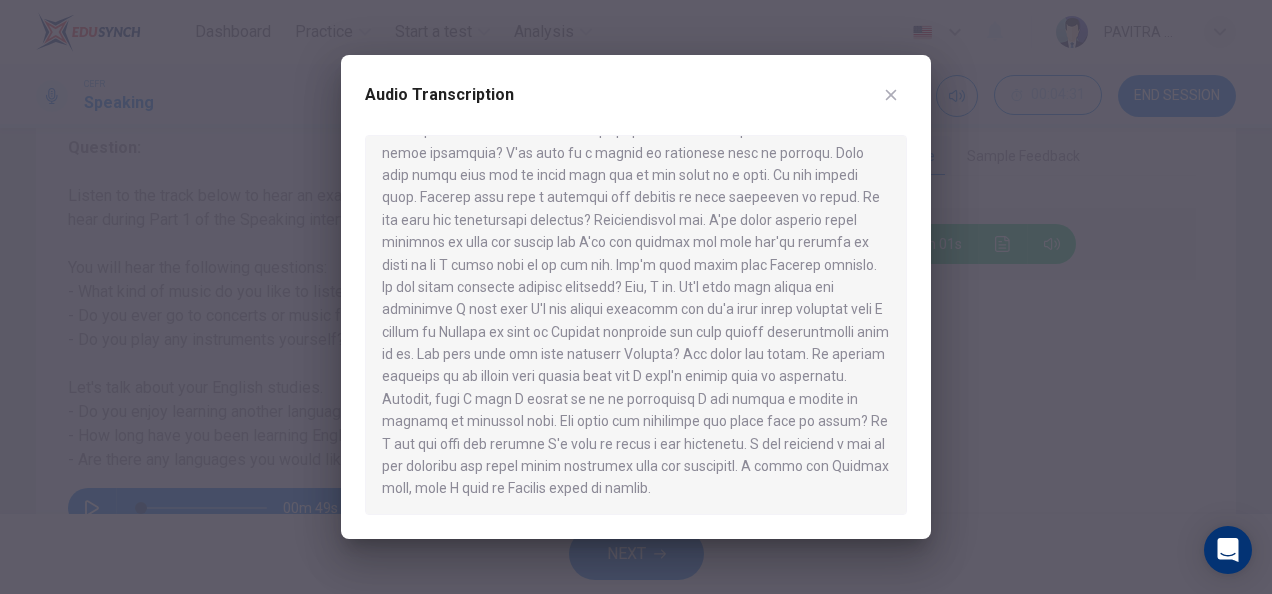 click at bounding box center [891, 95] 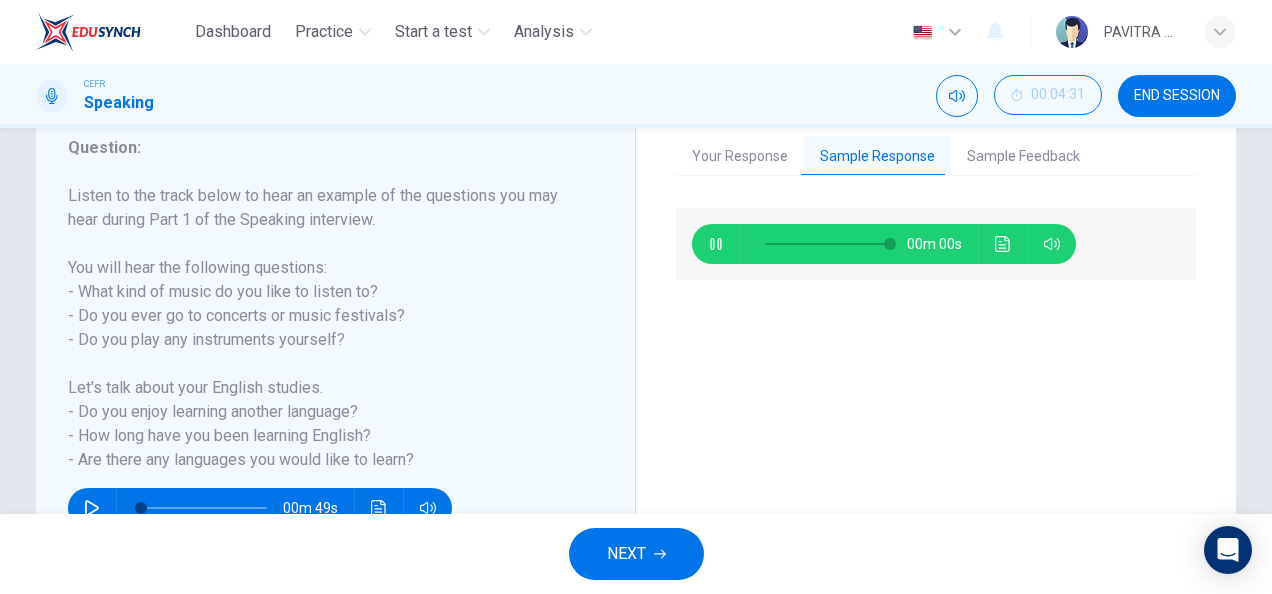 type on "0" 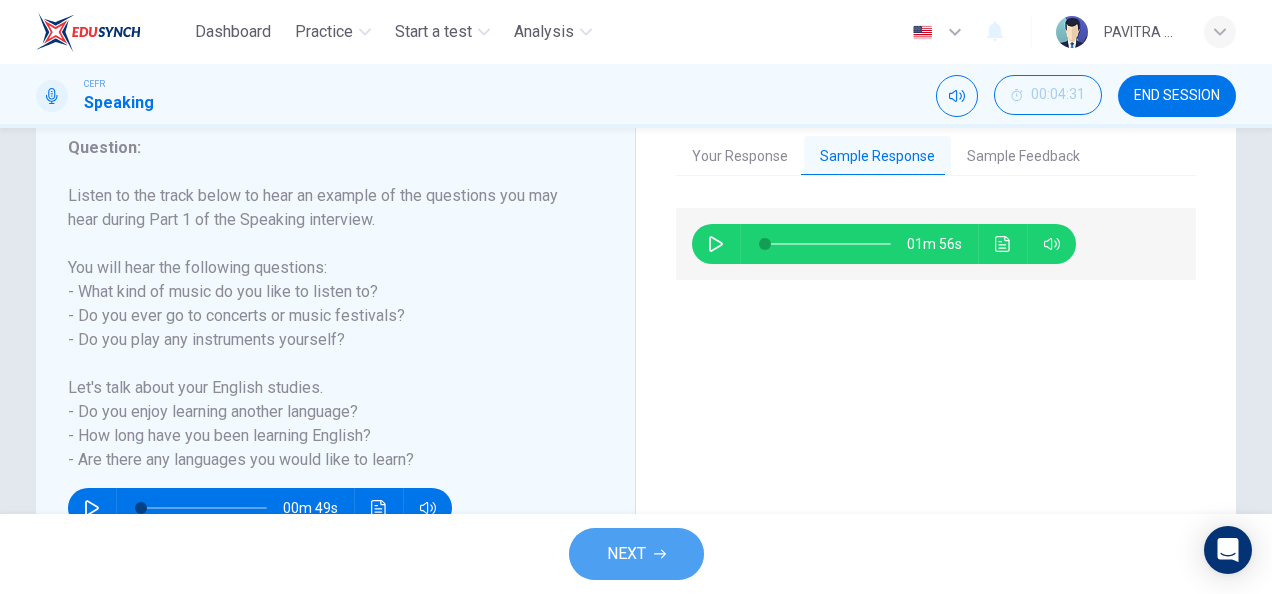 click on "NEXT" at bounding box center (636, 554) 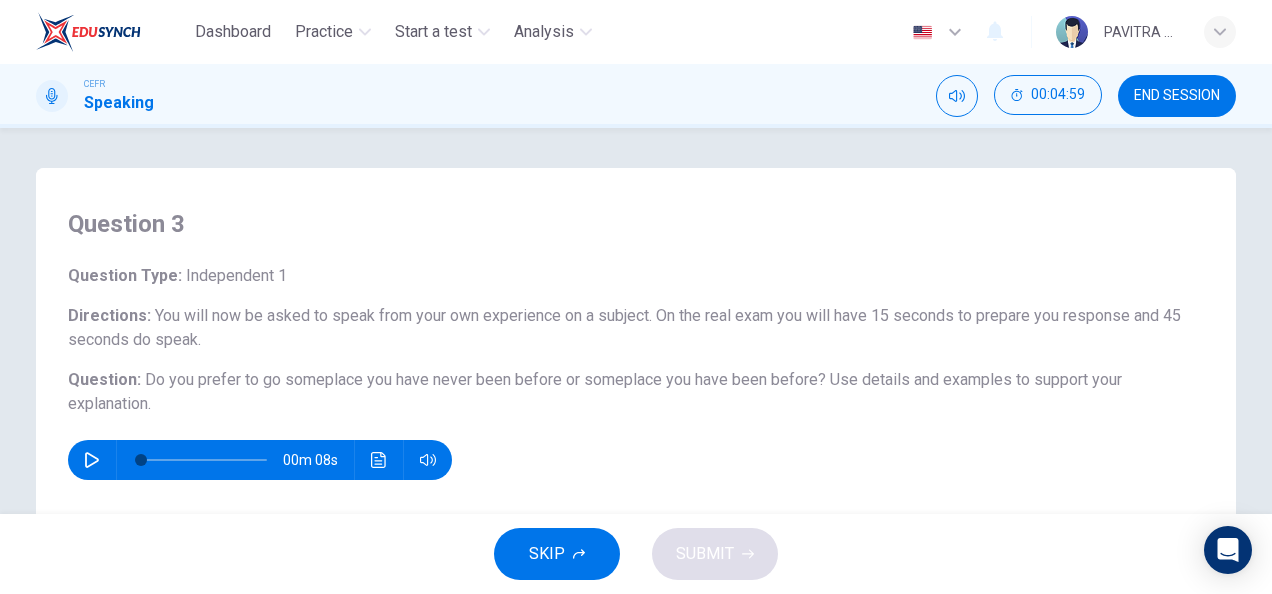 scroll, scrollTop: 58, scrollLeft: 0, axis: vertical 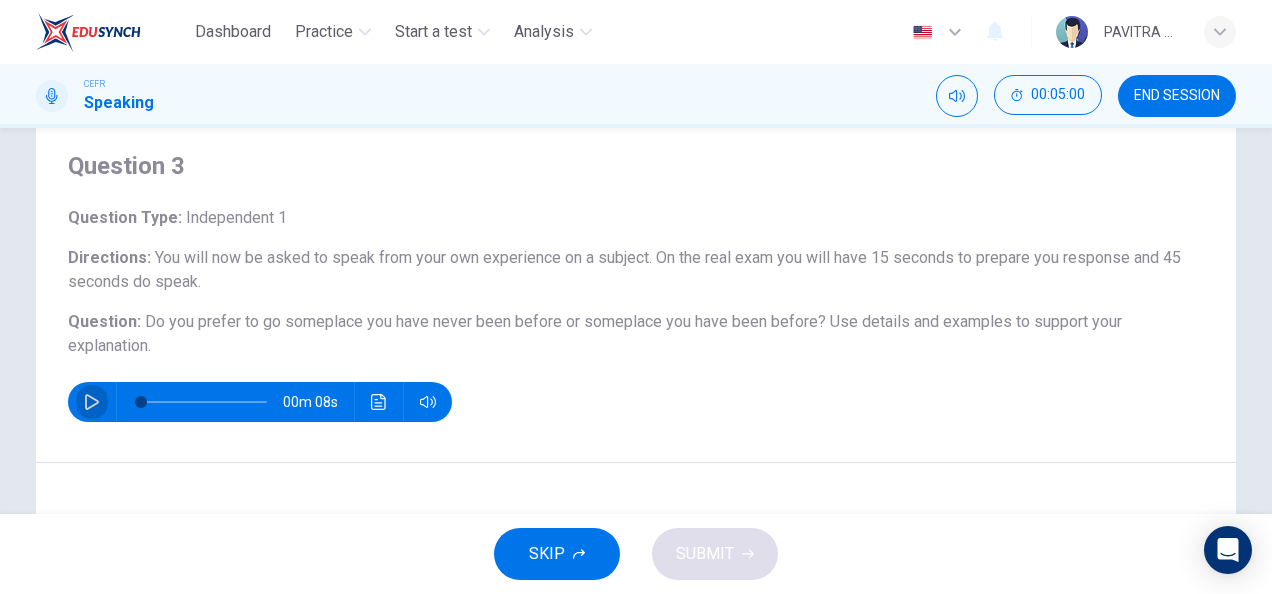 click at bounding box center [92, 402] 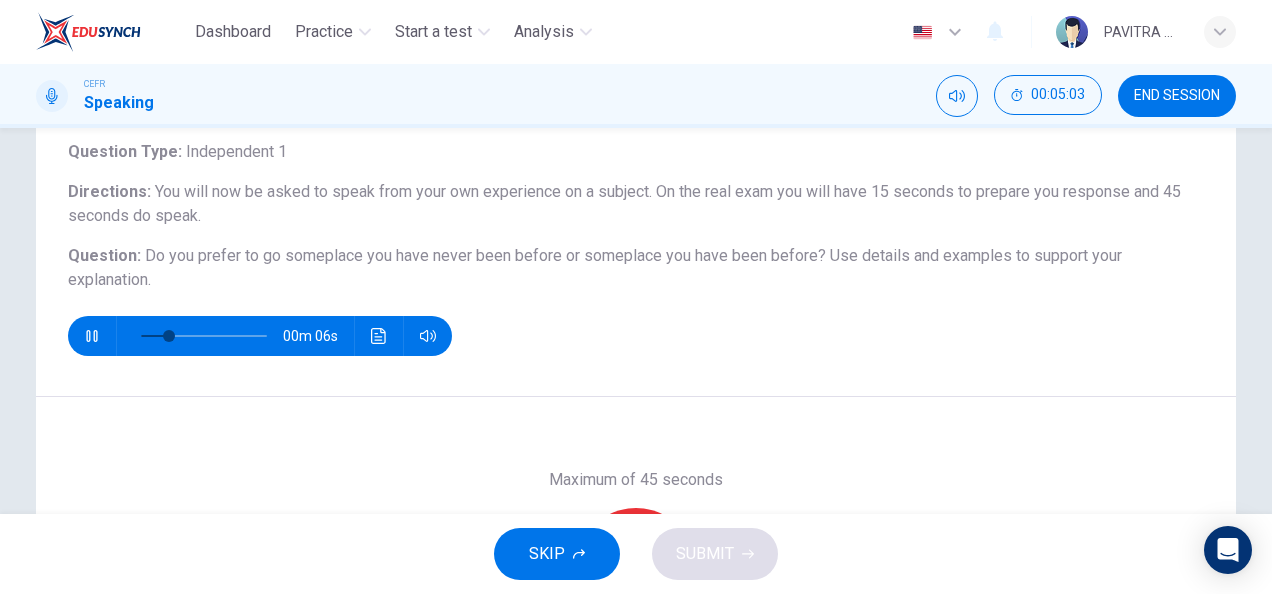 scroll, scrollTop: 123, scrollLeft: 0, axis: vertical 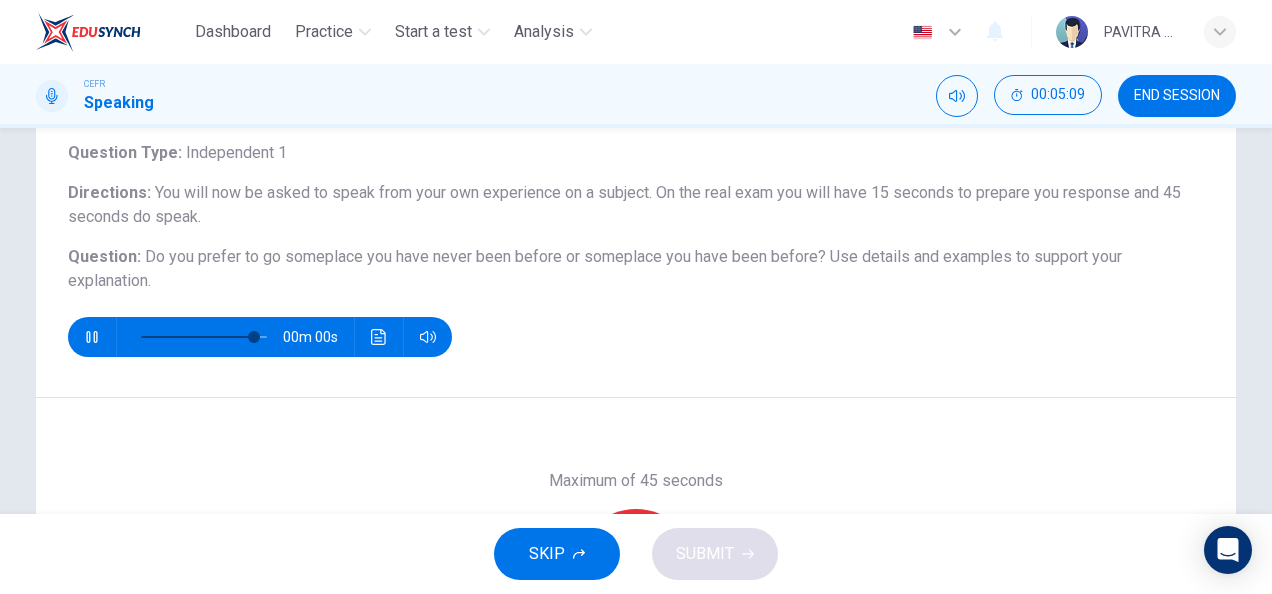 type on "0" 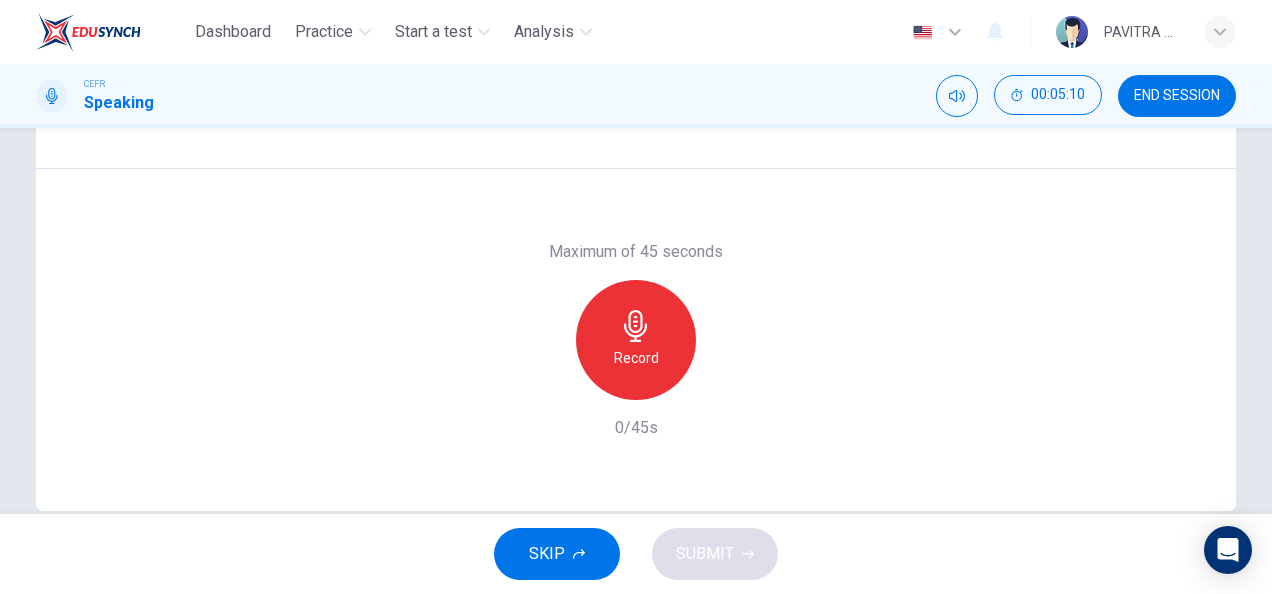 scroll, scrollTop: 358, scrollLeft: 0, axis: vertical 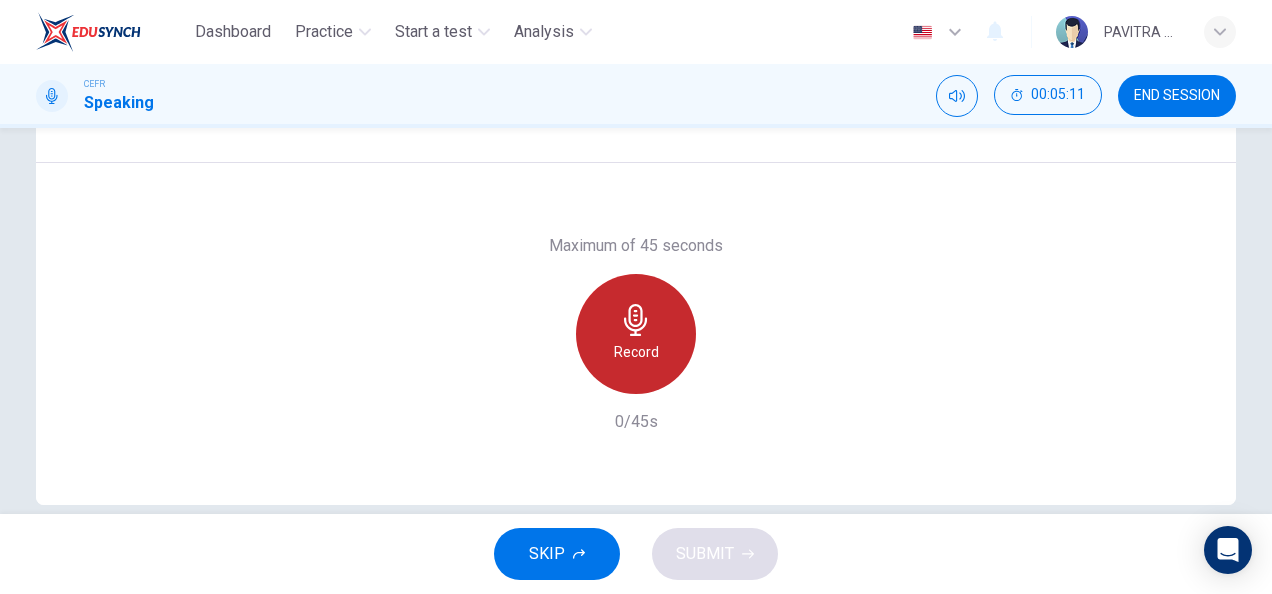 click 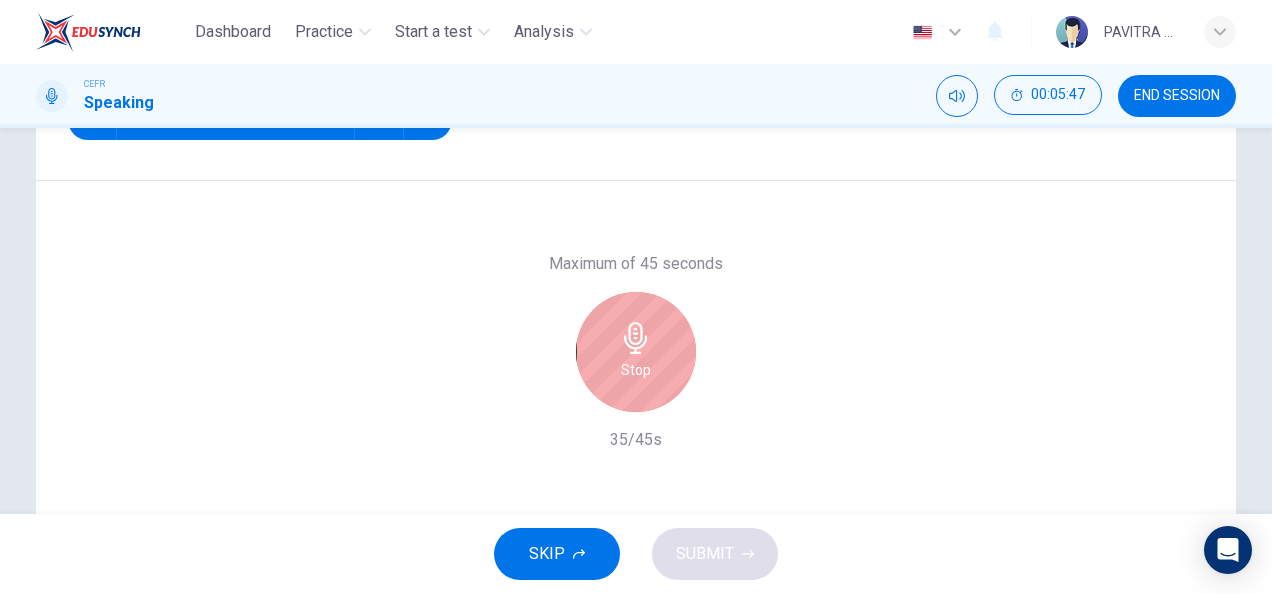 scroll, scrollTop: 330, scrollLeft: 0, axis: vertical 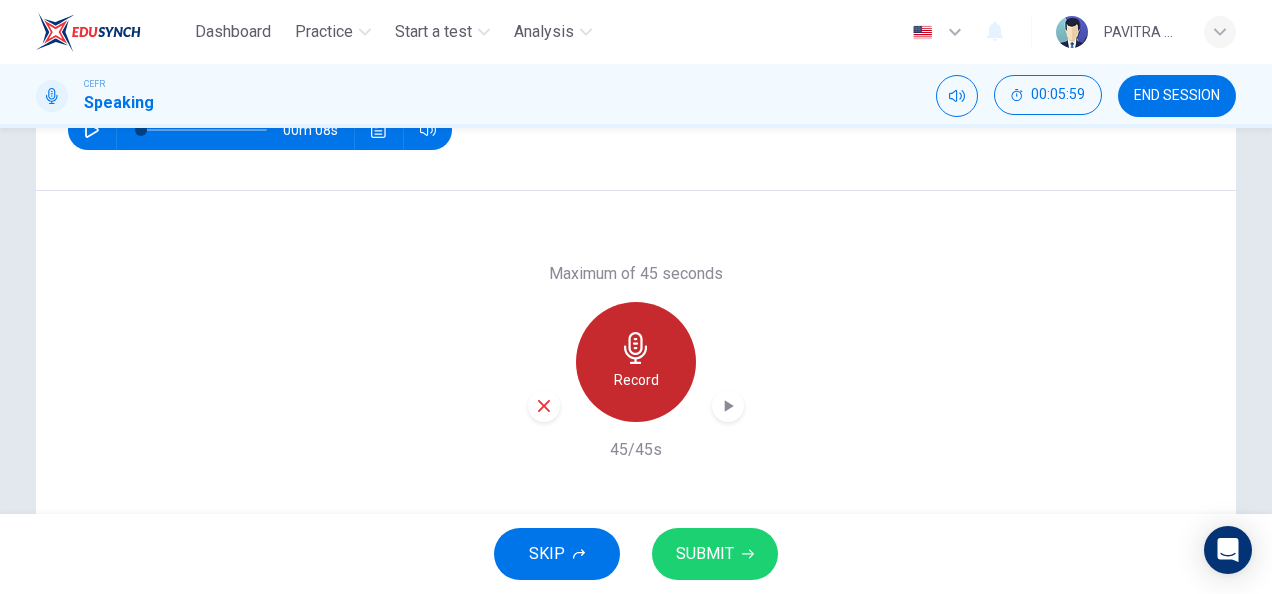 click 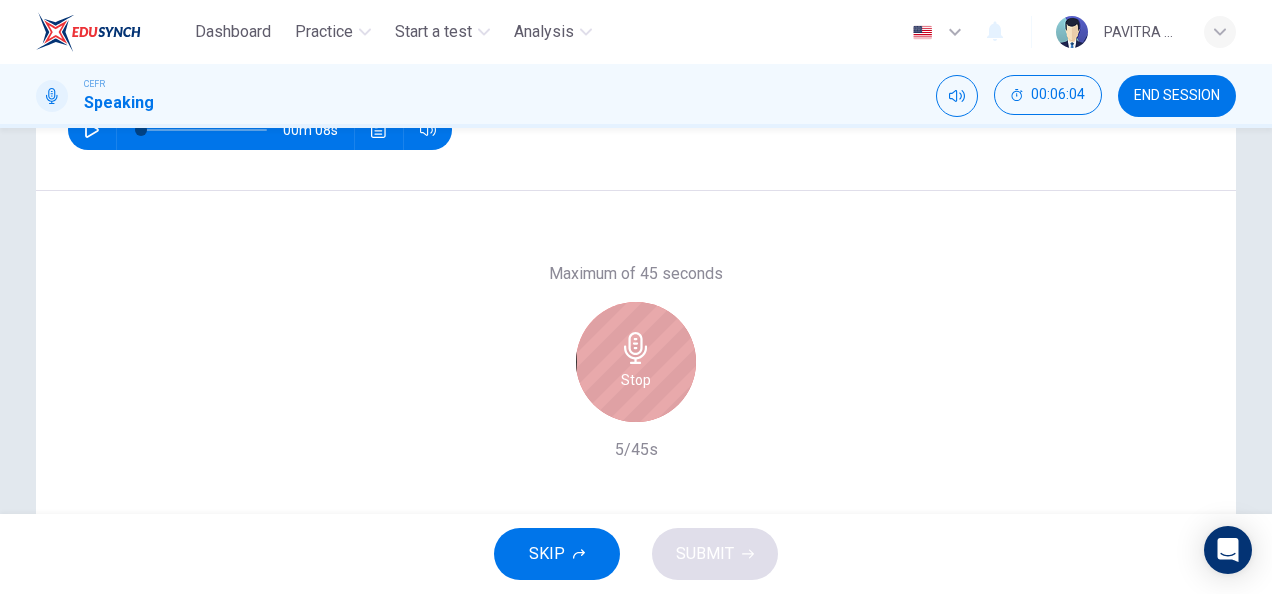 click 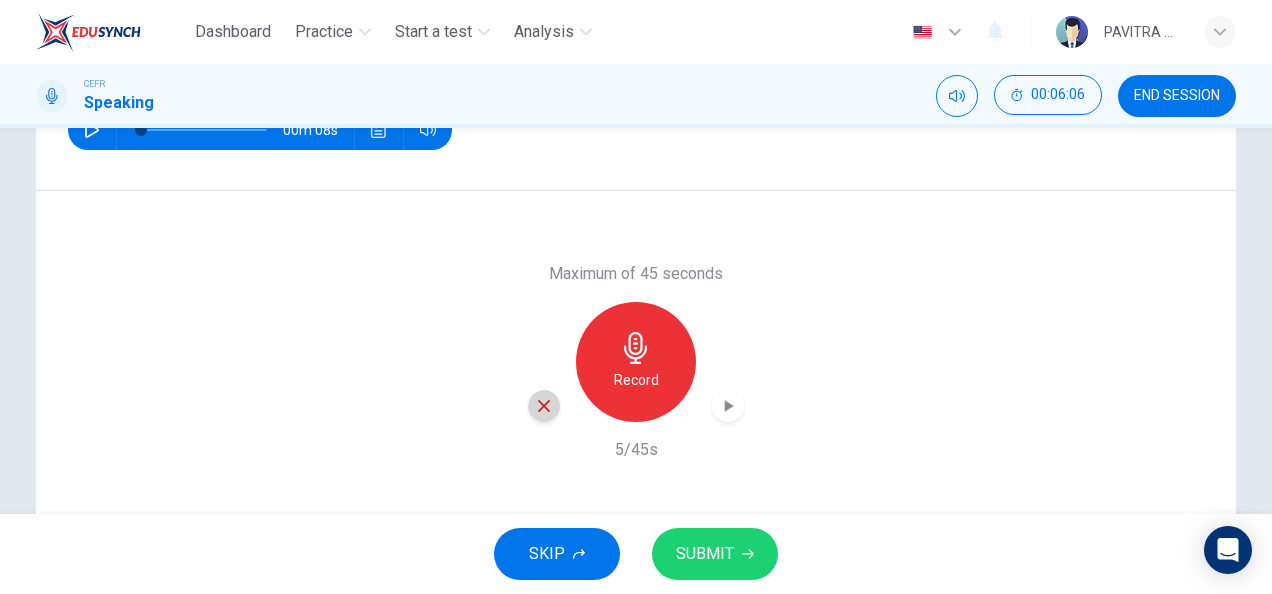 click at bounding box center (544, 406) 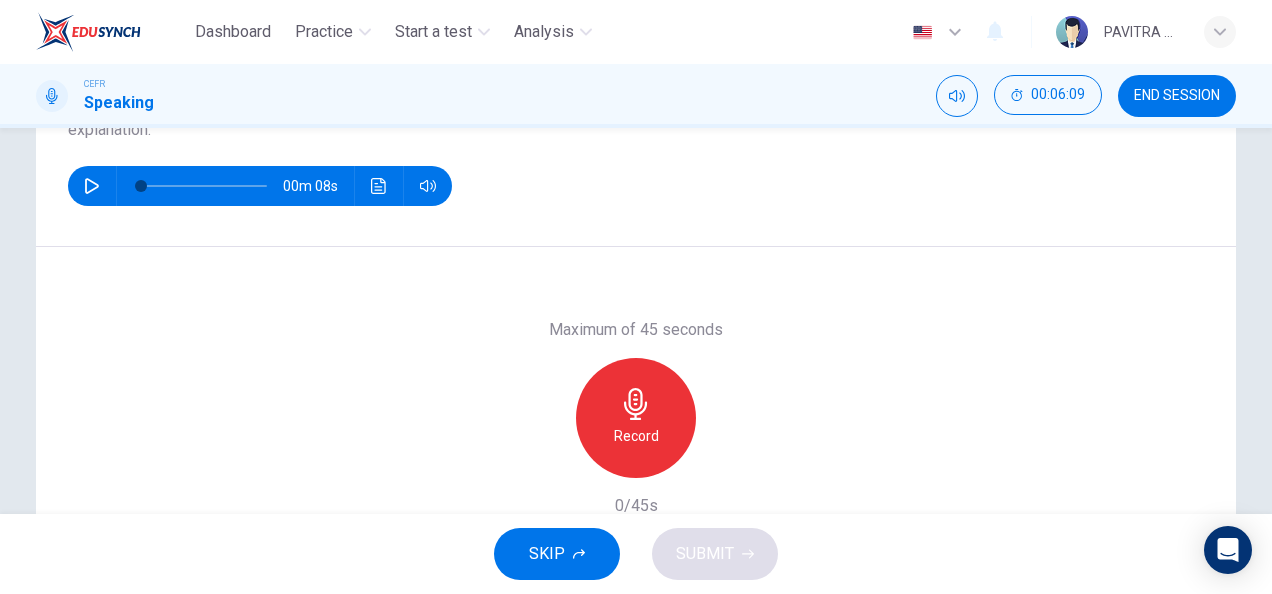 scroll, scrollTop: 323, scrollLeft: 0, axis: vertical 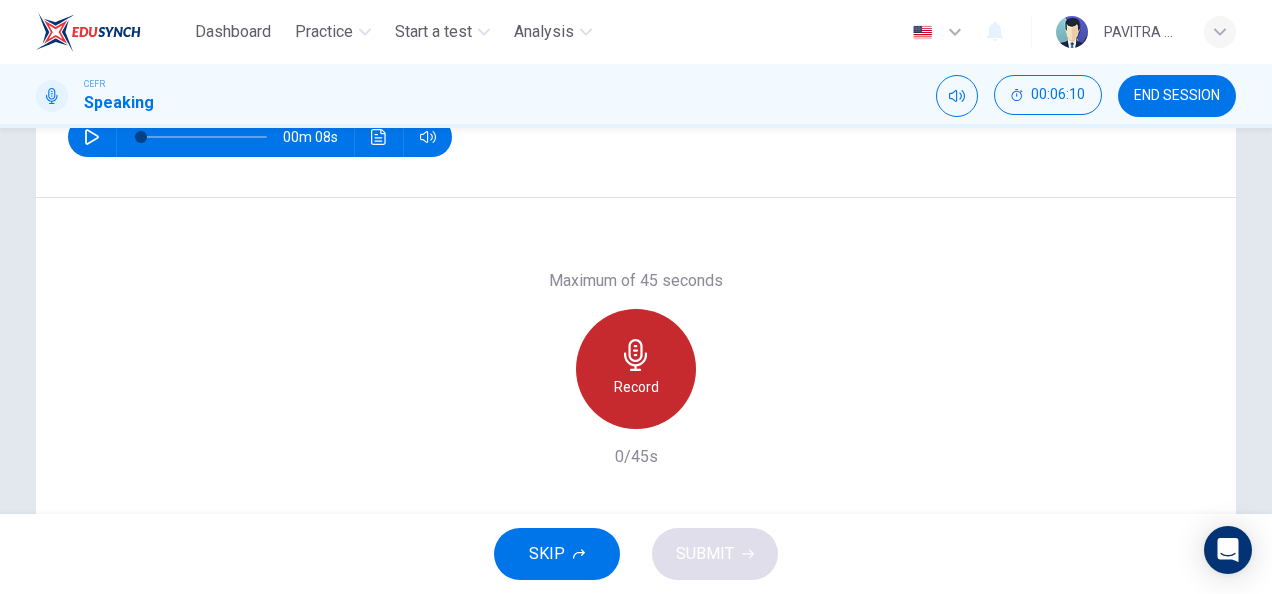 click 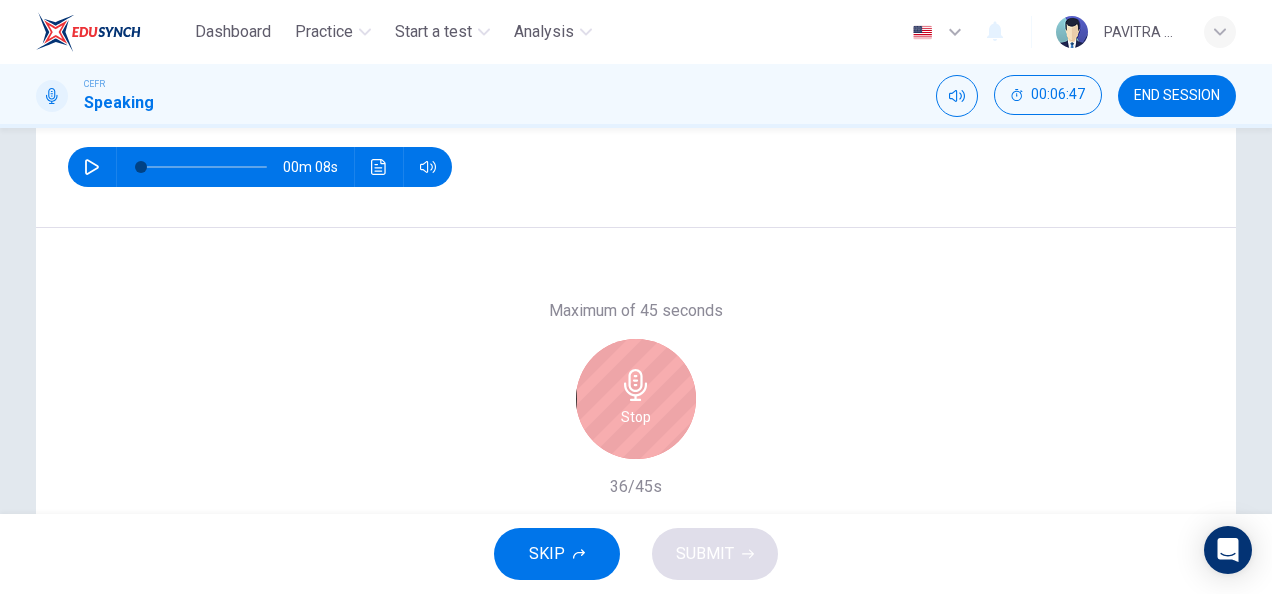 scroll, scrollTop: 294, scrollLeft: 0, axis: vertical 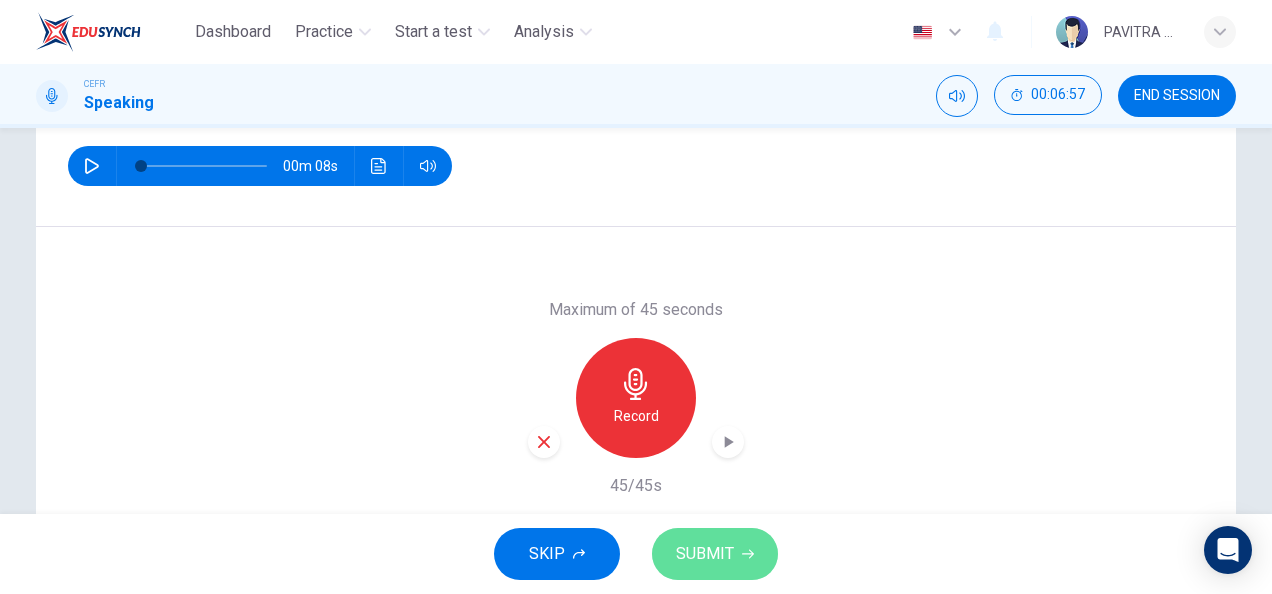 click on "SUBMIT" at bounding box center (715, 554) 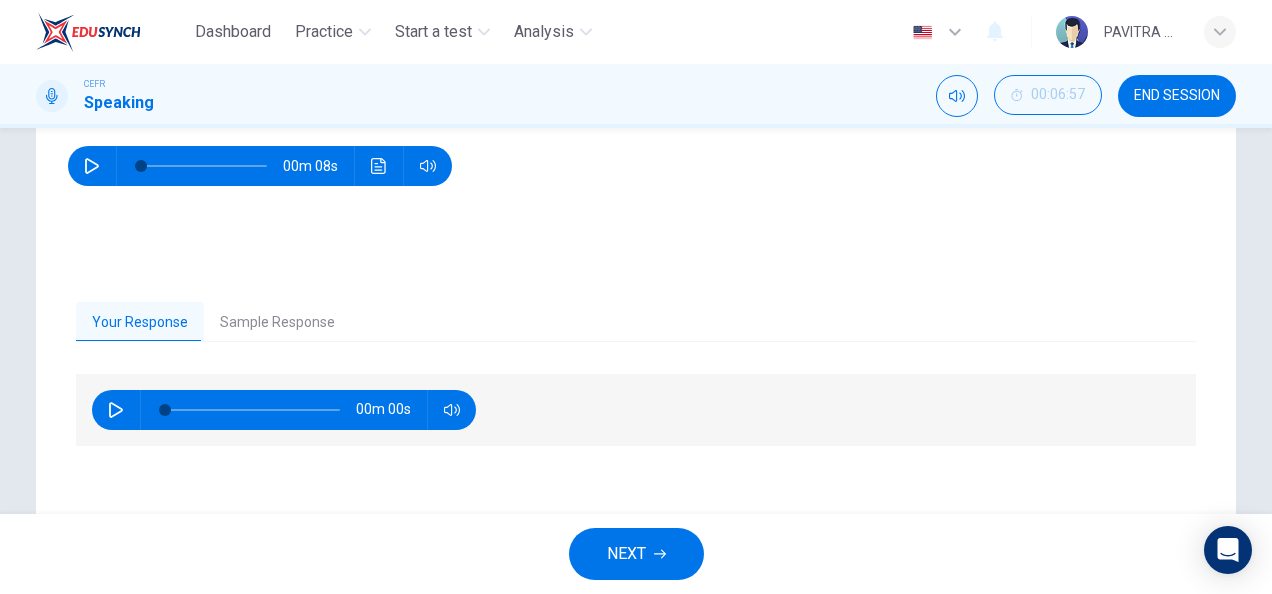 scroll, scrollTop: 389, scrollLeft: 0, axis: vertical 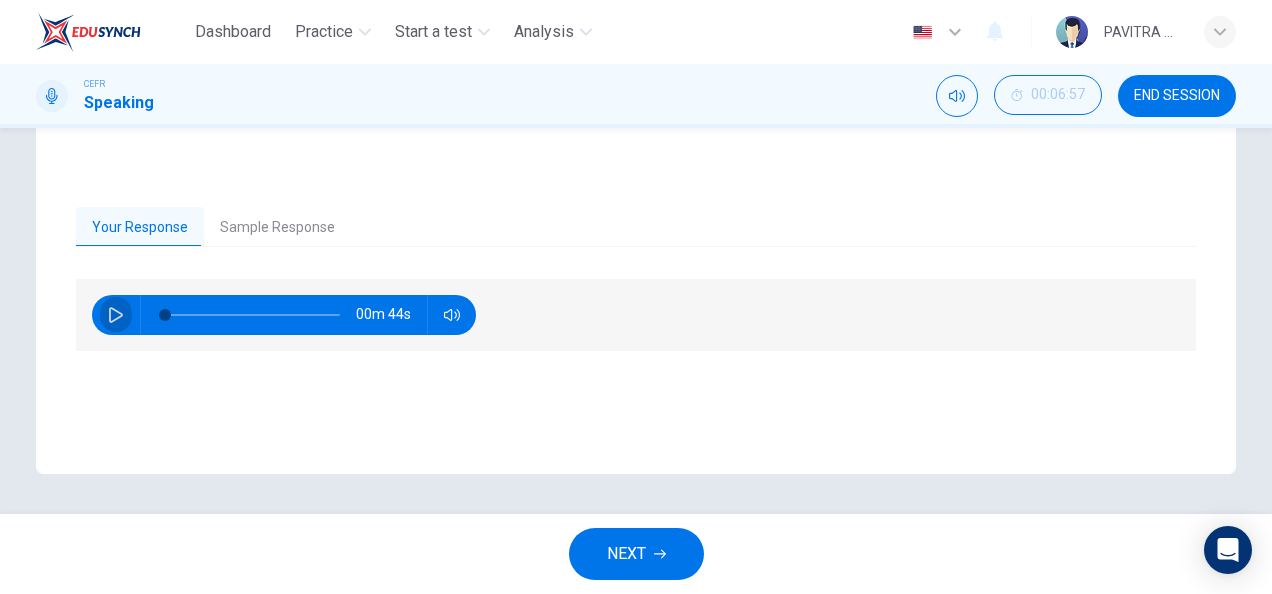 click 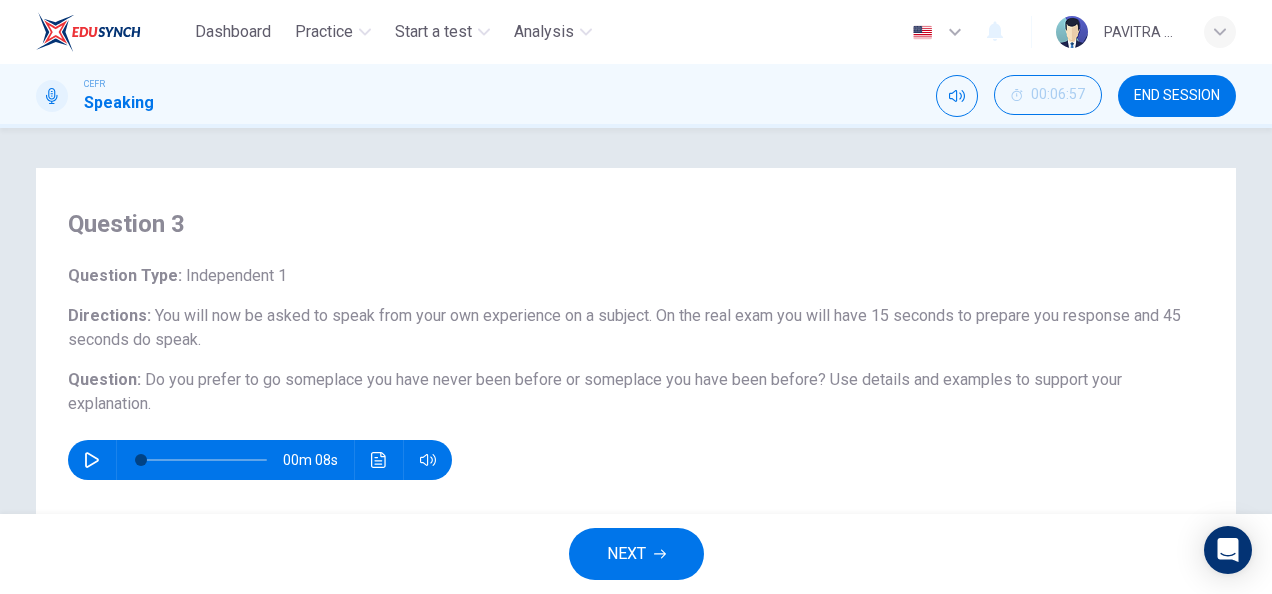 scroll, scrollTop: 389, scrollLeft: 0, axis: vertical 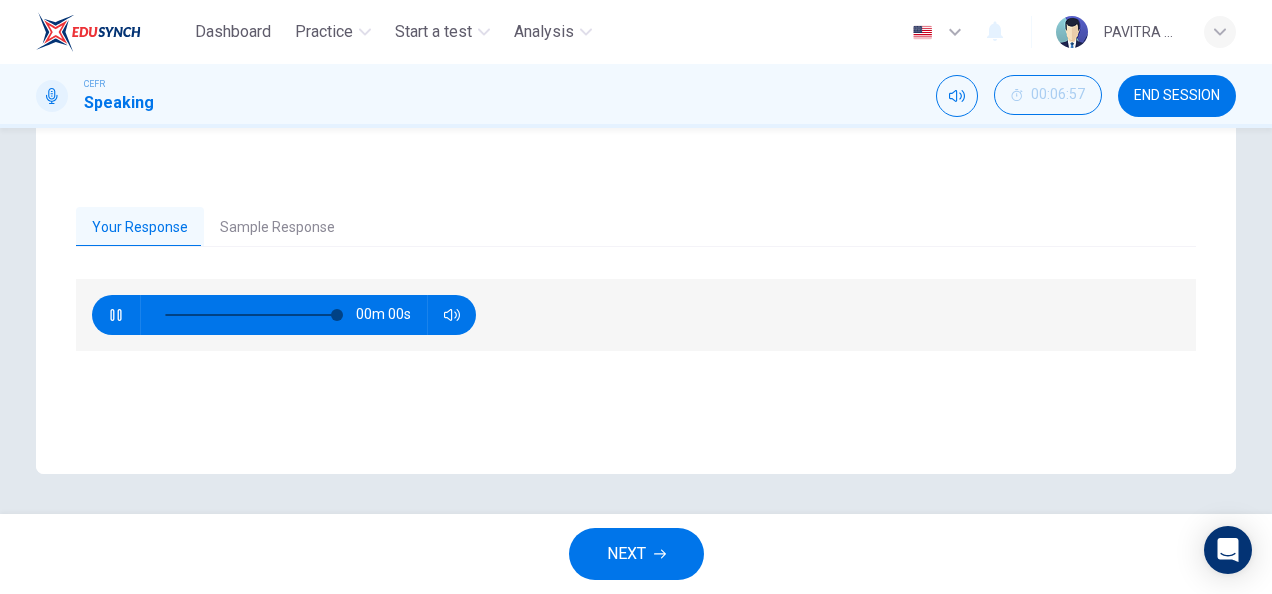 type on "0" 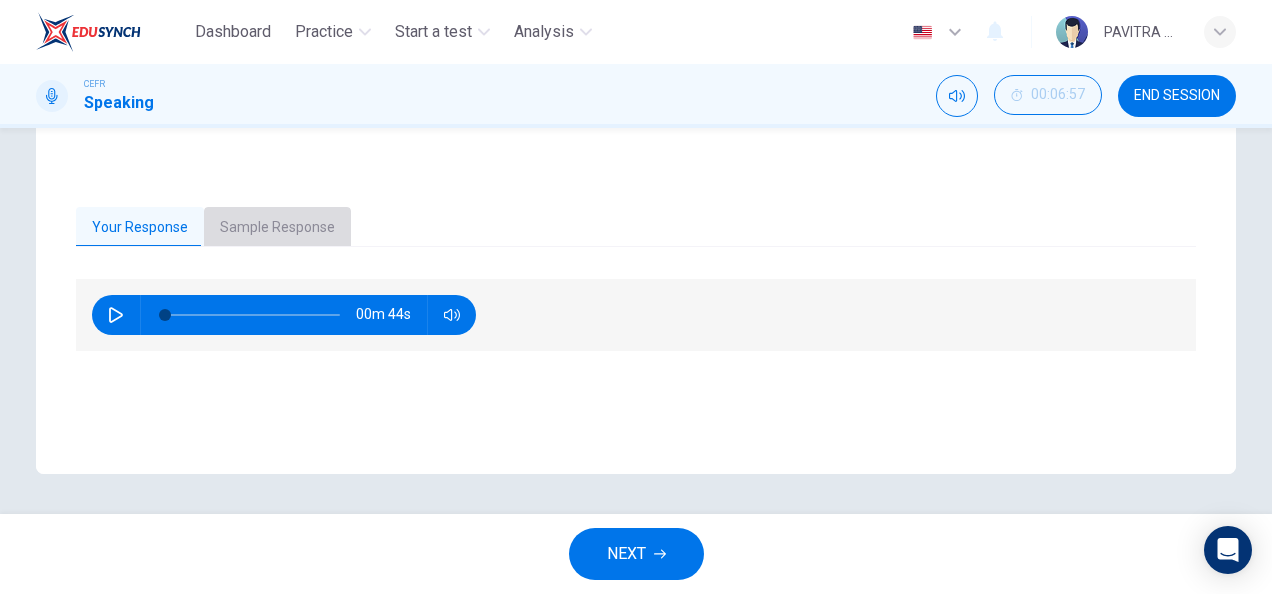 click on "Sample Response" at bounding box center [277, 228] 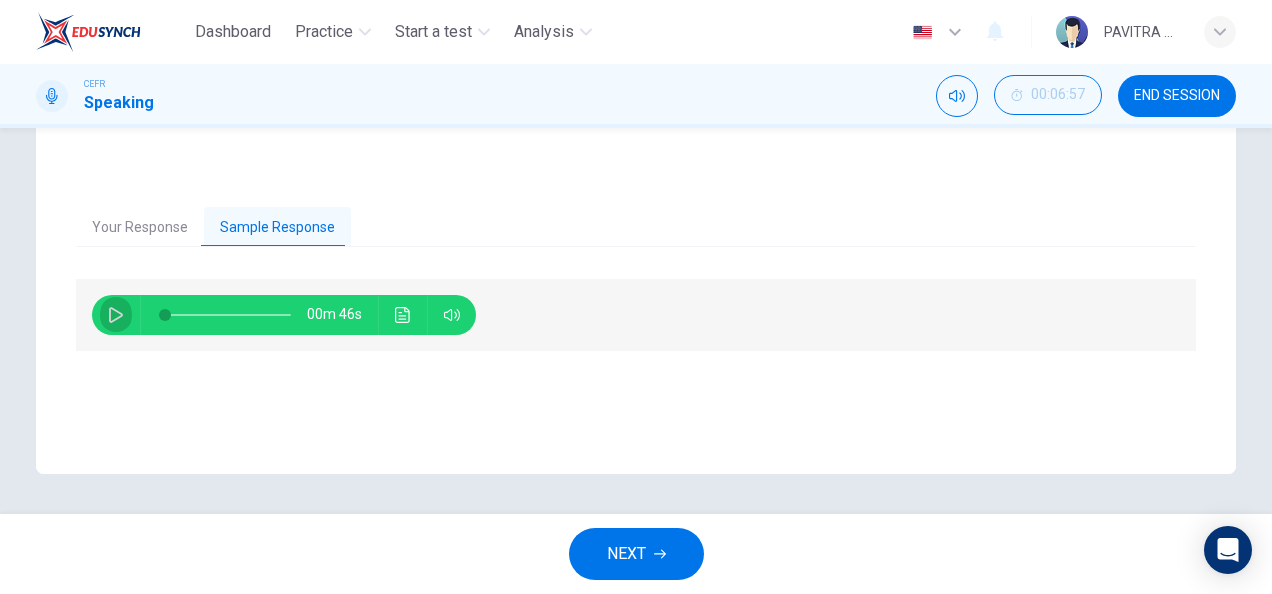 click 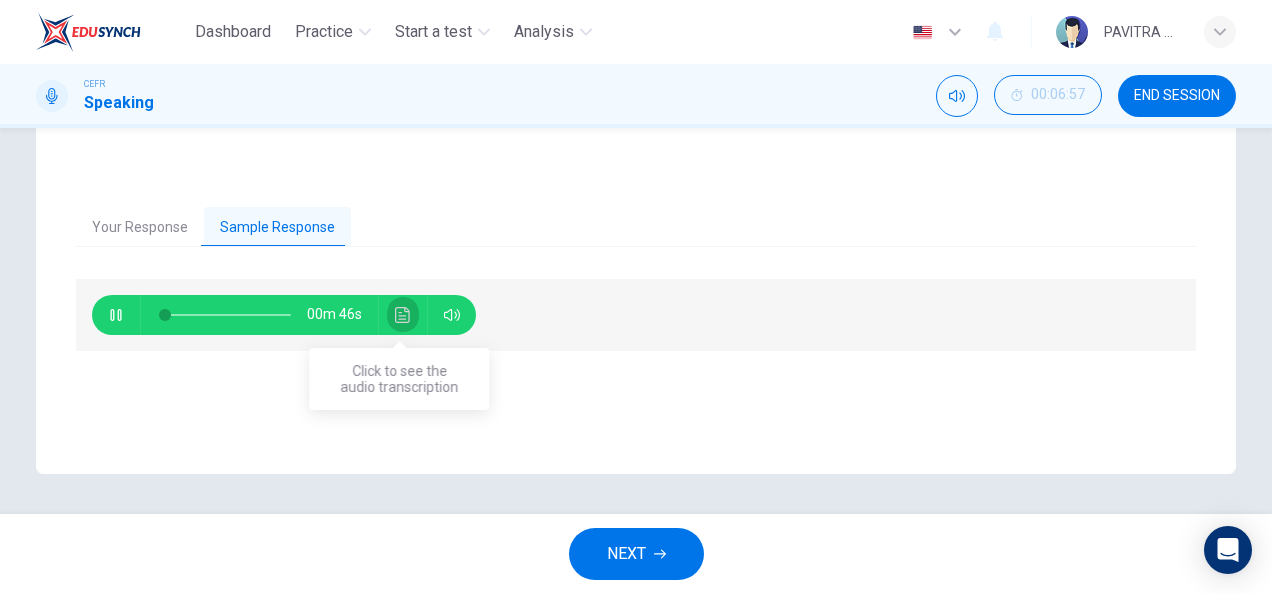 click 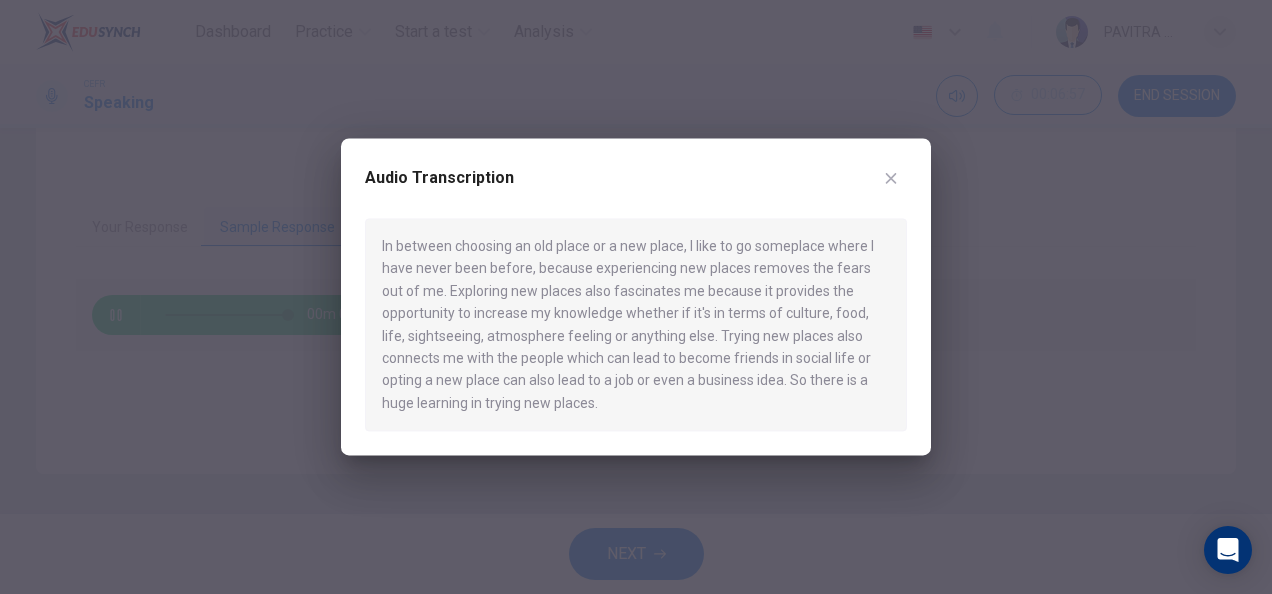 type on "0" 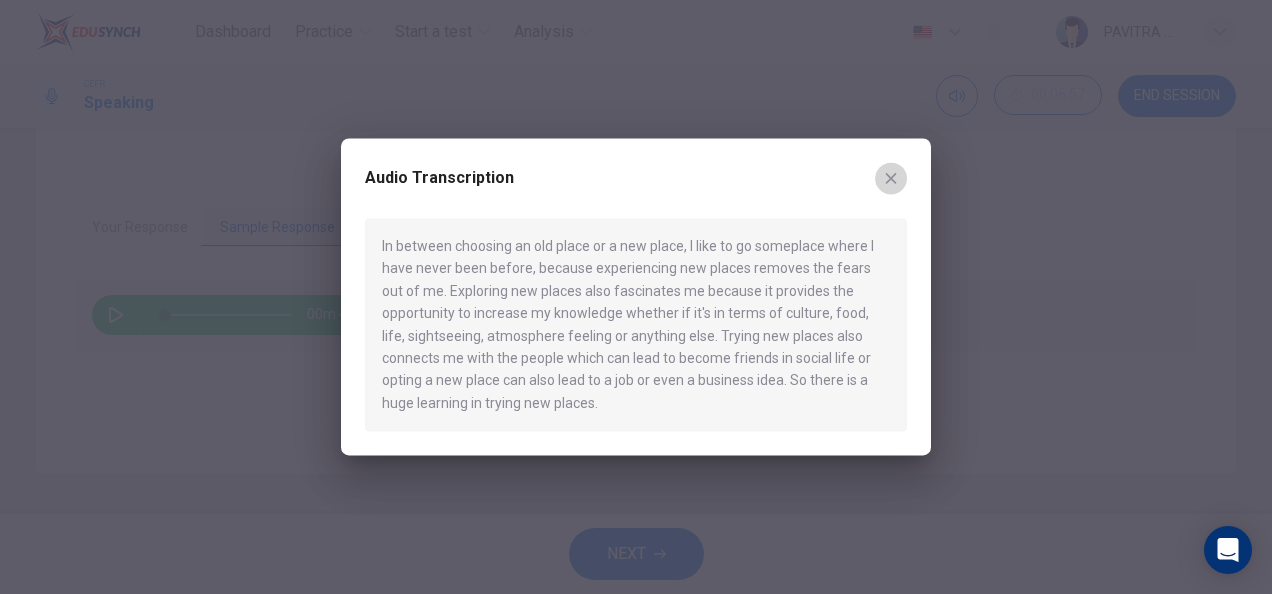 click 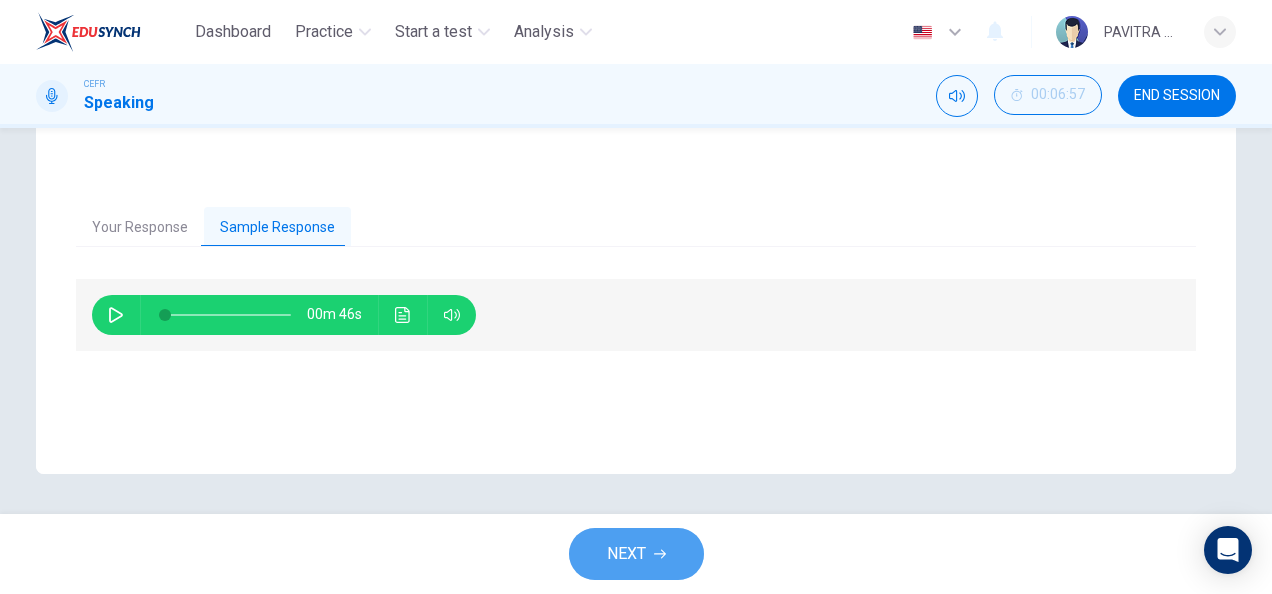 click on "NEXT" at bounding box center (636, 554) 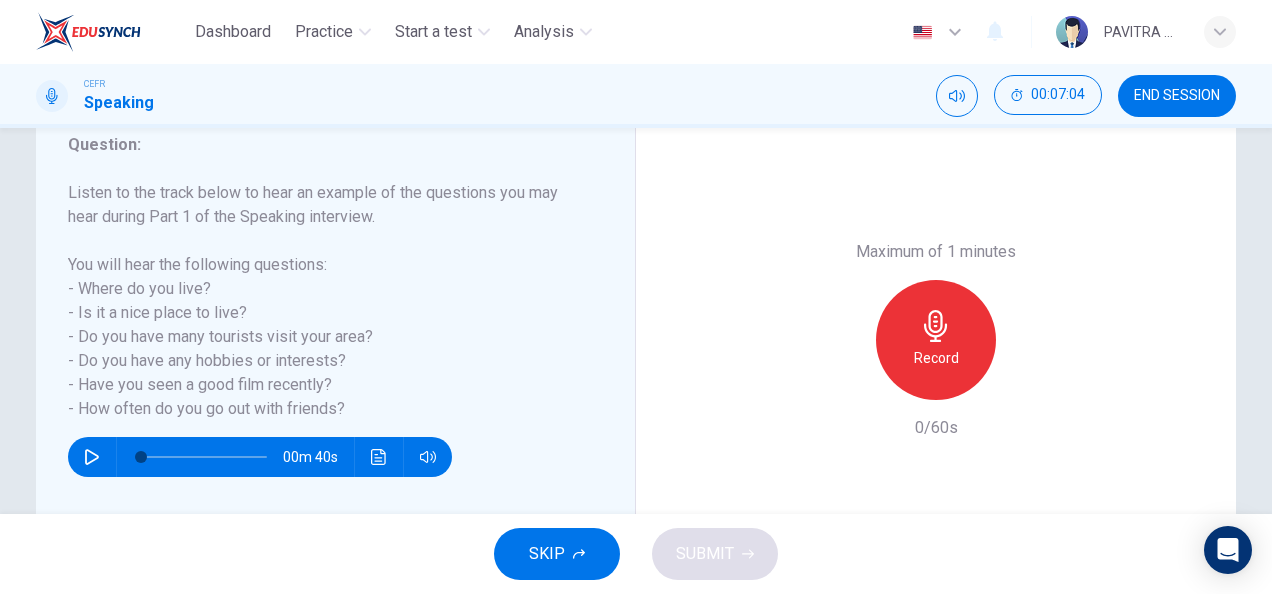 scroll, scrollTop: 279, scrollLeft: 0, axis: vertical 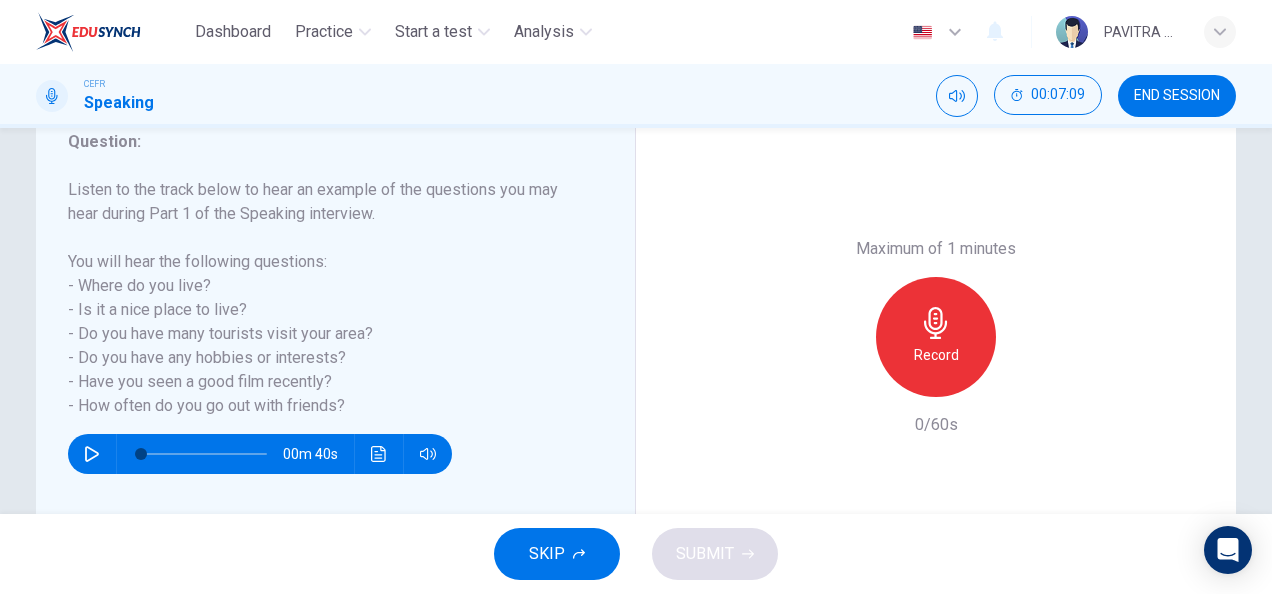 click at bounding box center [92, 454] 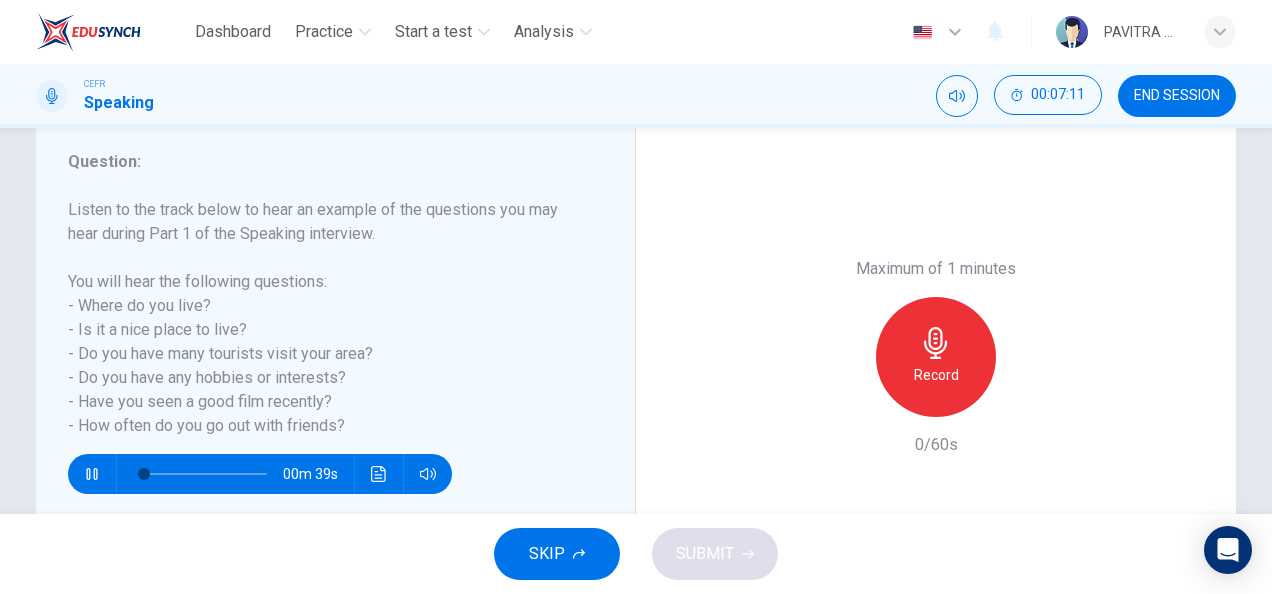 scroll, scrollTop: 261, scrollLeft: 0, axis: vertical 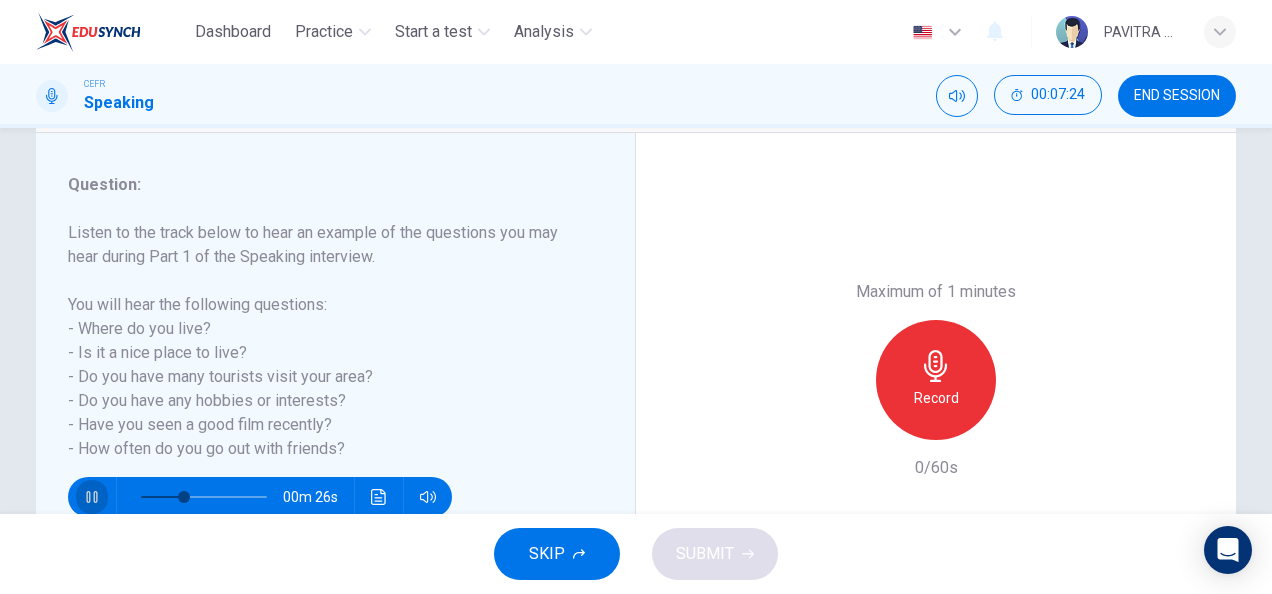 click 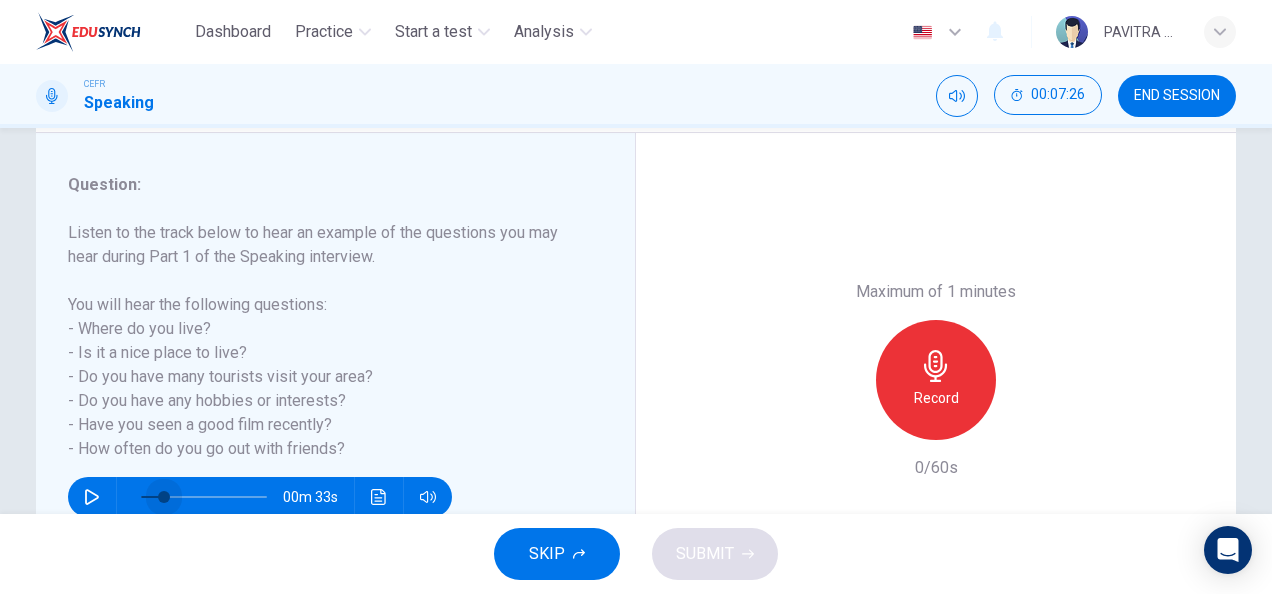 drag, startPoint x: 174, startPoint y: 490, endPoint x: 160, endPoint y: 490, distance: 14 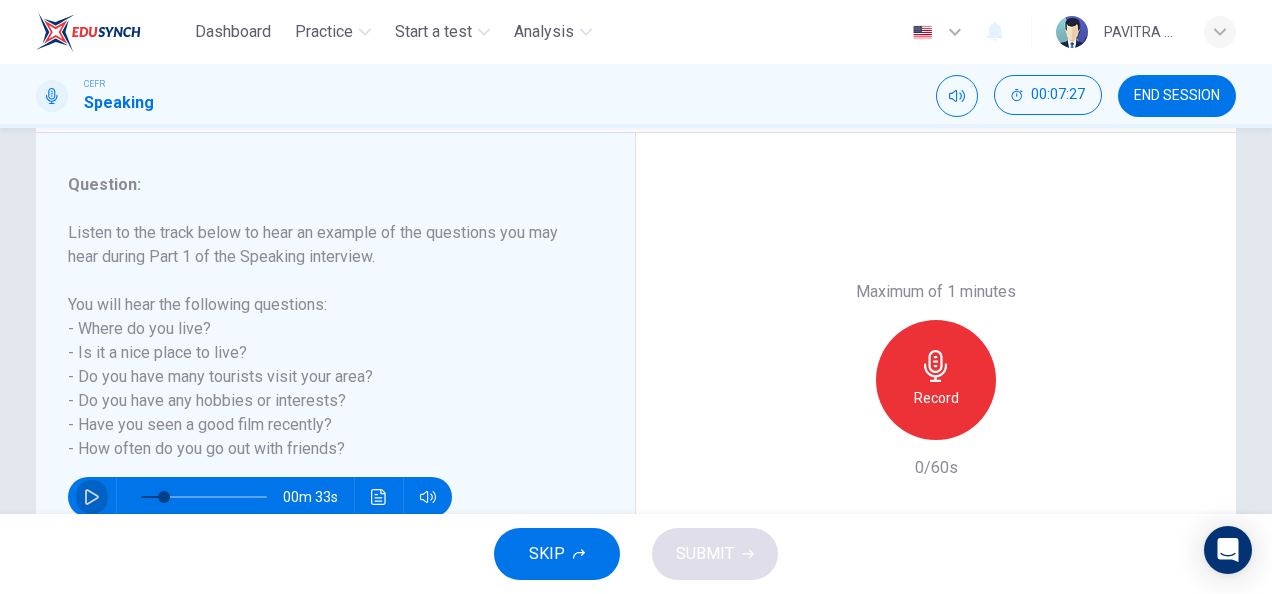click 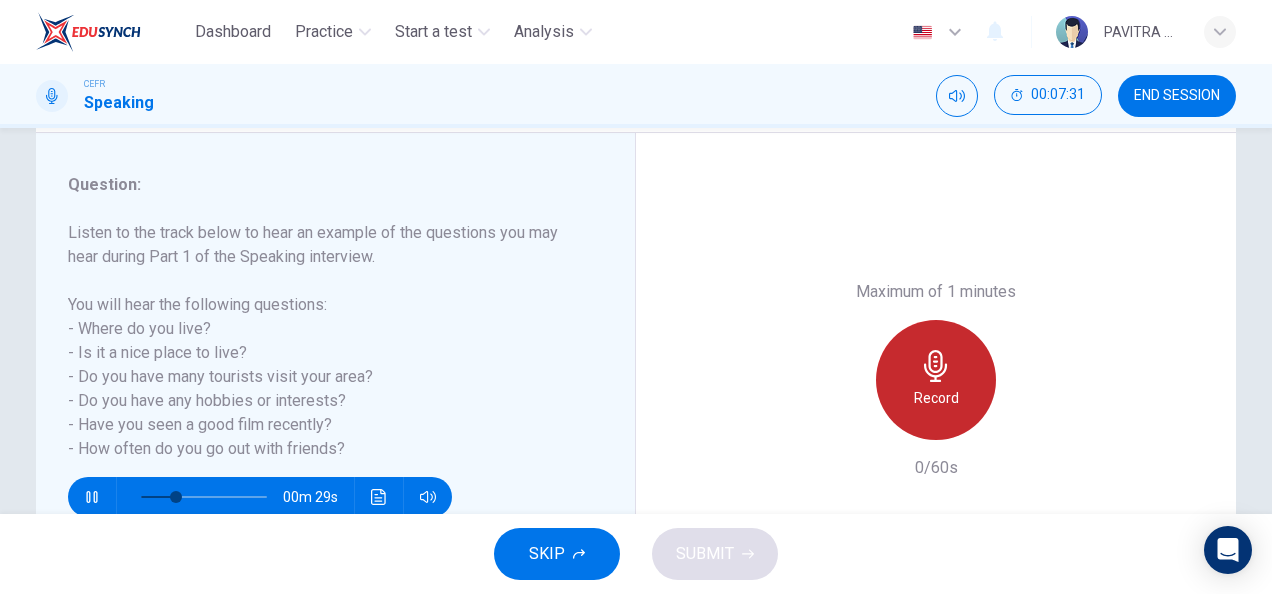 click 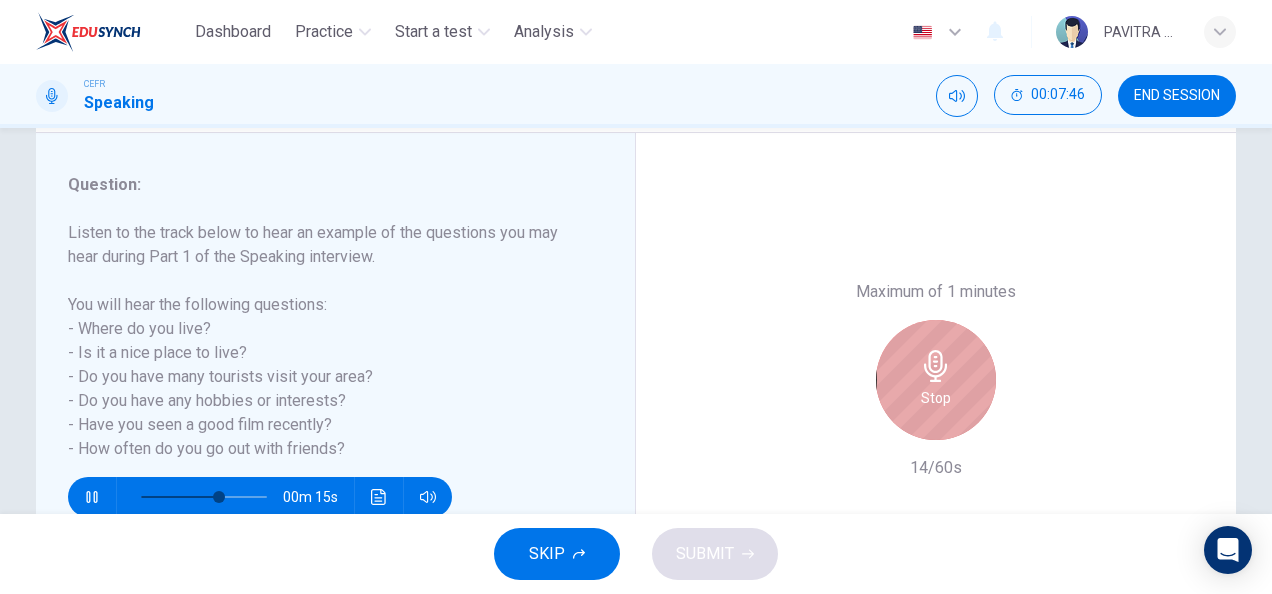 click 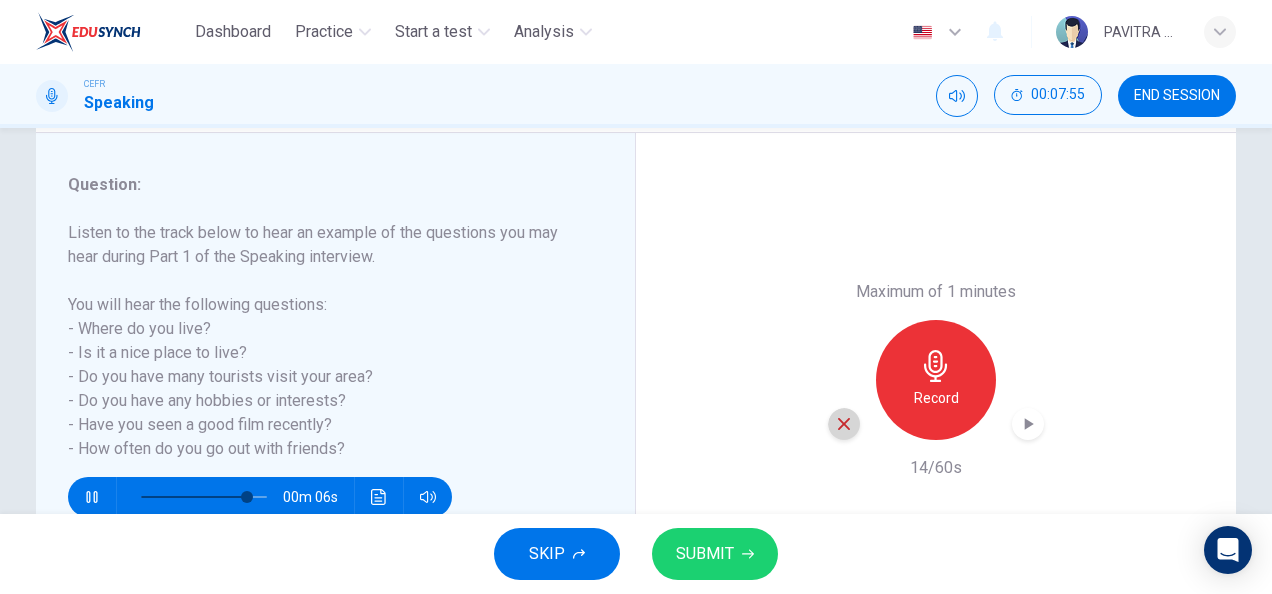 click 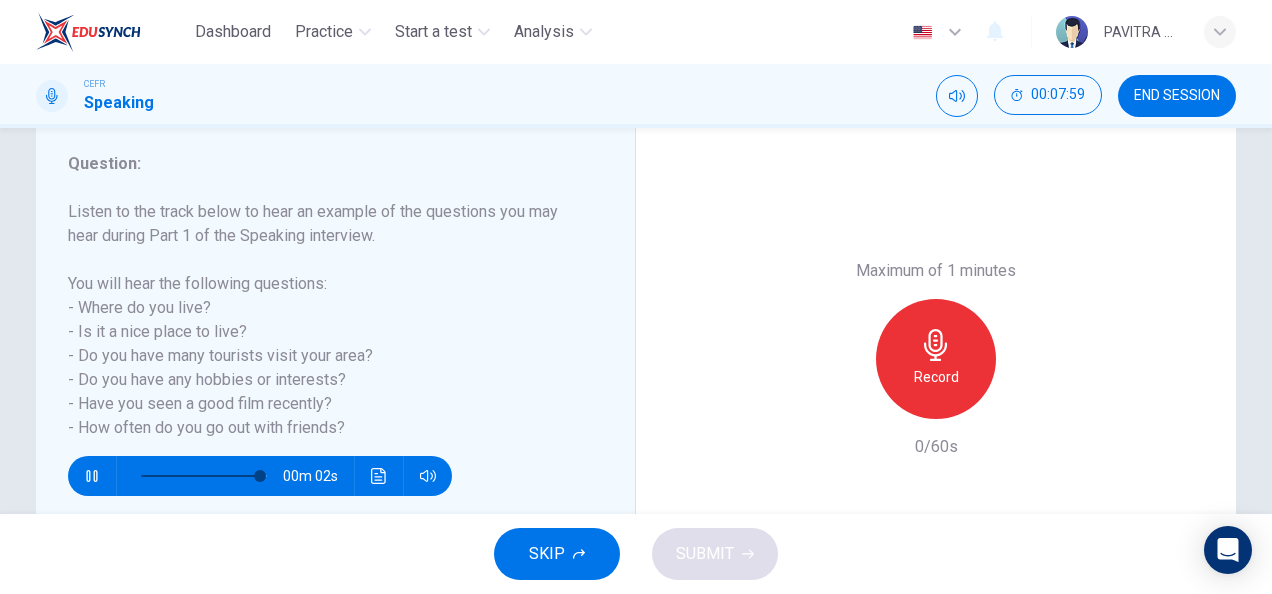 scroll, scrollTop: 262, scrollLeft: 0, axis: vertical 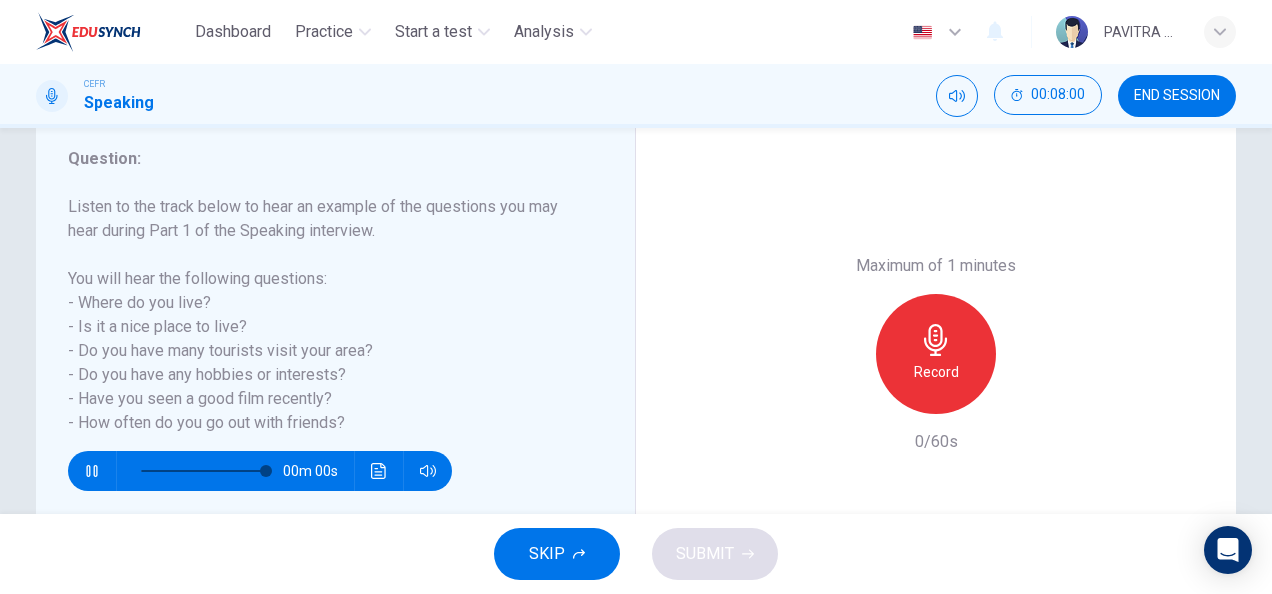 type on "0" 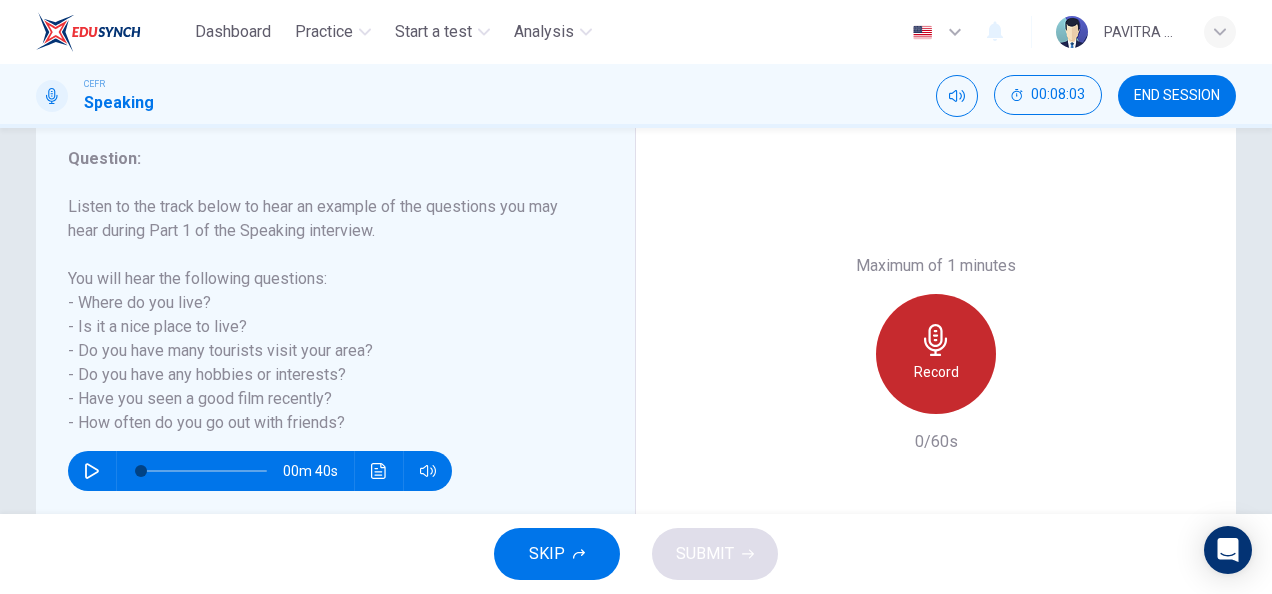 click 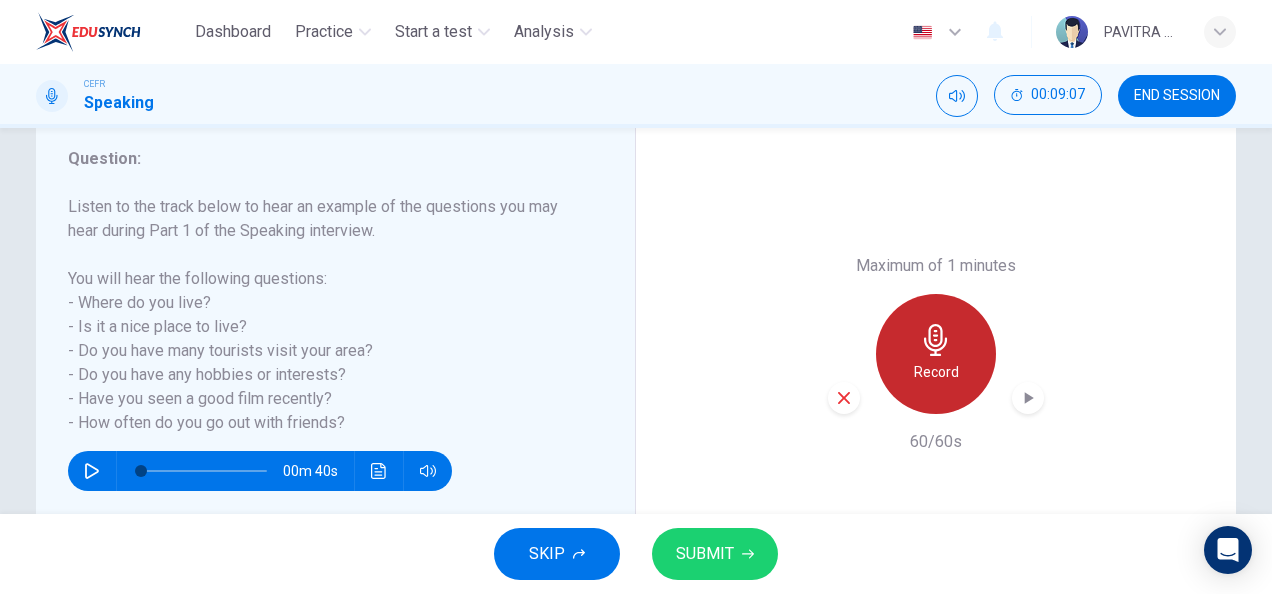 click 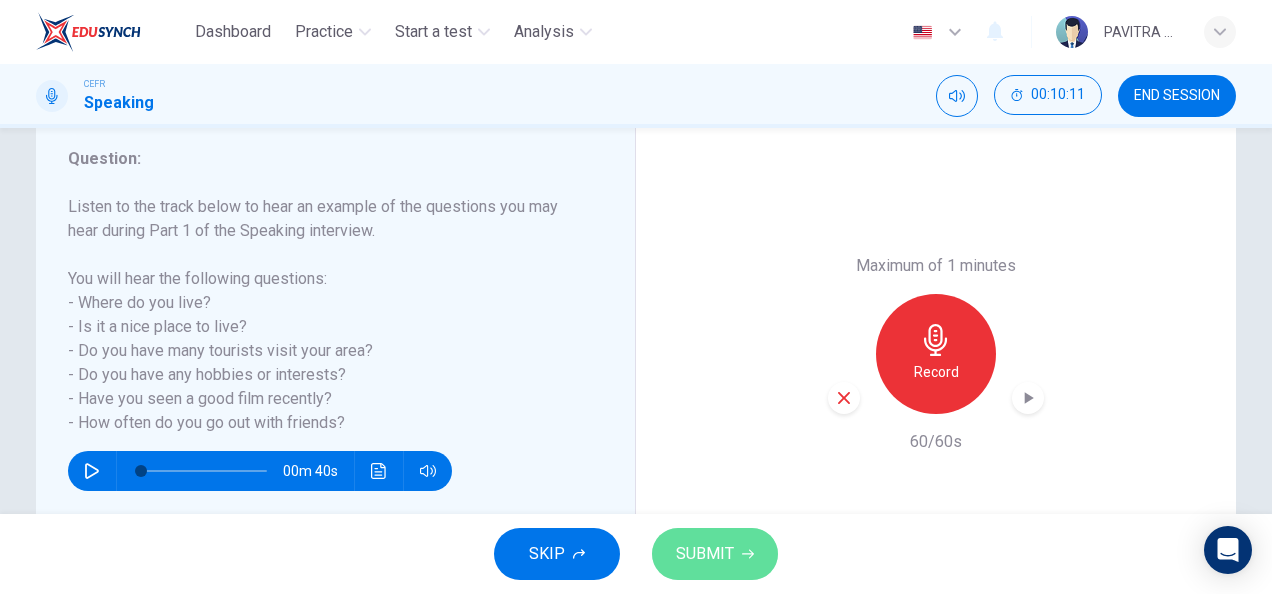 click on "SUBMIT" at bounding box center [705, 554] 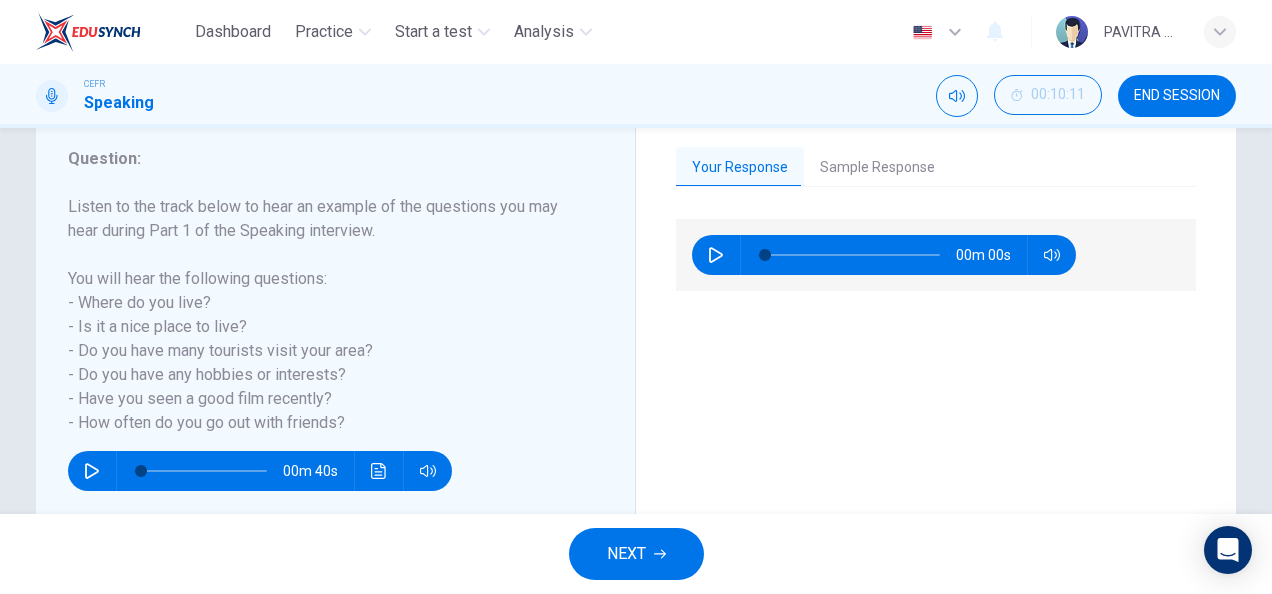 scroll, scrollTop: 272, scrollLeft: 0, axis: vertical 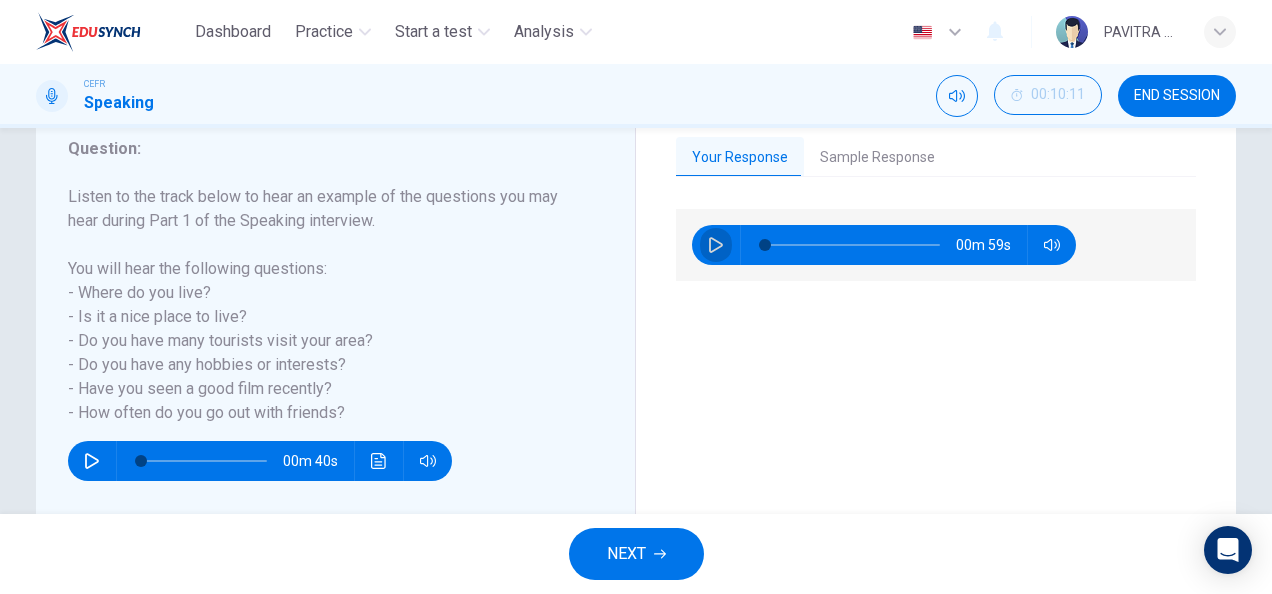 click 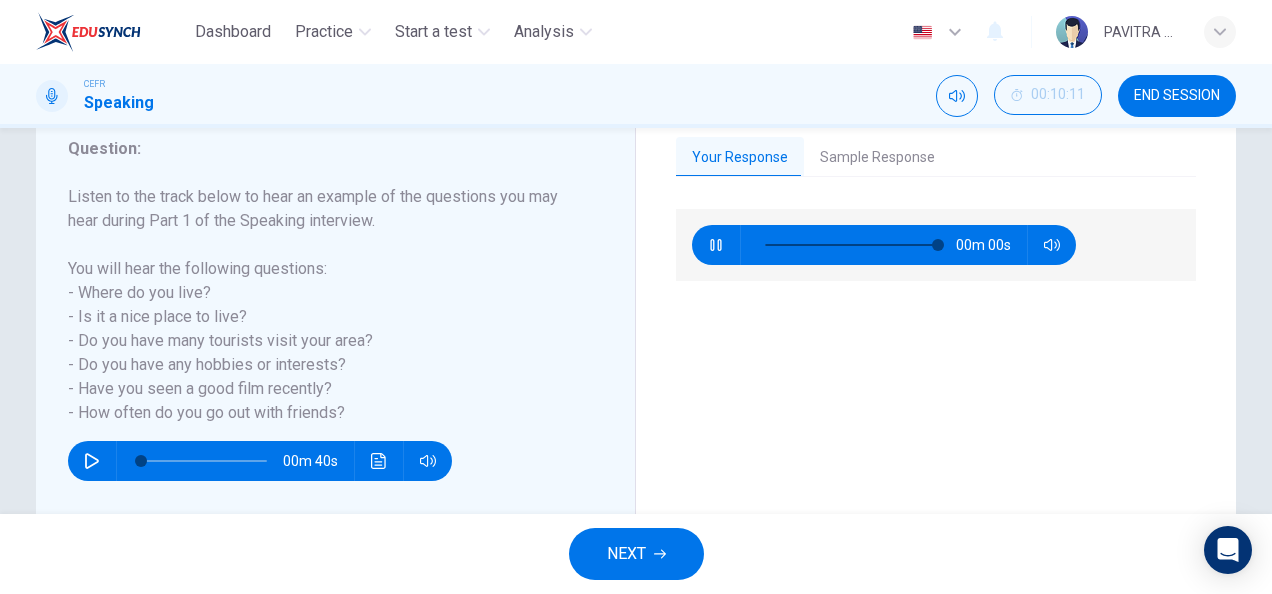 type on "0" 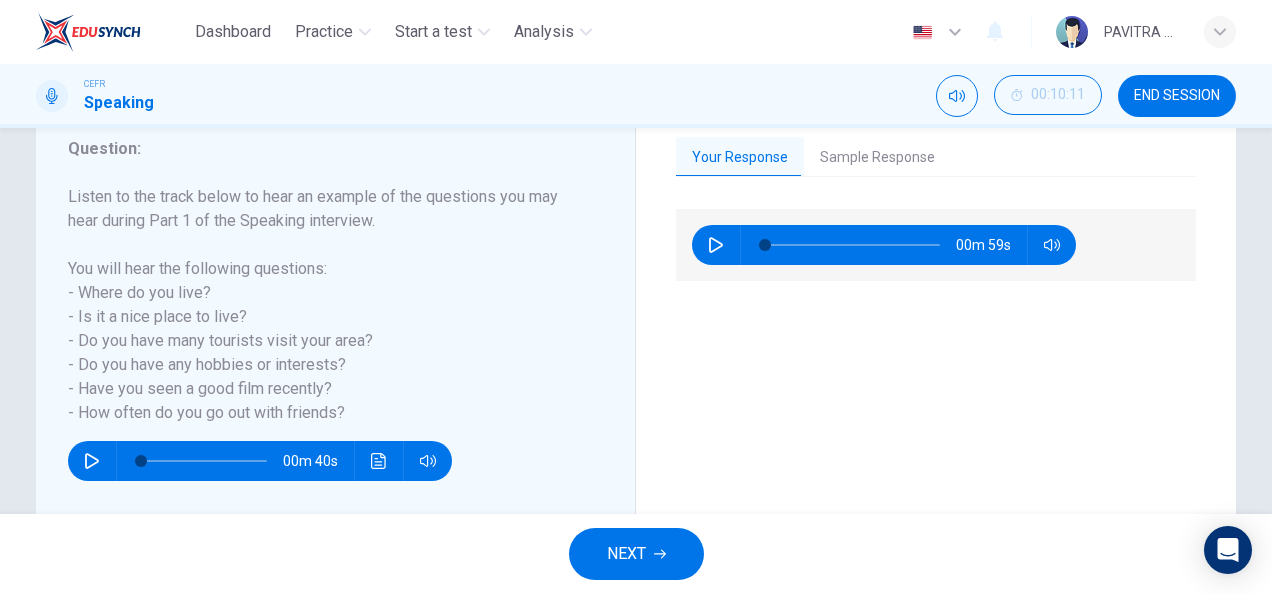 click on "Sample Response" at bounding box center [877, 158] 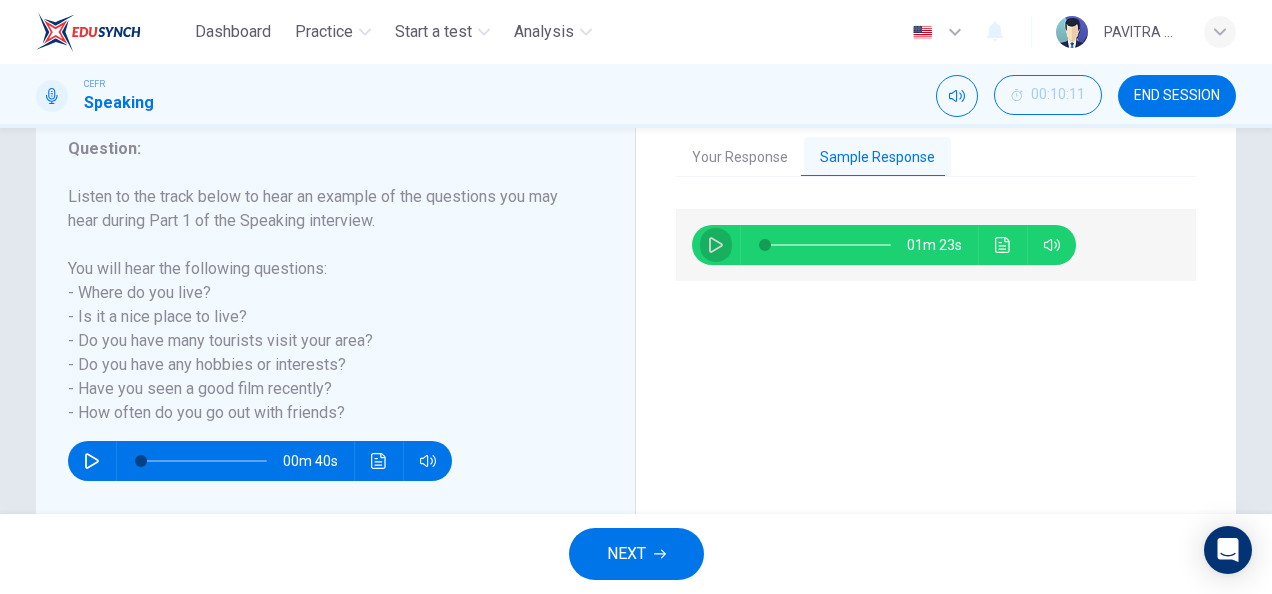 click at bounding box center (716, 245) 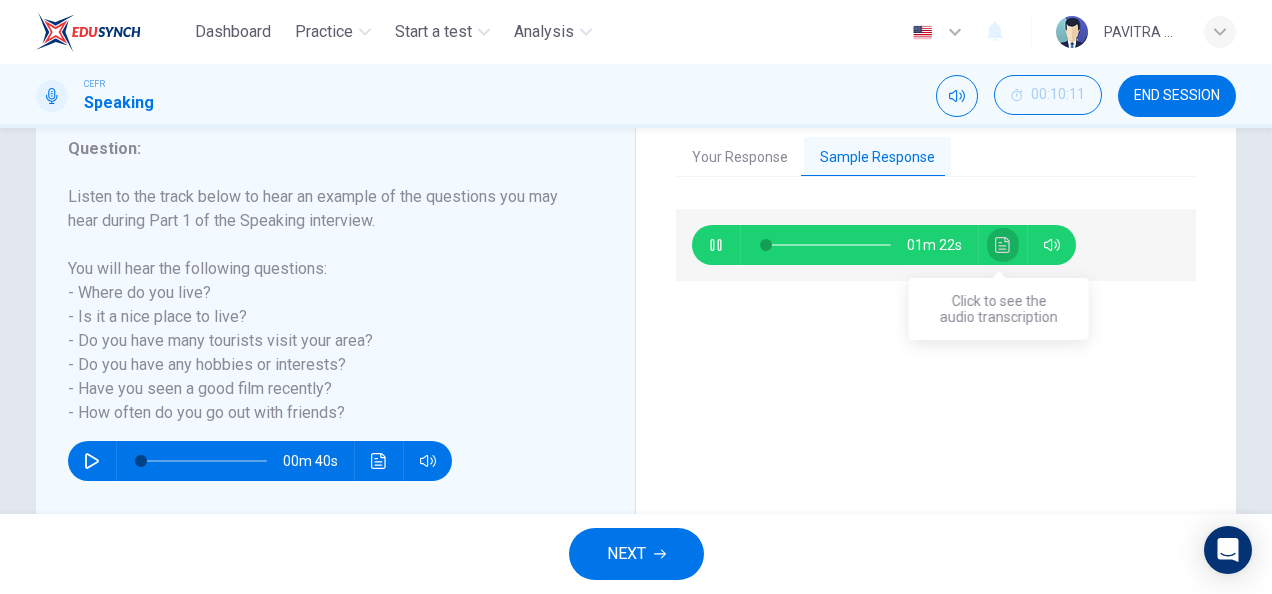 click 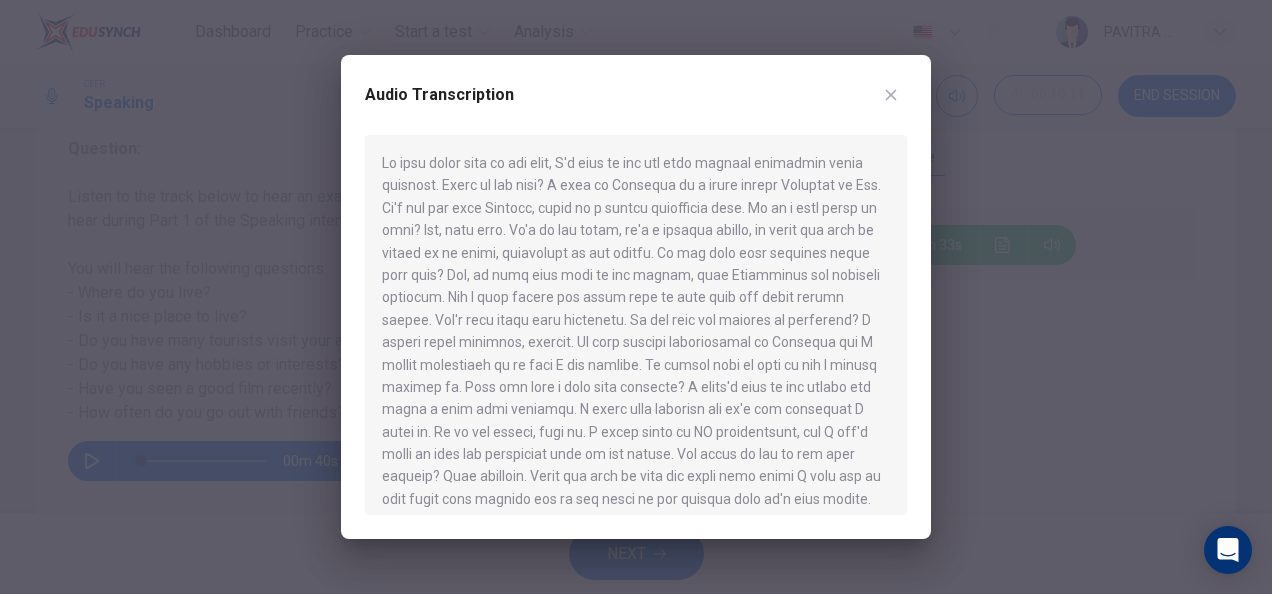 scroll, scrollTop: 11, scrollLeft: 0, axis: vertical 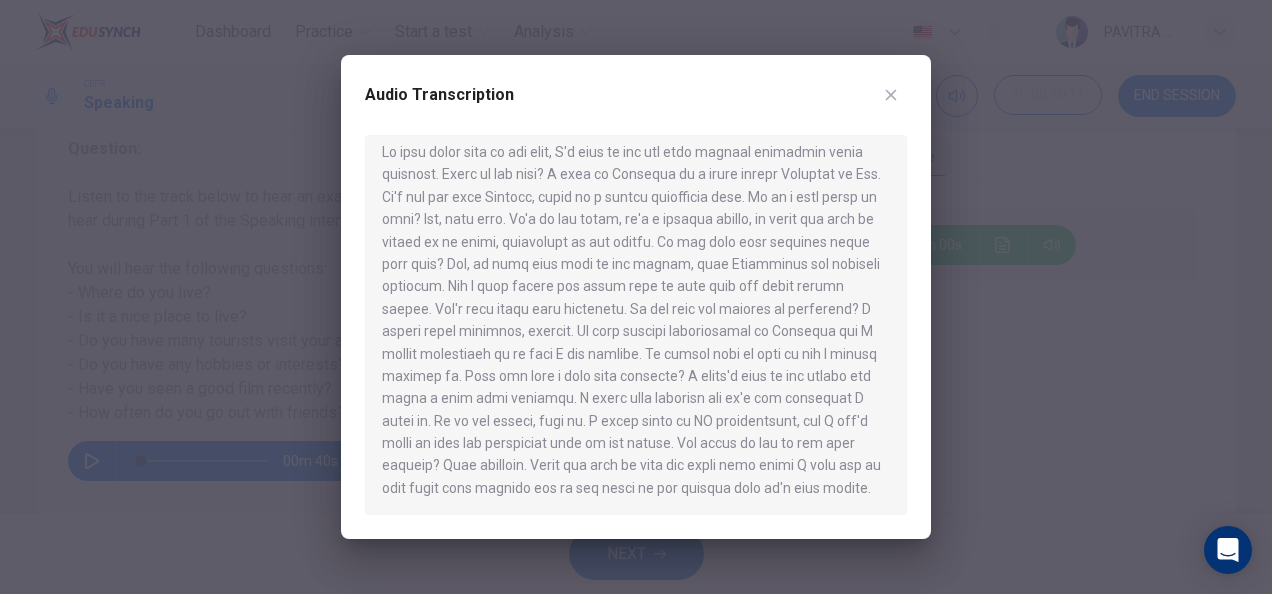 type on "0" 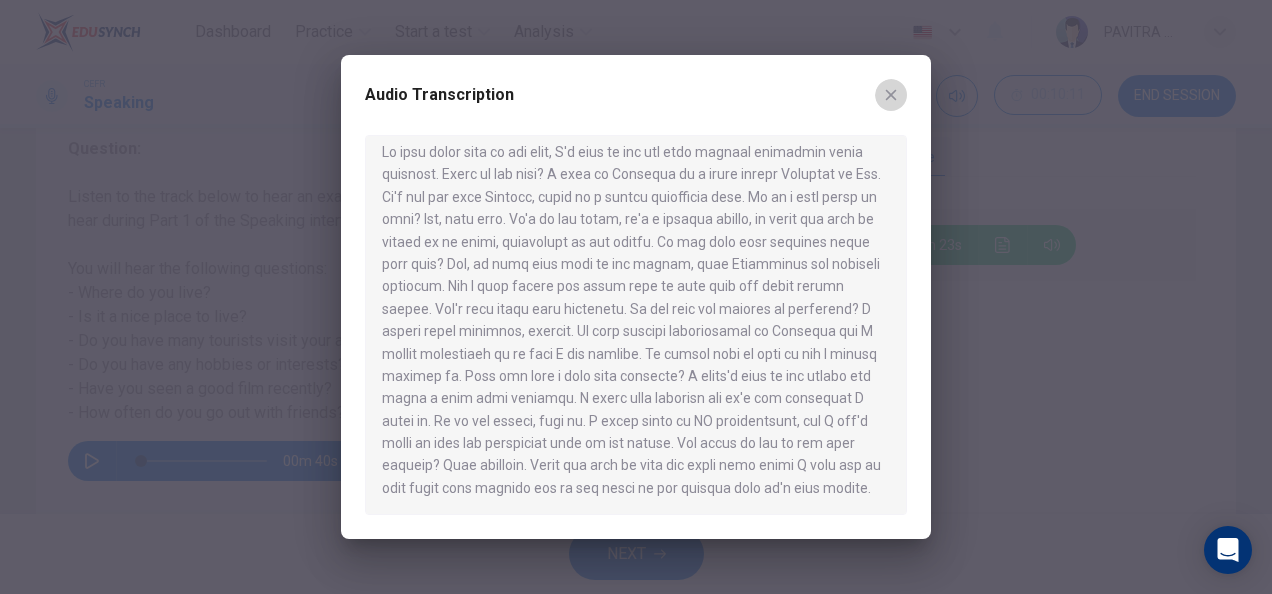 click 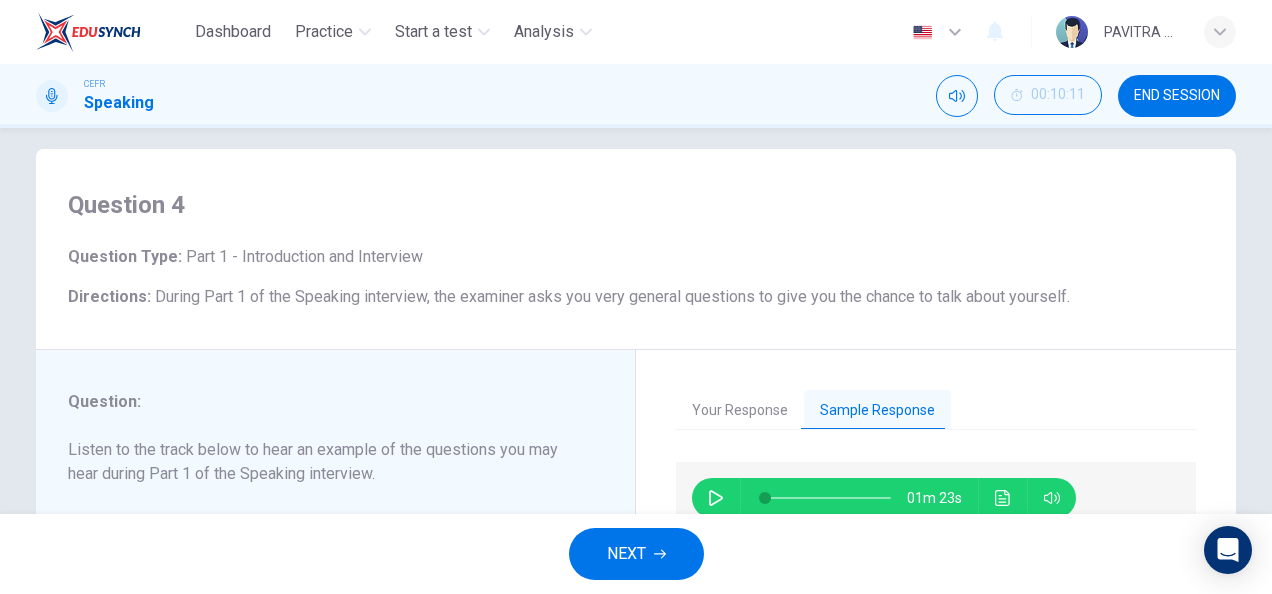 scroll, scrollTop: 0, scrollLeft: 0, axis: both 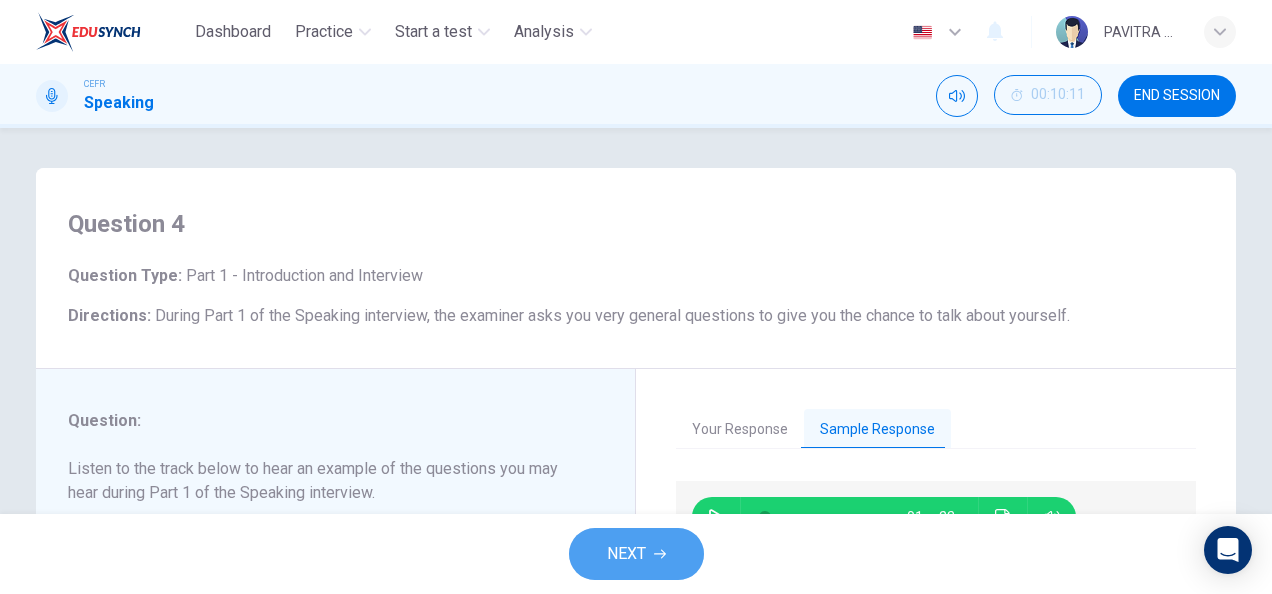 click on "NEXT" at bounding box center (636, 554) 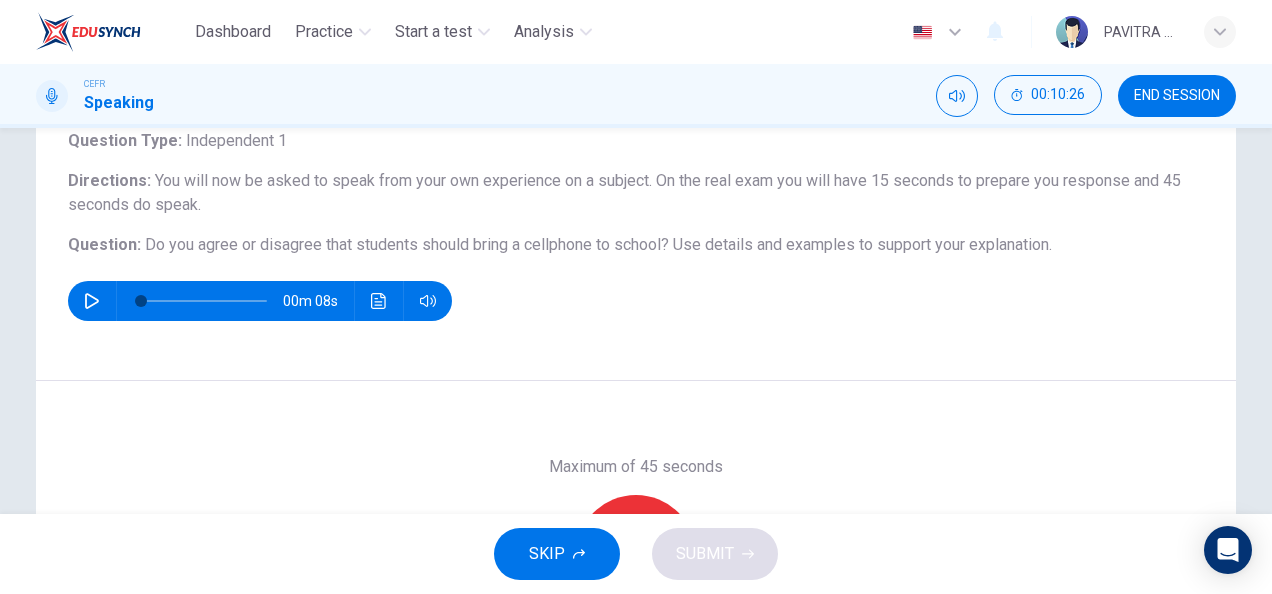 scroll, scrollTop: 105, scrollLeft: 0, axis: vertical 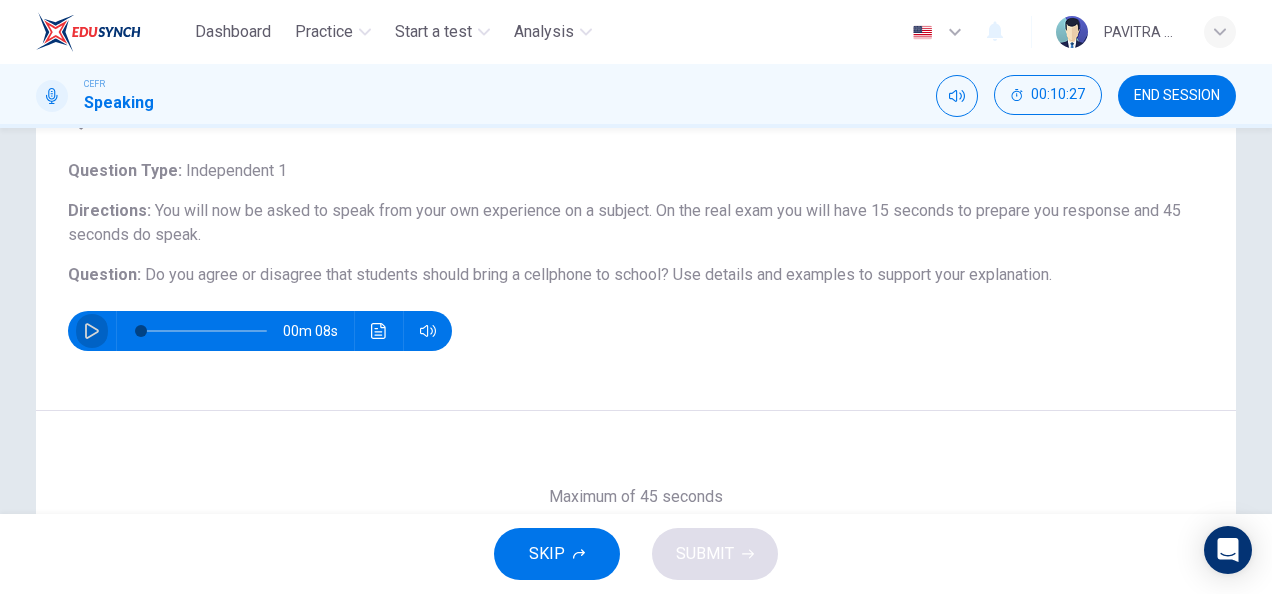 click at bounding box center (92, 331) 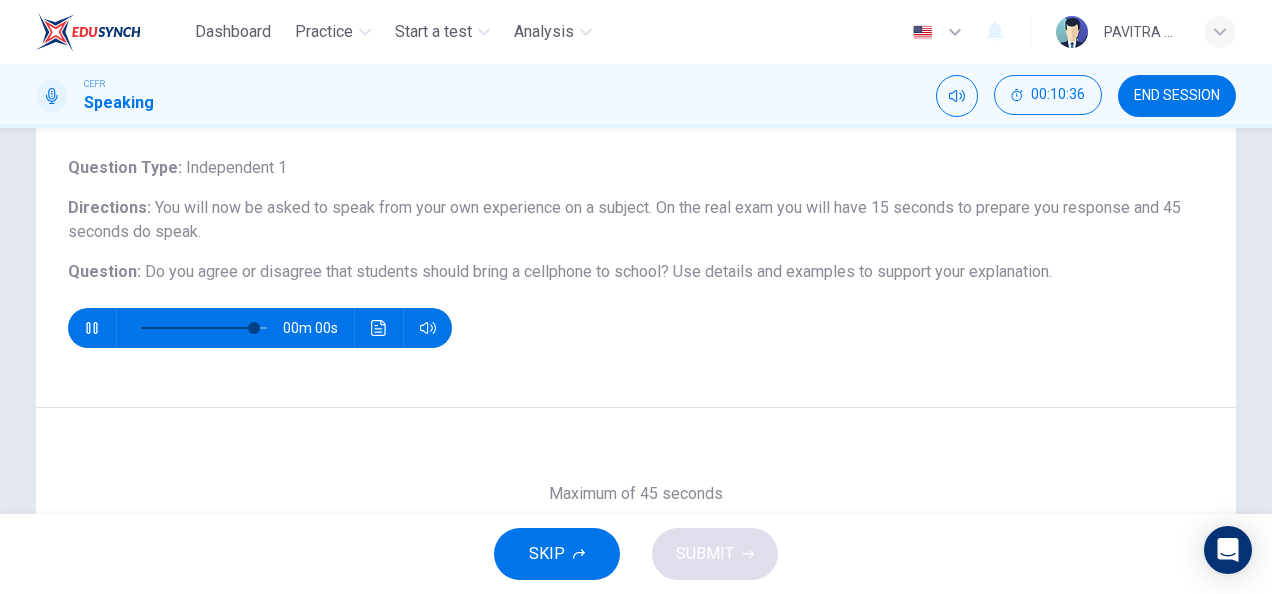 scroll, scrollTop: 285, scrollLeft: 0, axis: vertical 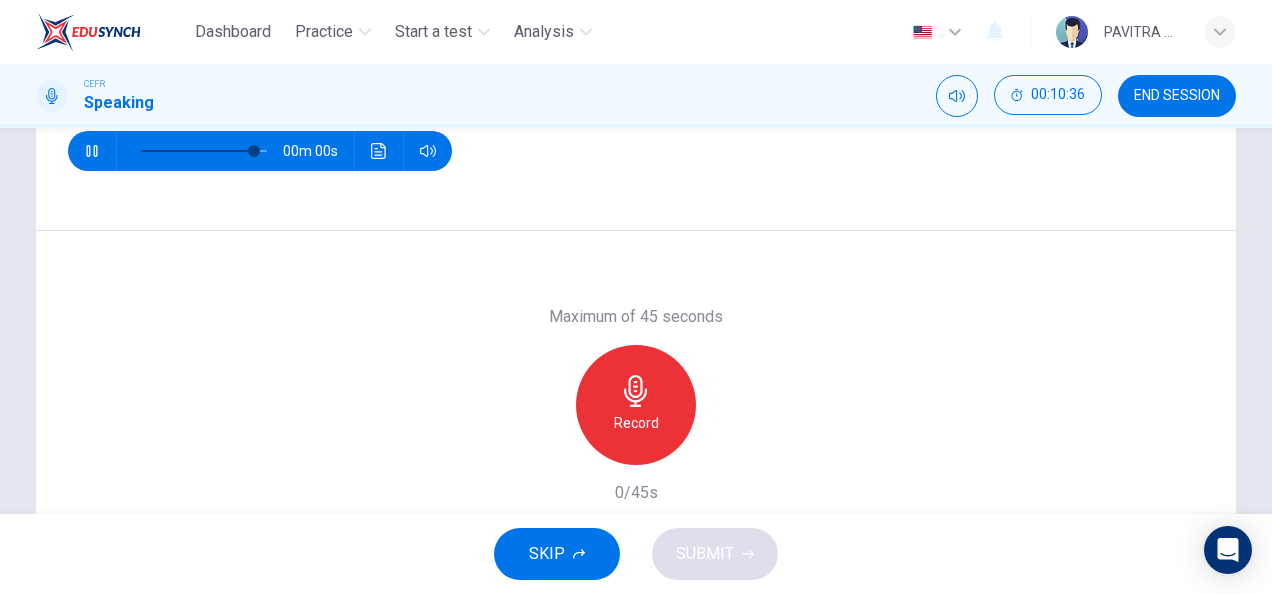 type on "0" 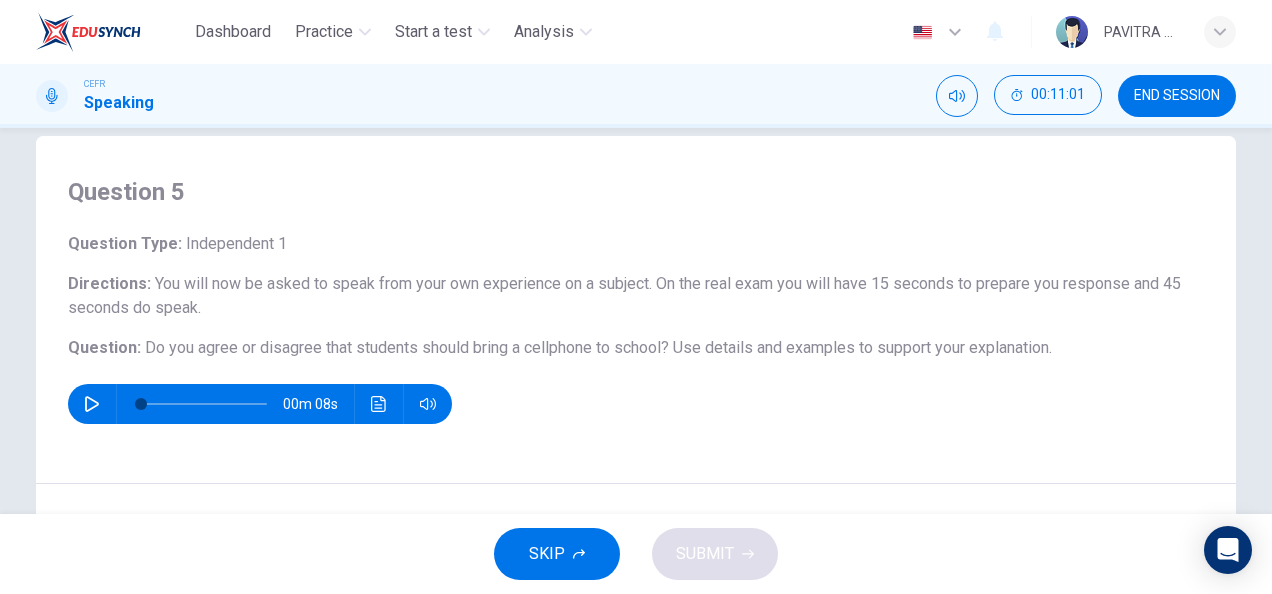 scroll, scrollTop: 0, scrollLeft: 0, axis: both 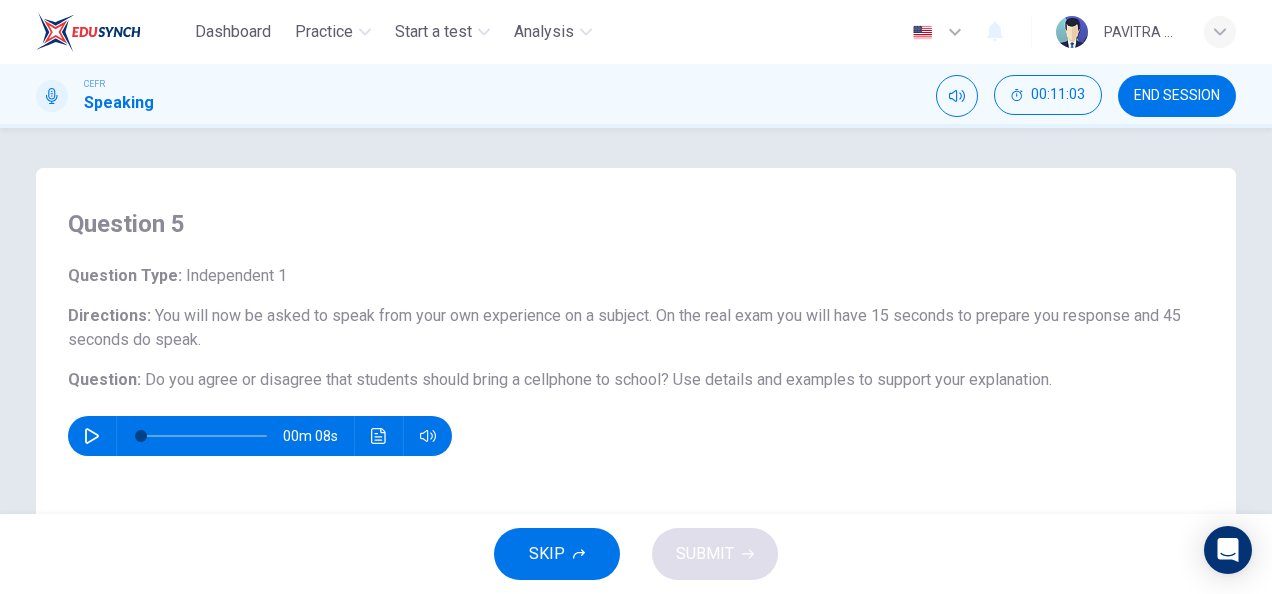 click on "Do you agree or disagree that students should bring a cellphone to school?" at bounding box center [407, 379] 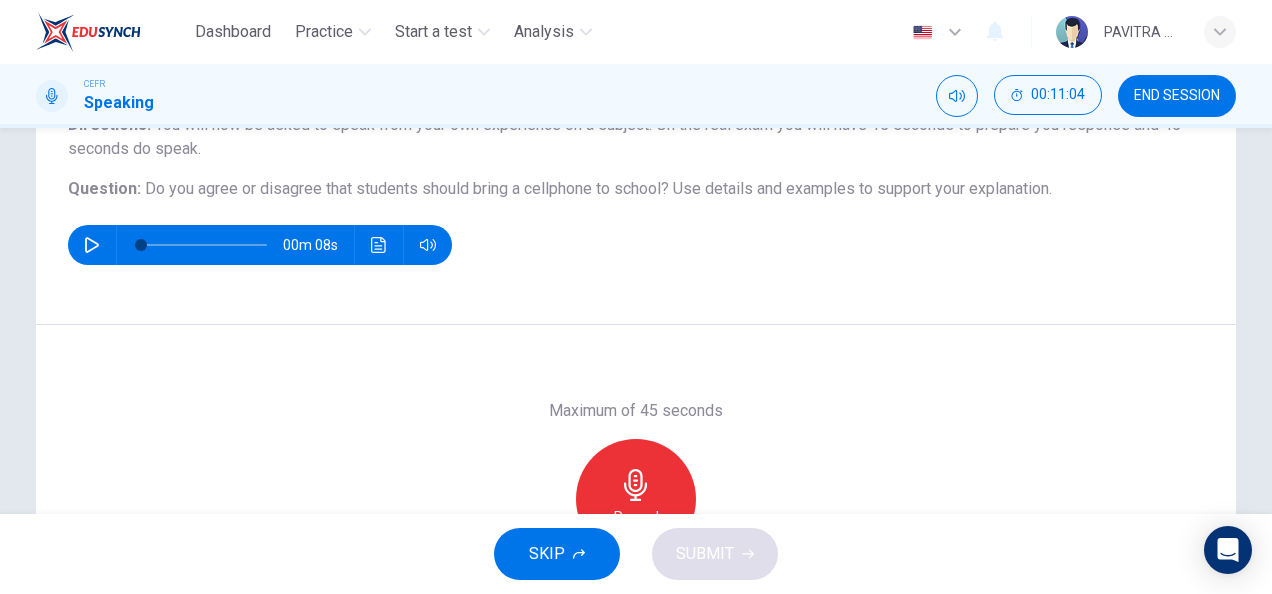 scroll, scrollTop: 192, scrollLeft: 0, axis: vertical 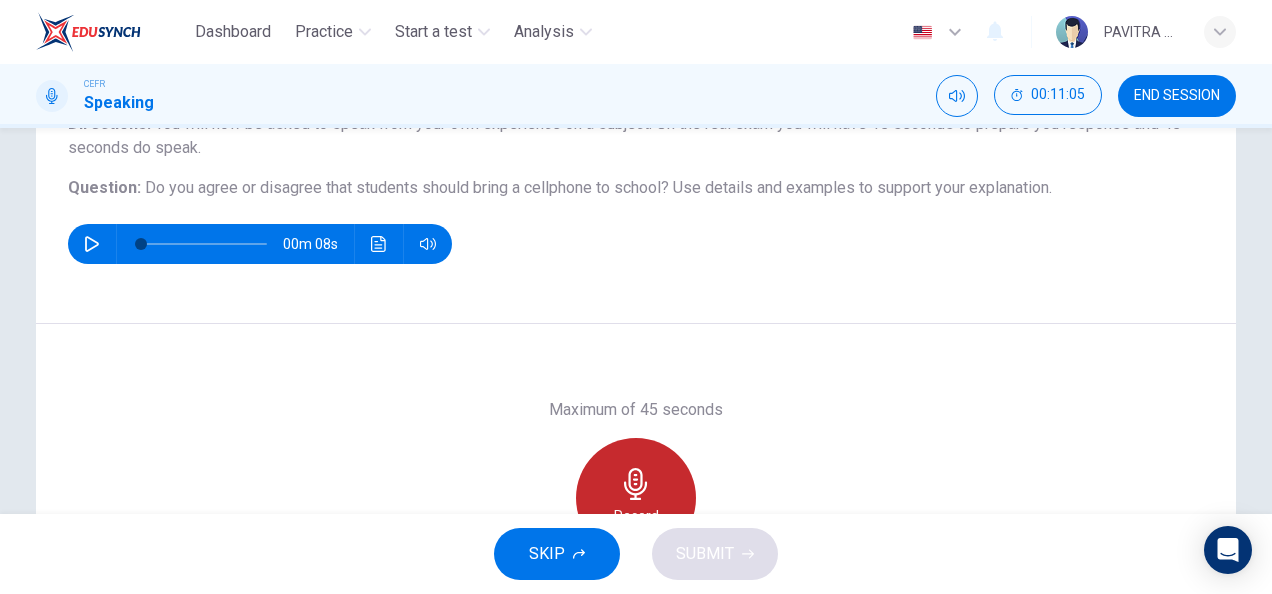 click on "Record" at bounding box center [636, 498] 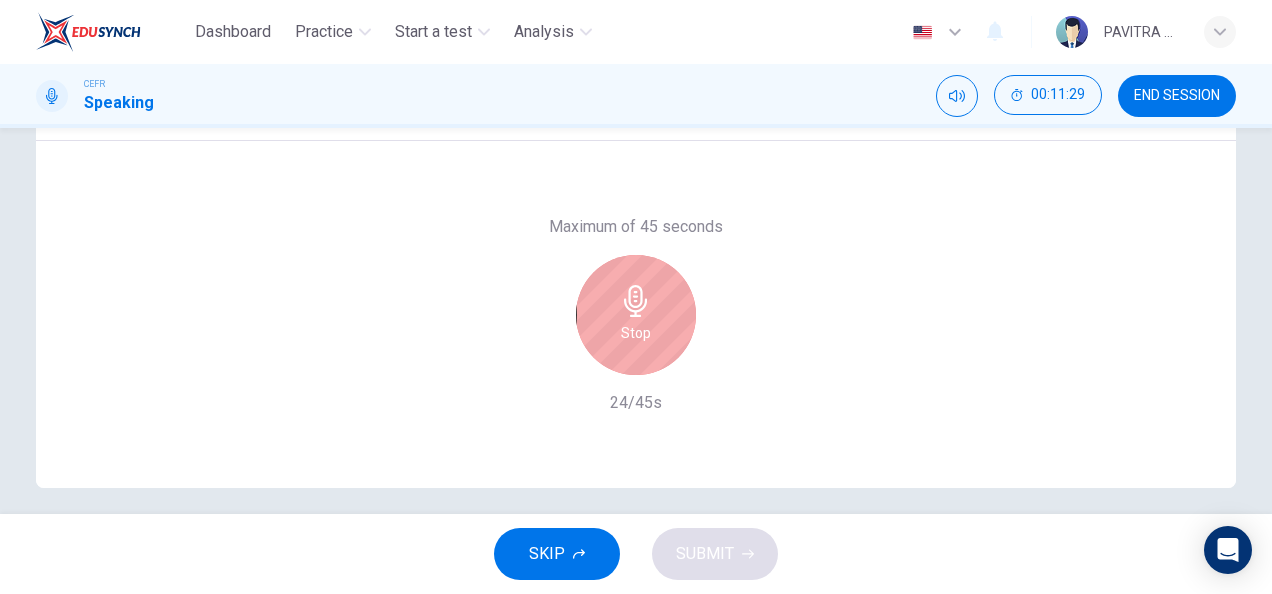 scroll, scrollTop: 379, scrollLeft: 0, axis: vertical 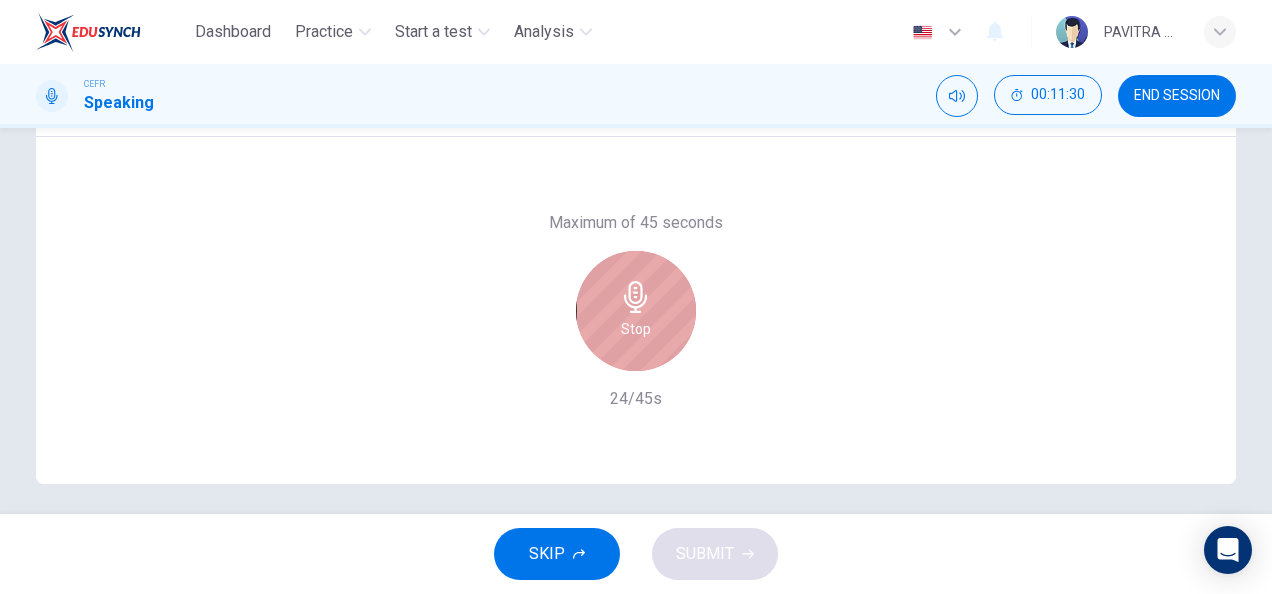 click on "Stop" at bounding box center (636, 311) 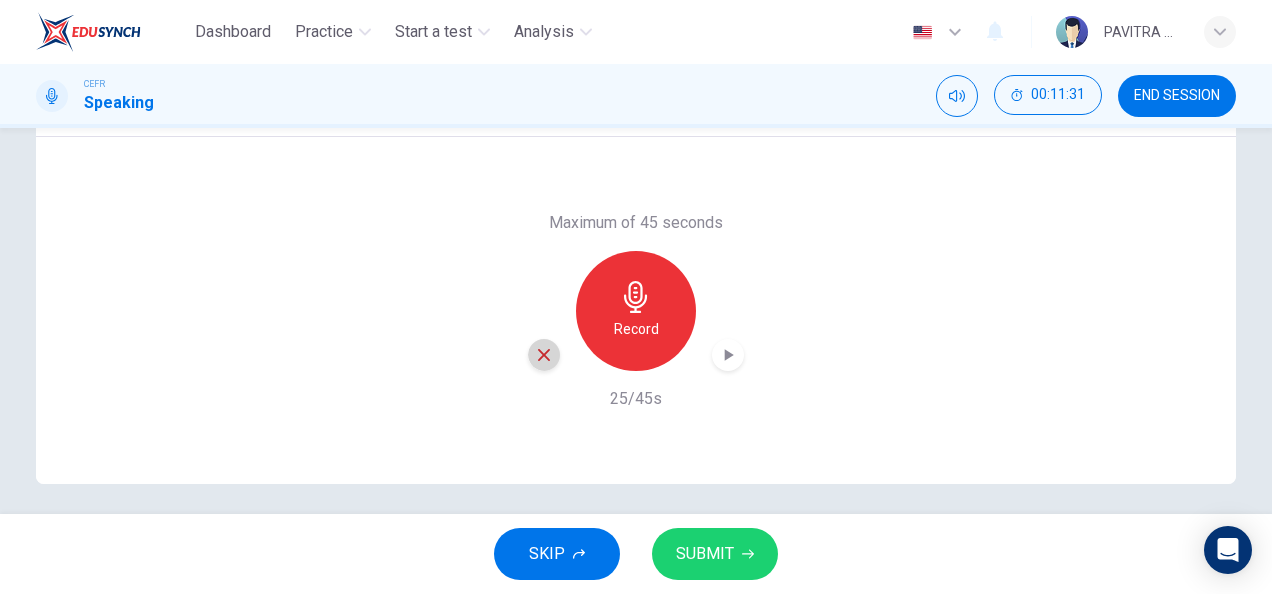 click at bounding box center [544, 355] 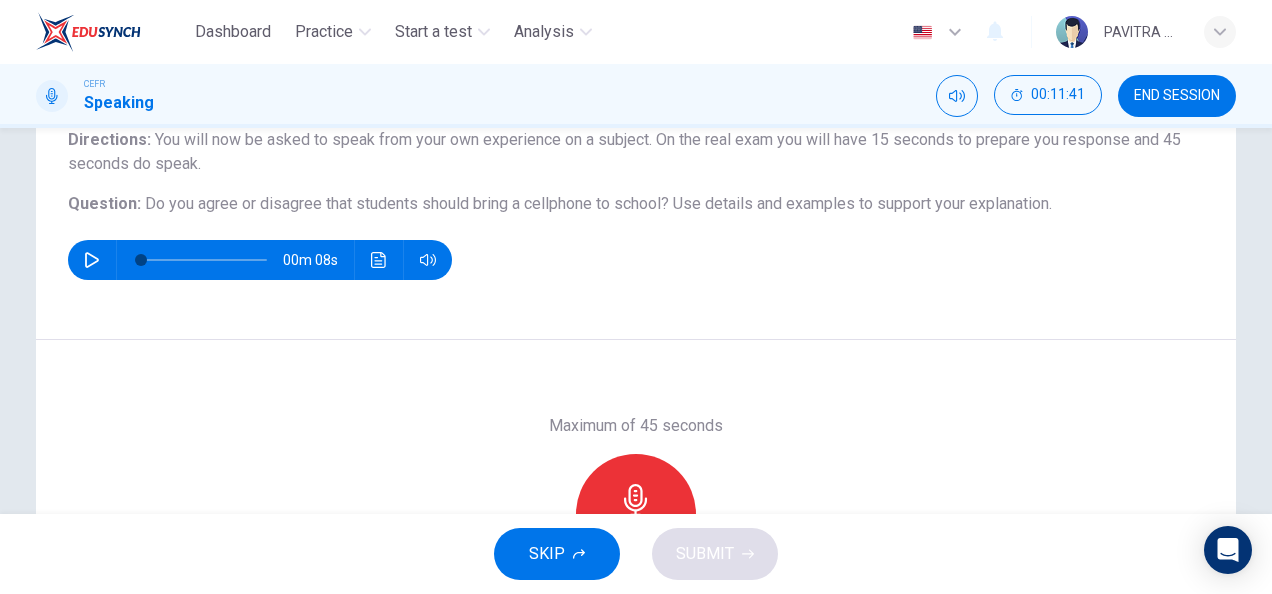 scroll, scrollTop: 186, scrollLeft: 0, axis: vertical 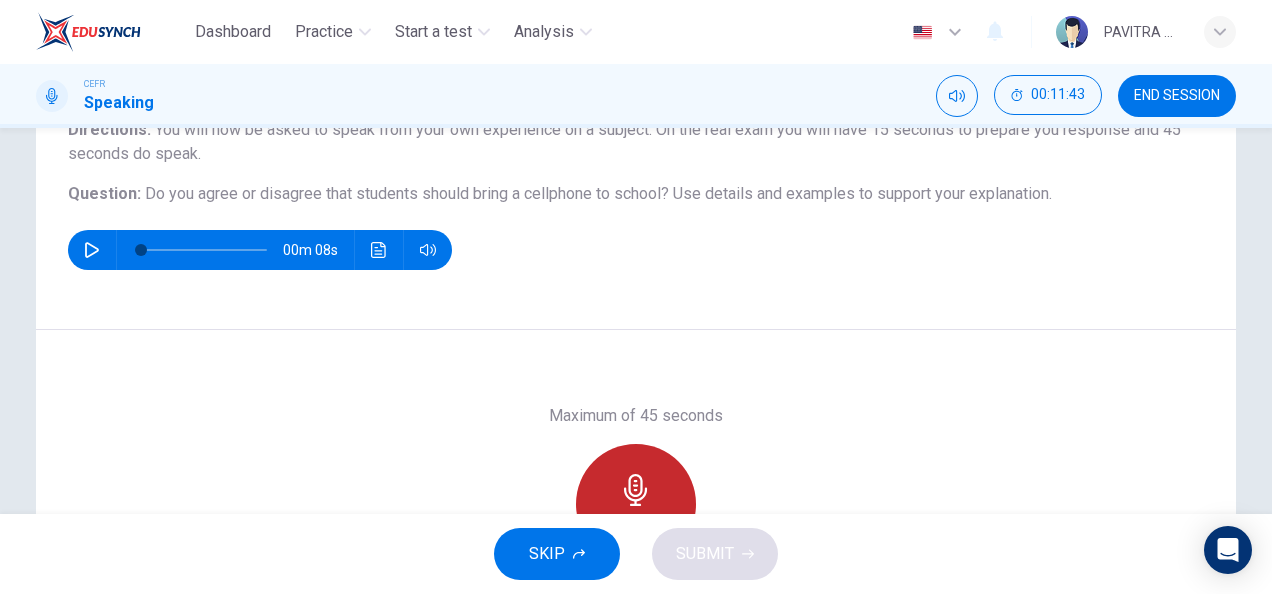 click on "Record" at bounding box center (636, 504) 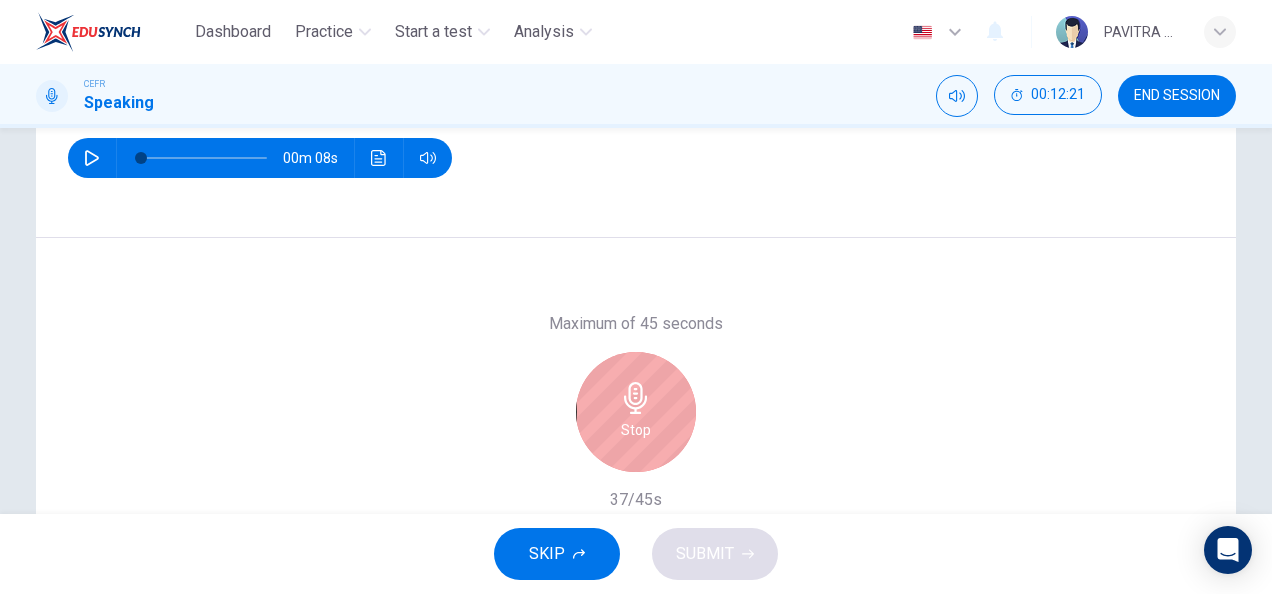 scroll, scrollTop: 288, scrollLeft: 0, axis: vertical 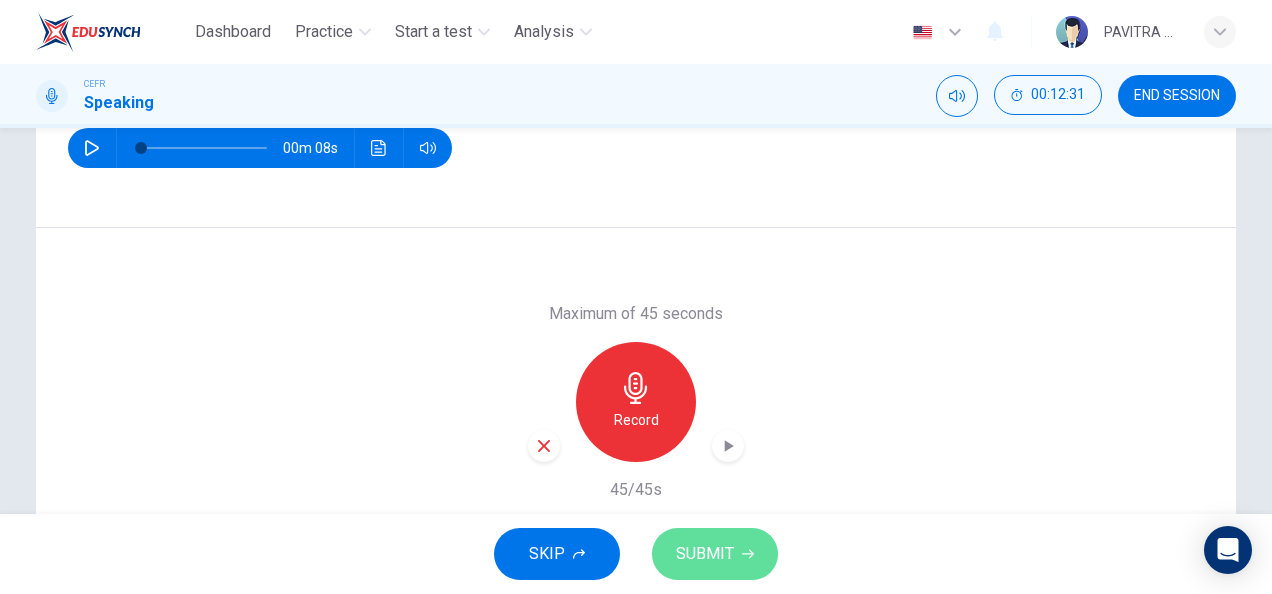 click on "SUBMIT" at bounding box center (705, 554) 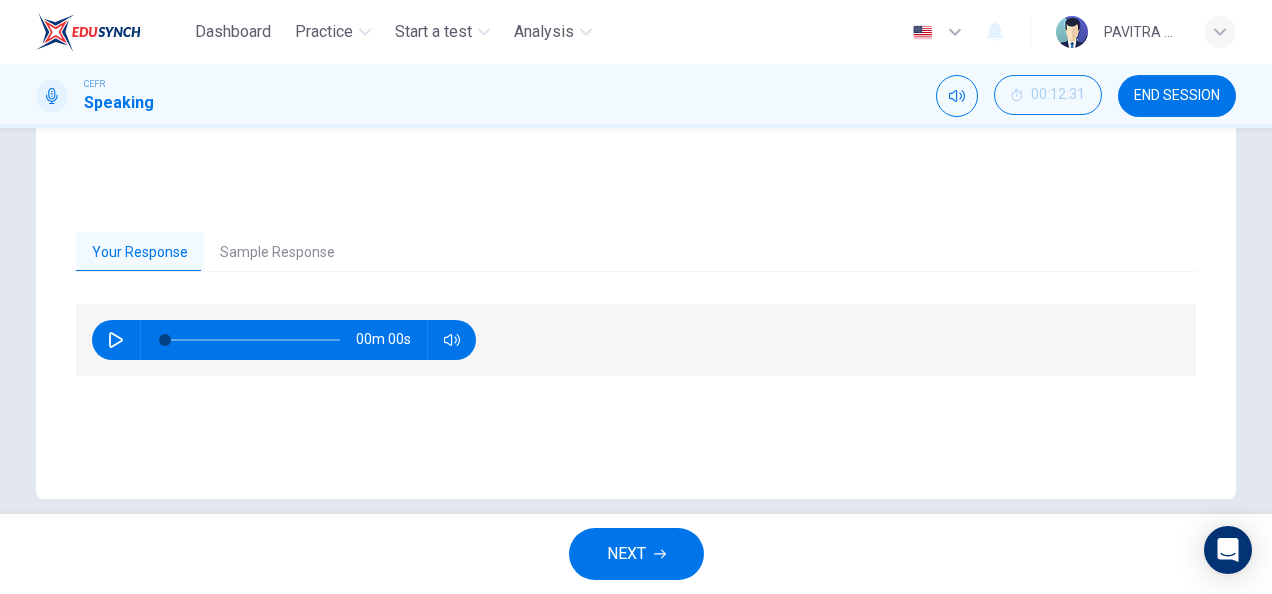 scroll, scrollTop: 389, scrollLeft: 0, axis: vertical 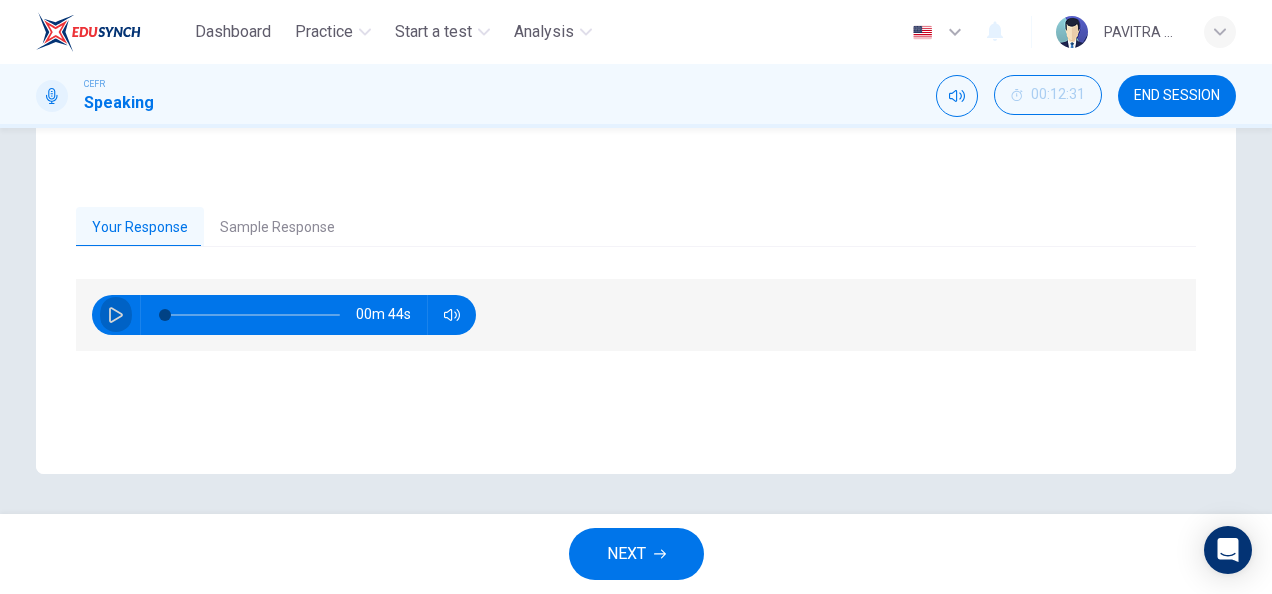 click 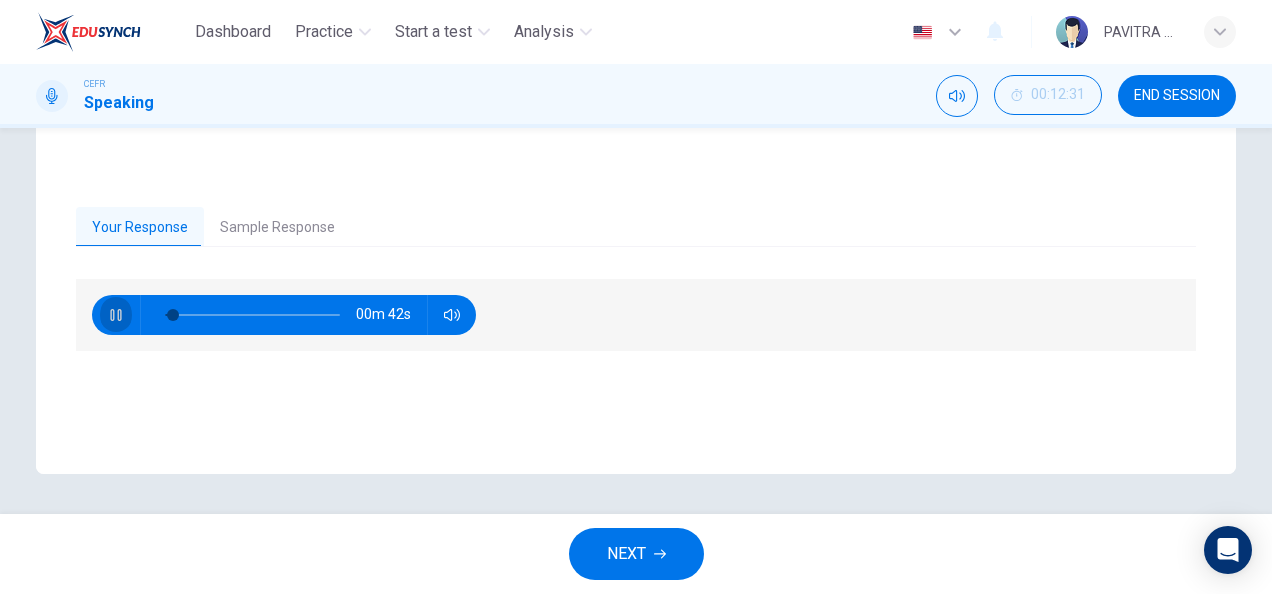 click 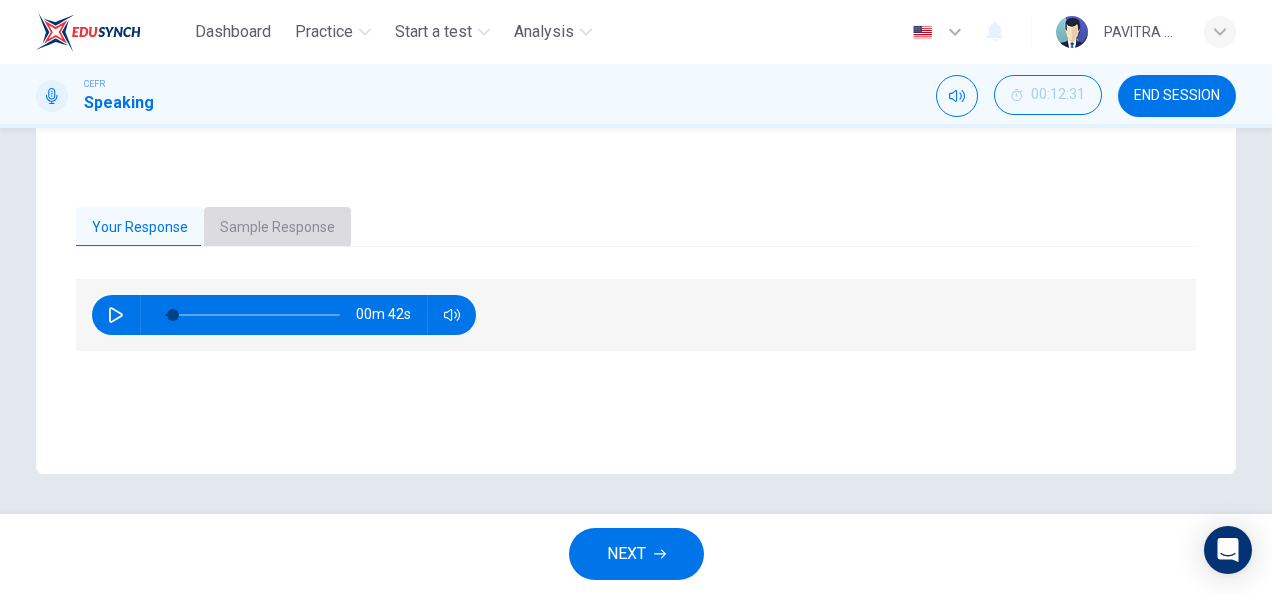 click on "Sample Response" at bounding box center (277, 228) 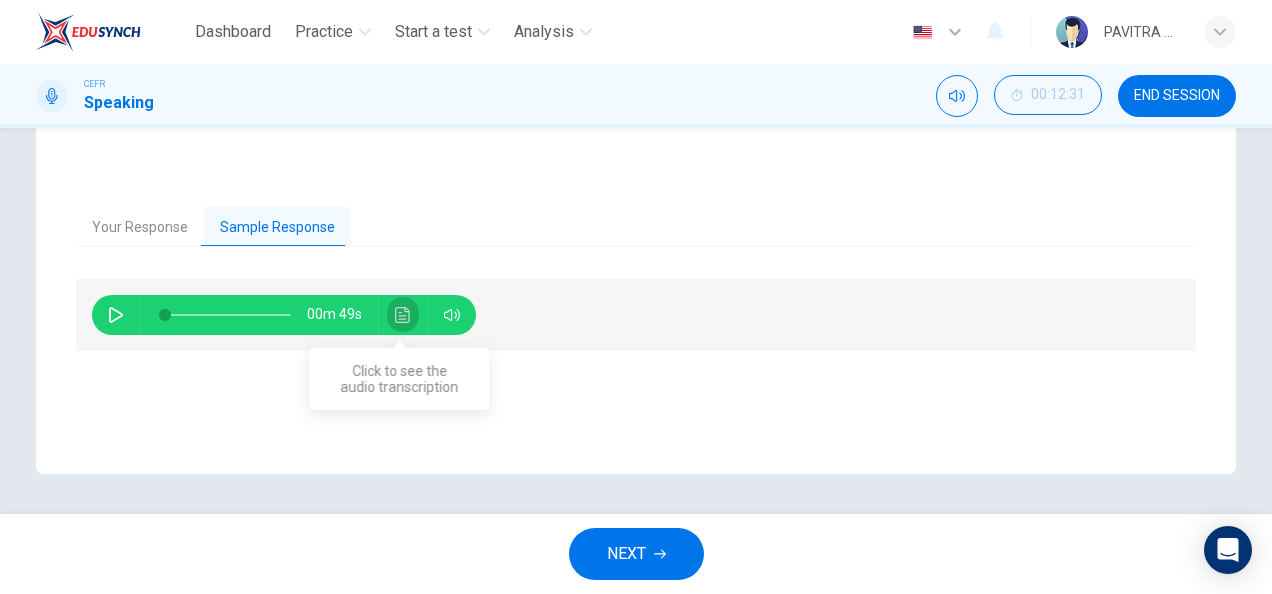 click 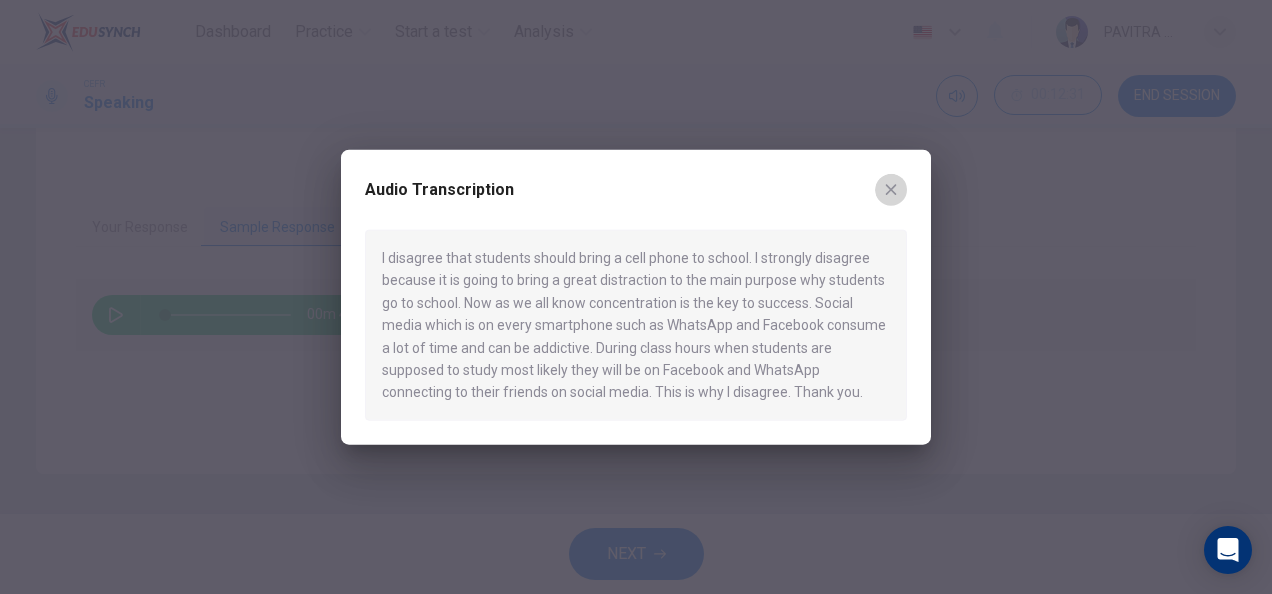 click 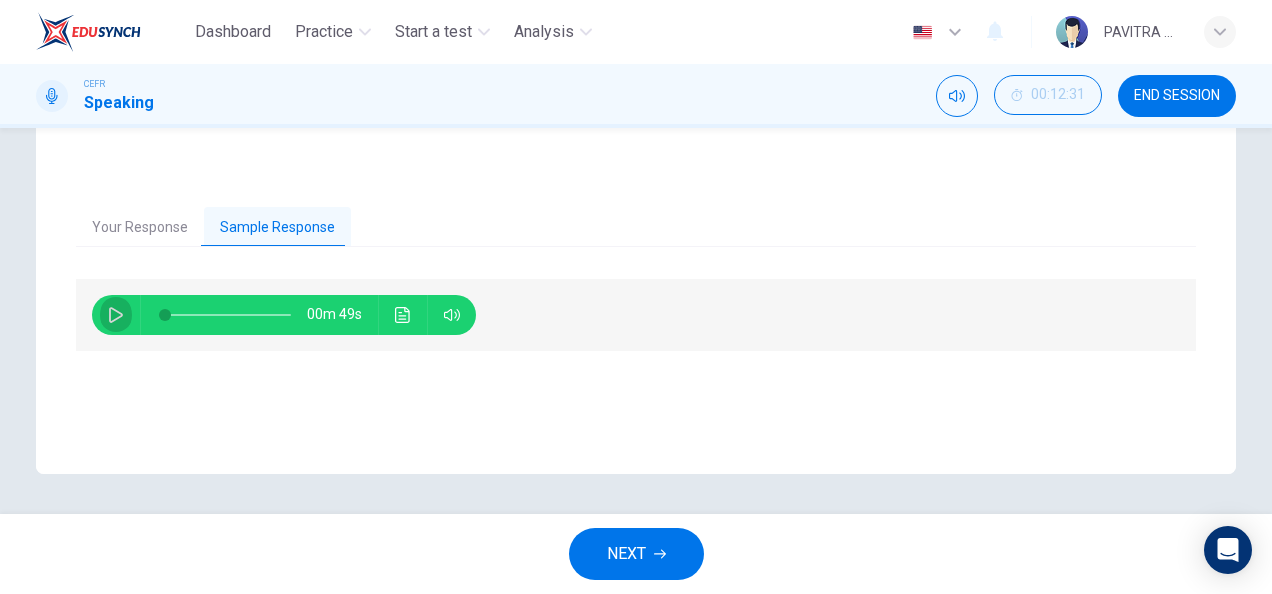 click at bounding box center [116, 315] 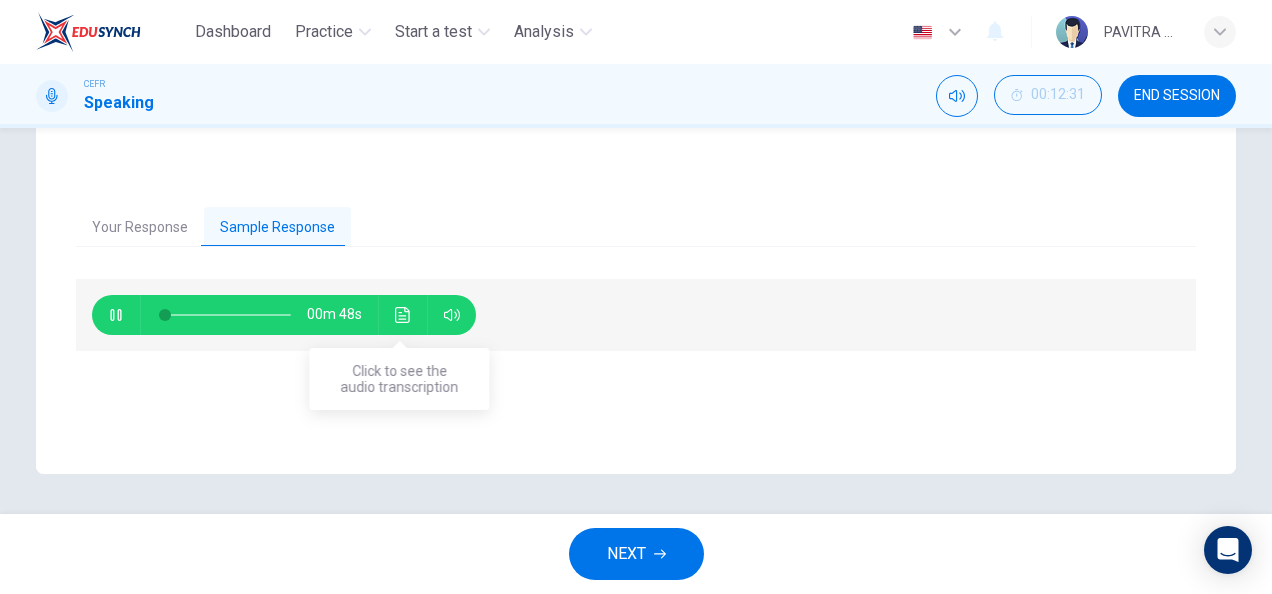 click 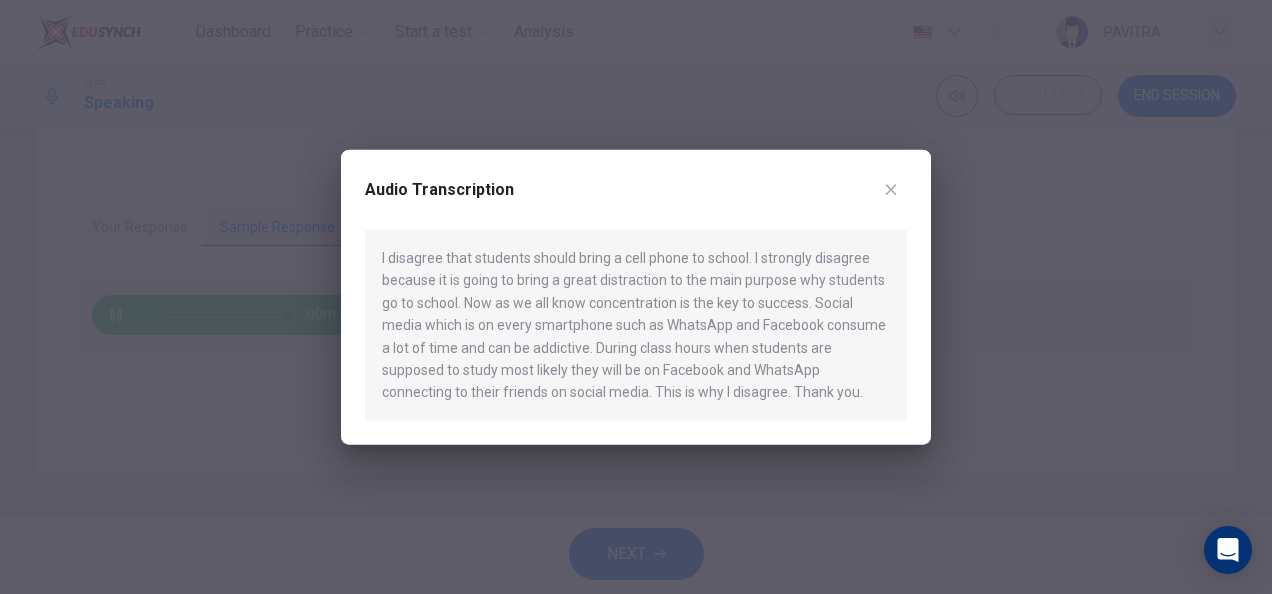 type on "0" 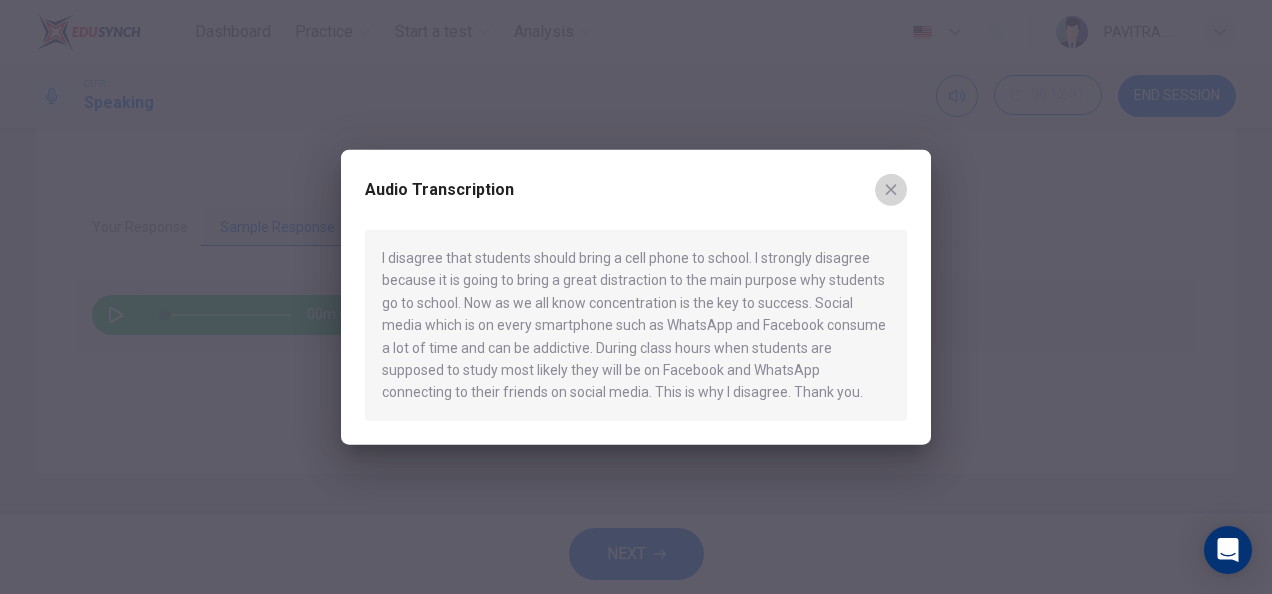 click at bounding box center (891, 190) 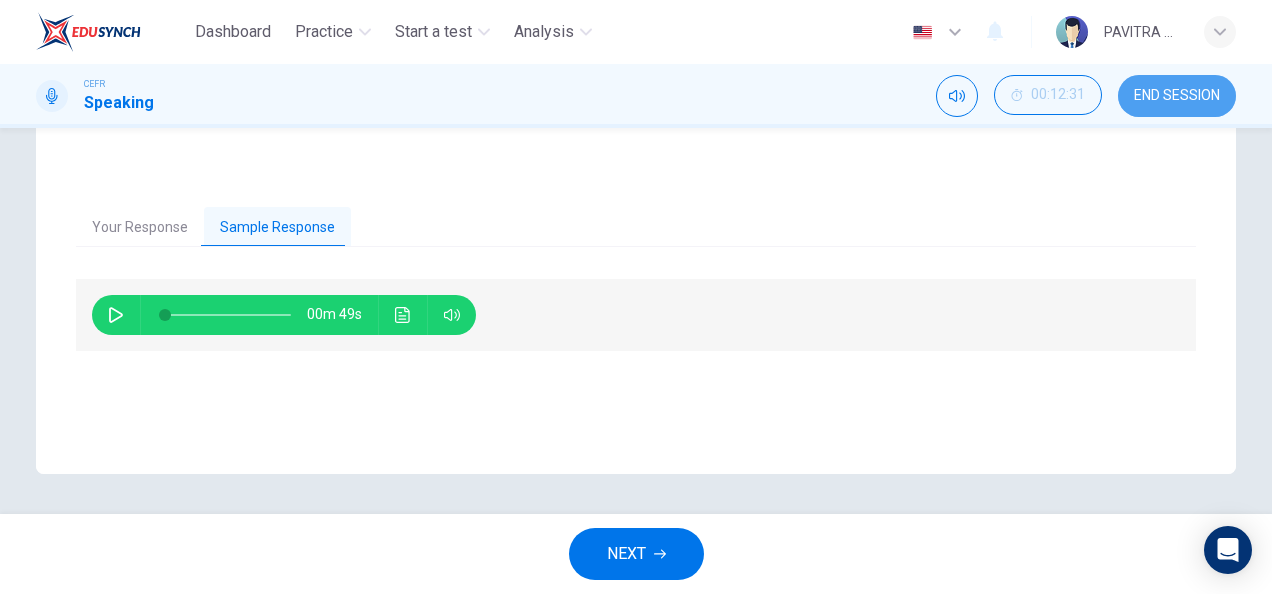 click on "END SESSION" at bounding box center [1177, 96] 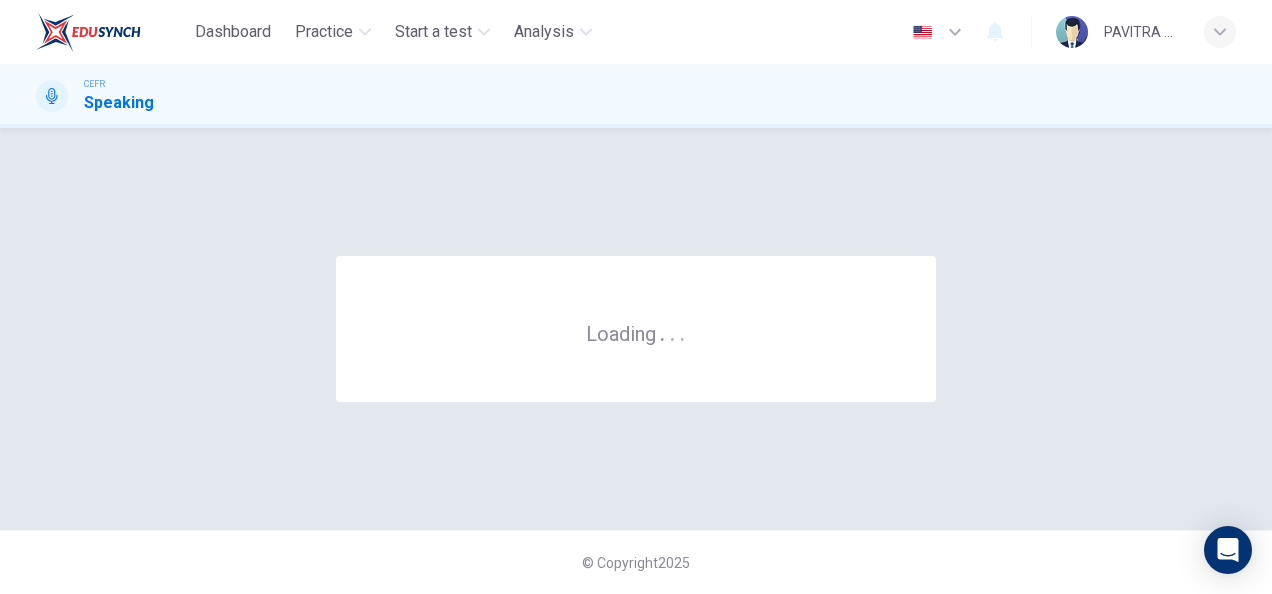 scroll, scrollTop: 0, scrollLeft: 0, axis: both 